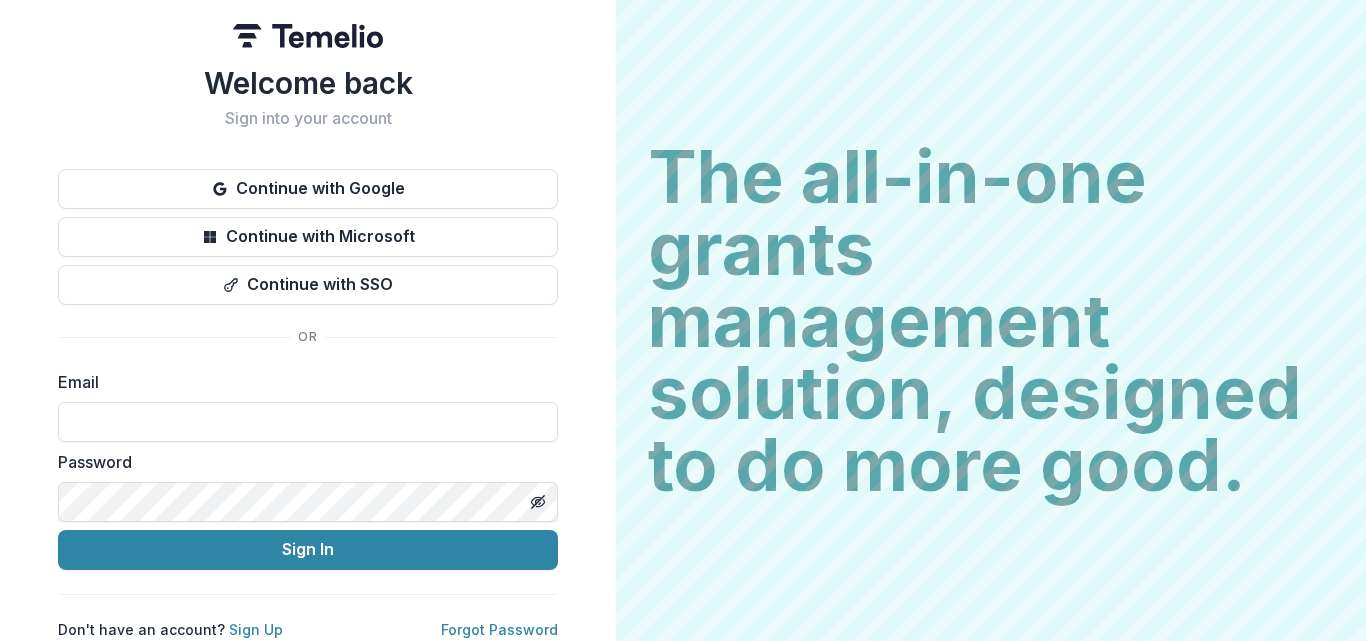 scroll, scrollTop: 0, scrollLeft: 0, axis: both 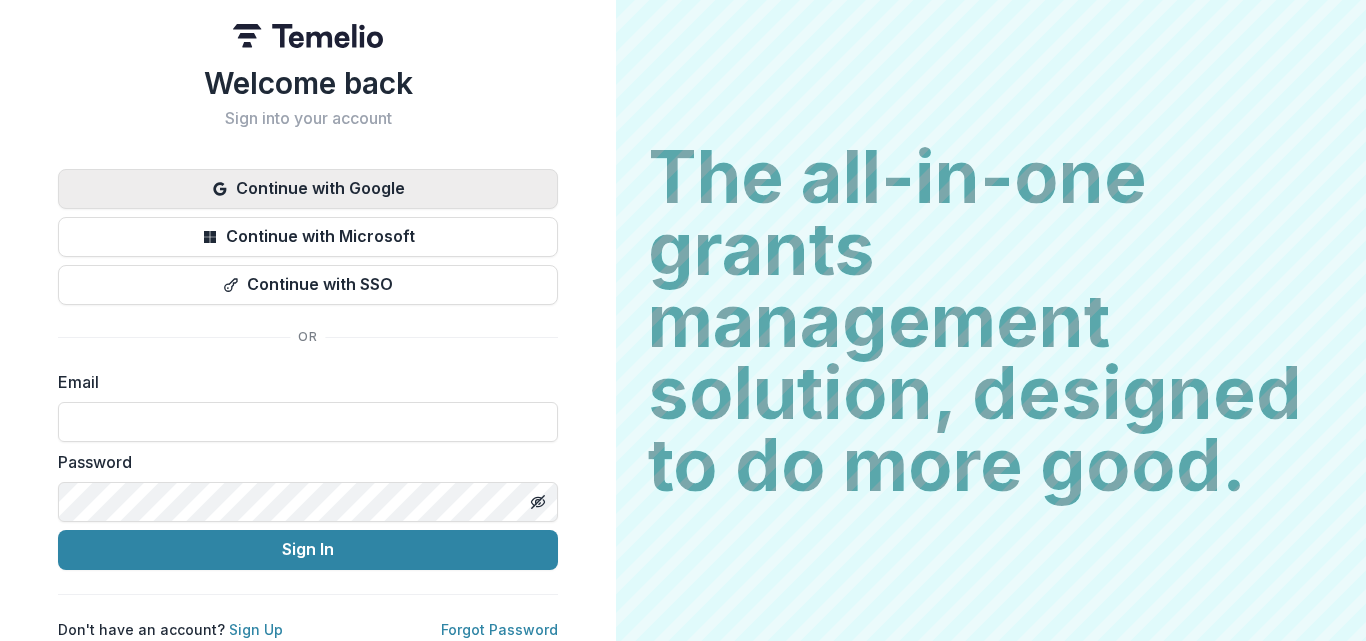click on "Continue with Google" at bounding box center [308, 189] 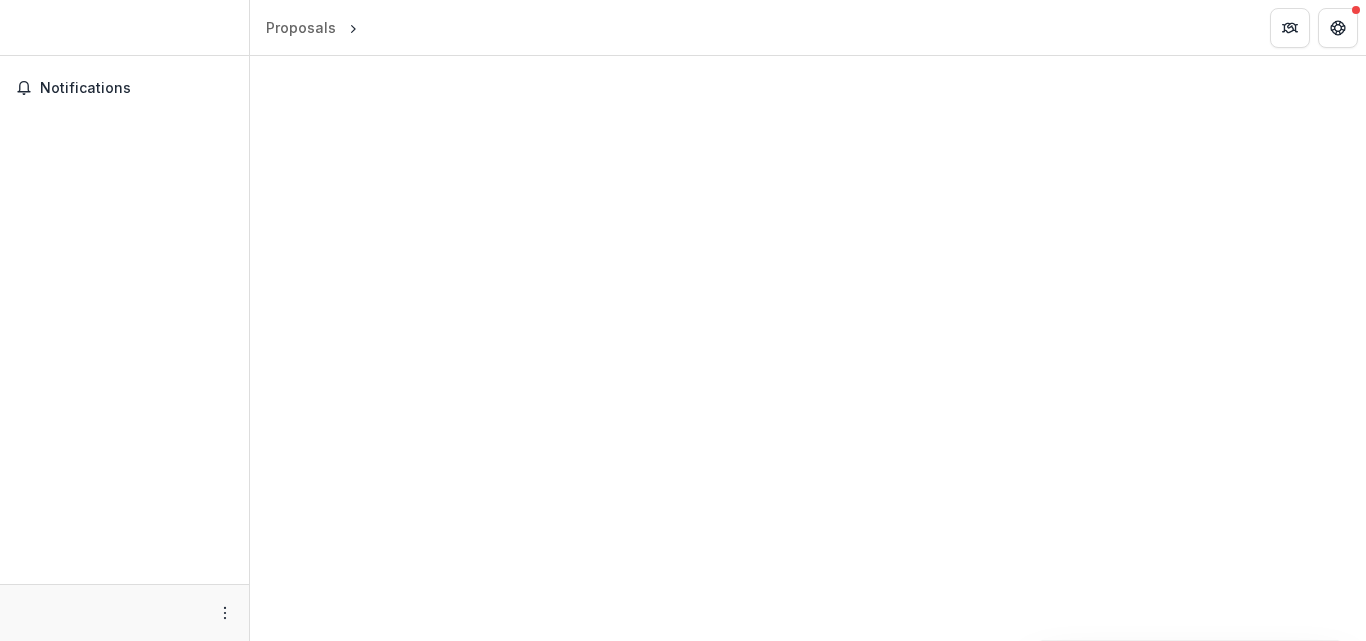 scroll, scrollTop: 0, scrollLeft: 0, axis: both 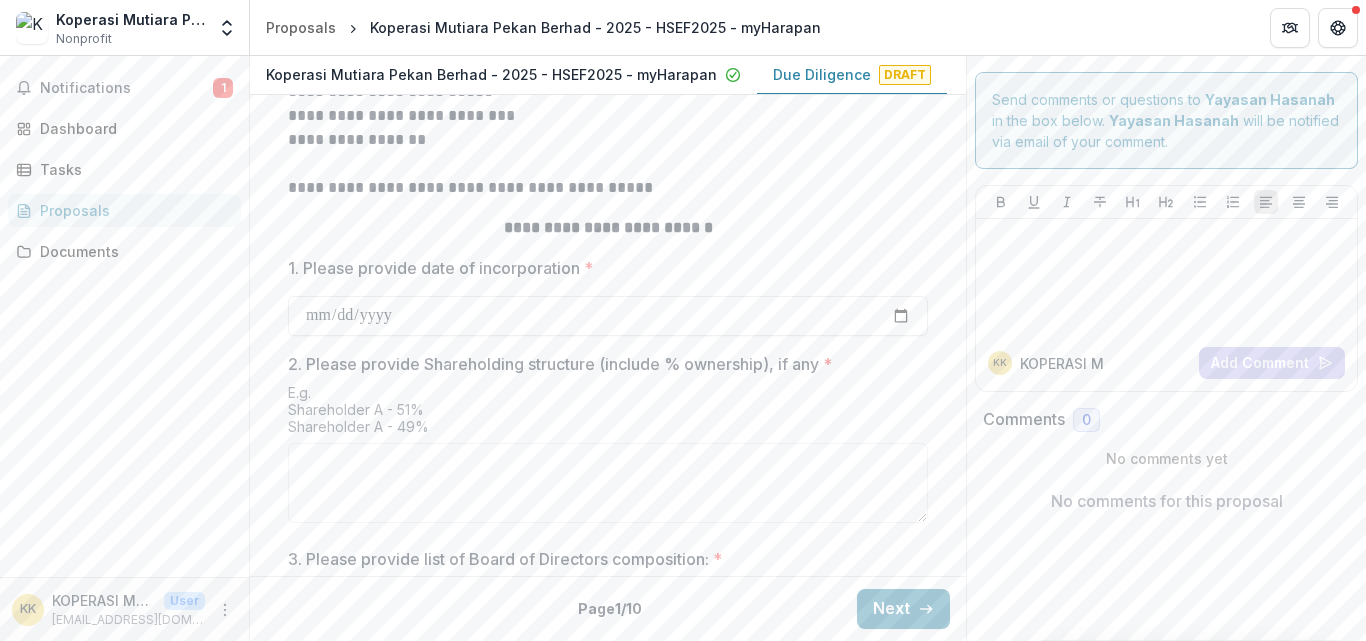 click on "KK KOPERASI M Add Comment" at bounding box center [1166, 288] 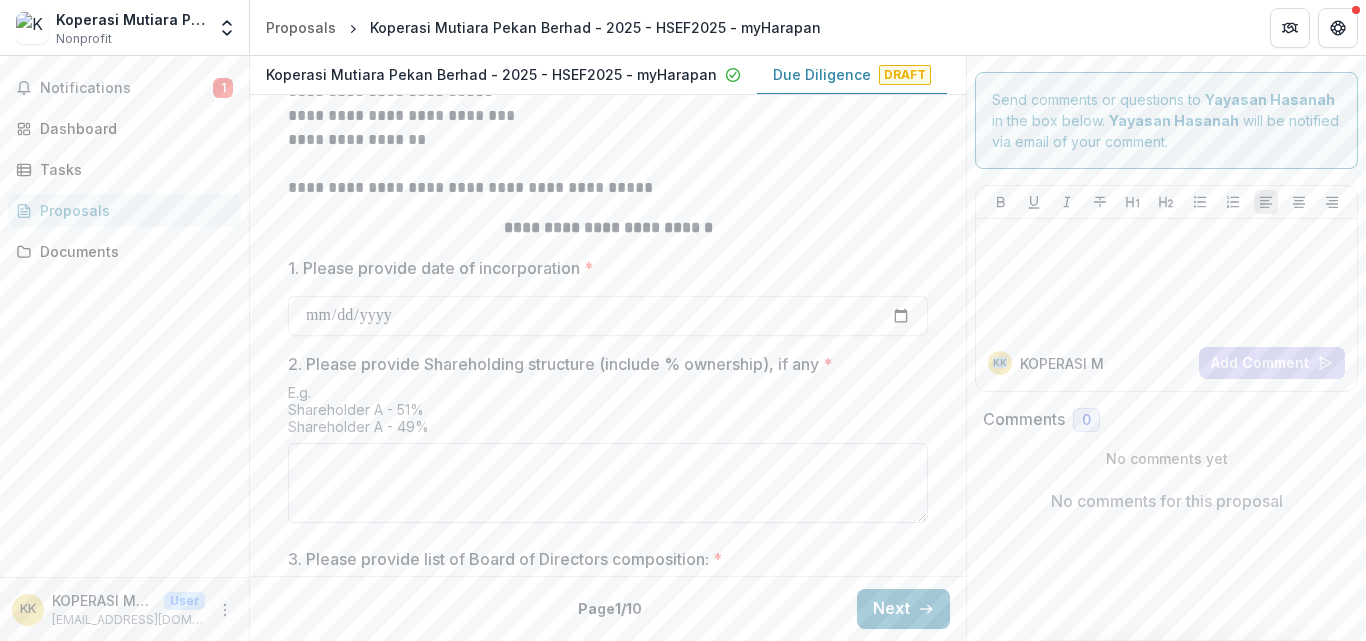 click on "2. Please provide Shareholding structure (include % ownership), if any *" at bounding box center [608, 483] 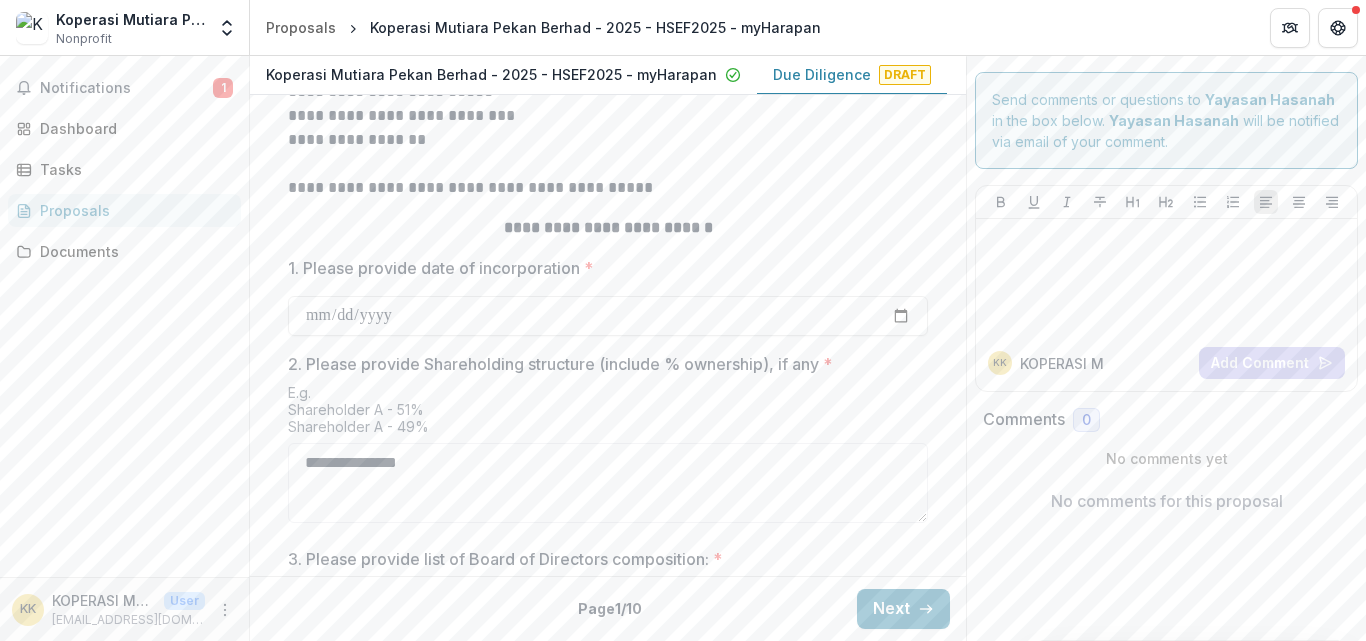 scroll, scrollTop: 0, scrollLeft: 0, axis: both 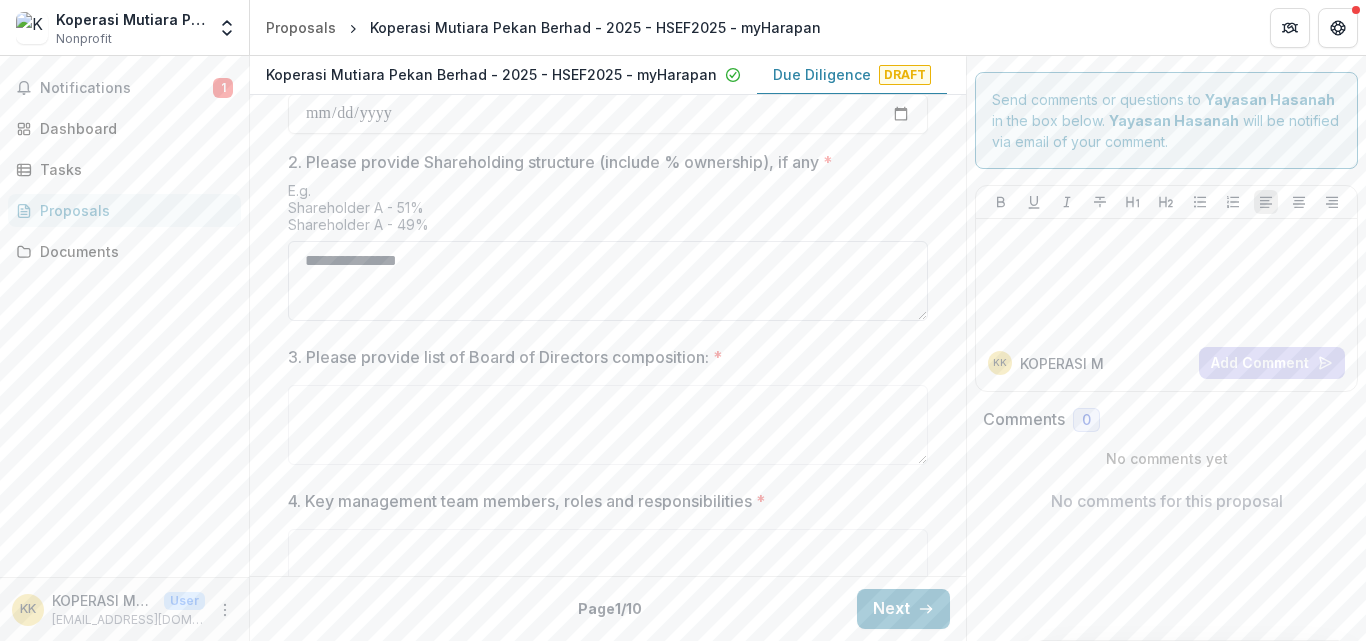 click on "**********" at bounding box center [608, 281] 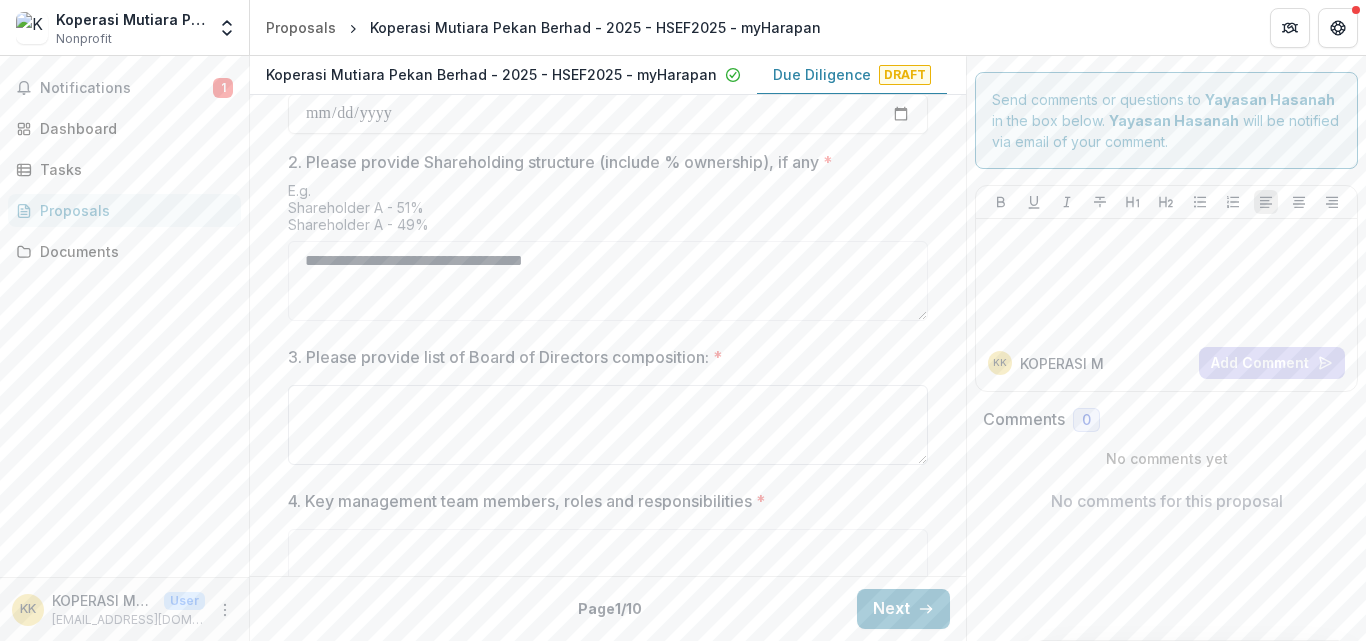 type on "**********" 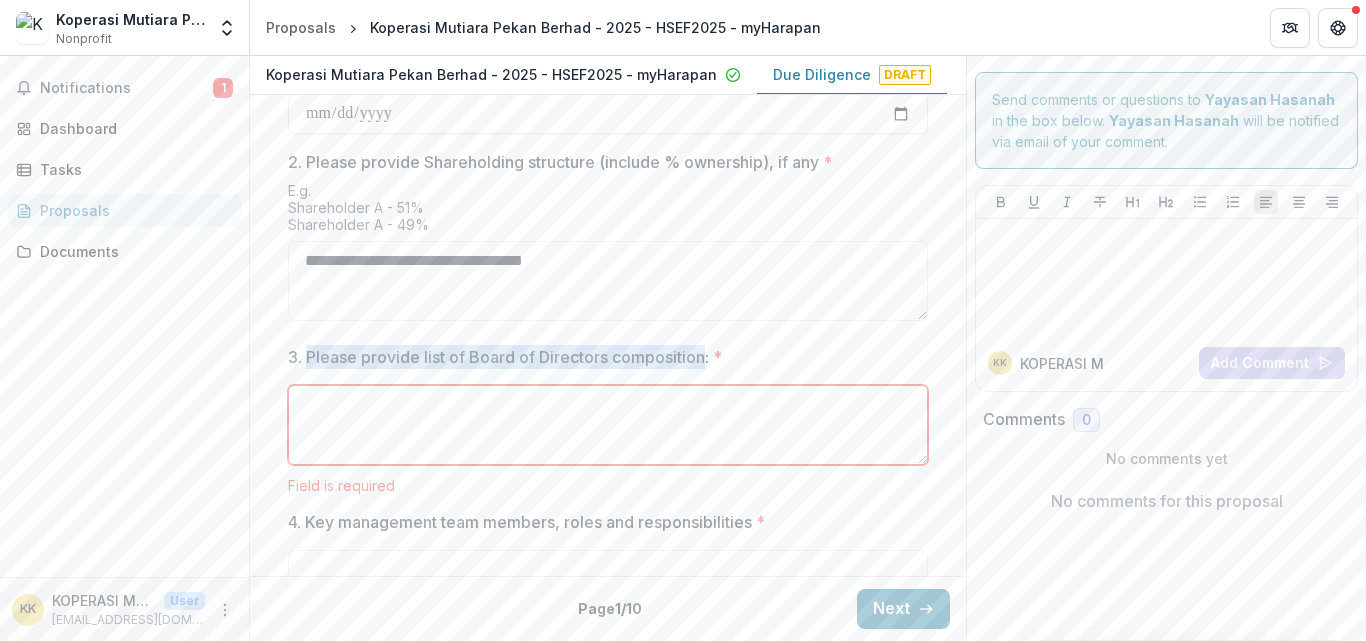 drag, startPoint x: 304, startPoint y: 356, endPoint x: 704, endPoint y: 355, distance: 400.00125 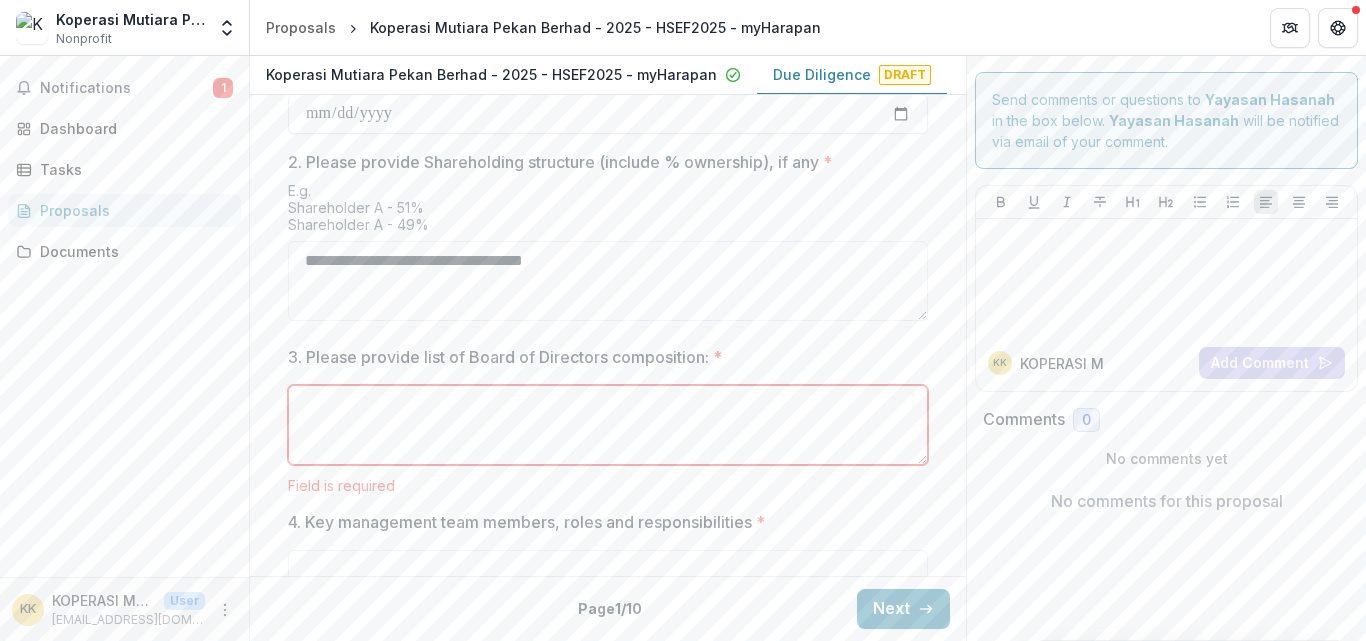 click on "3. Please provide list of Board of Directors composition:  *" at bounding box center [608, 425] 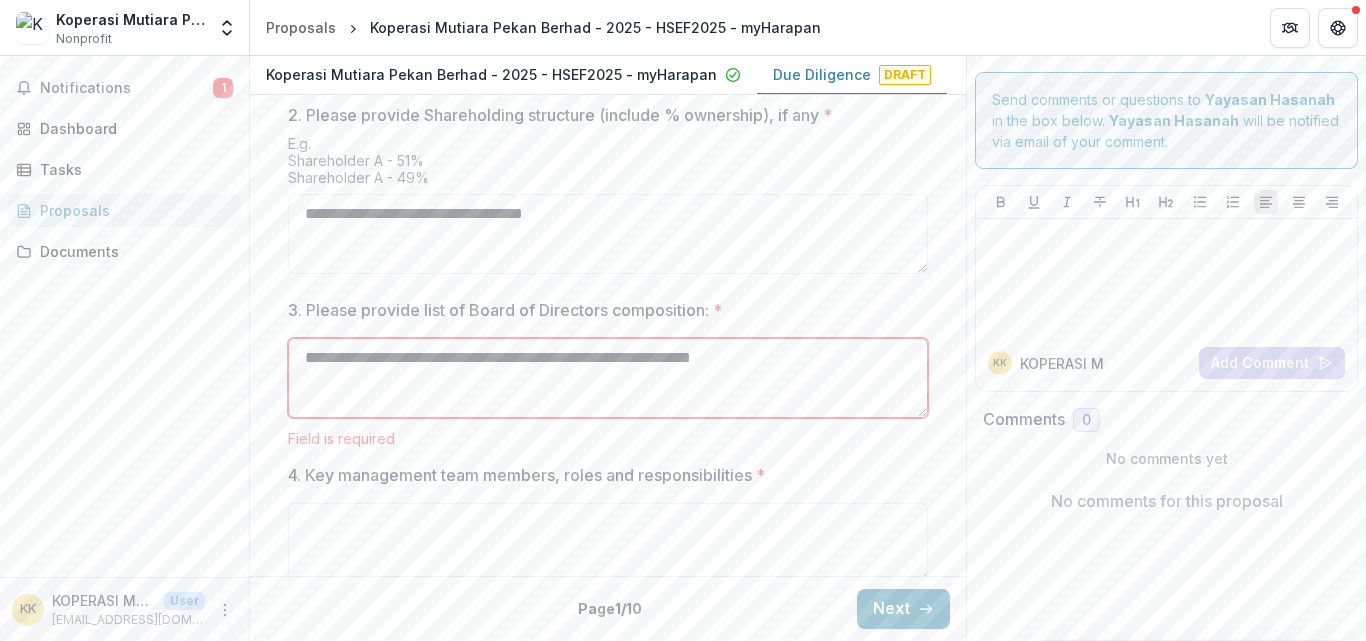 scroll, scrollTop: 1032, scrollLeft: 0, axis: vertical 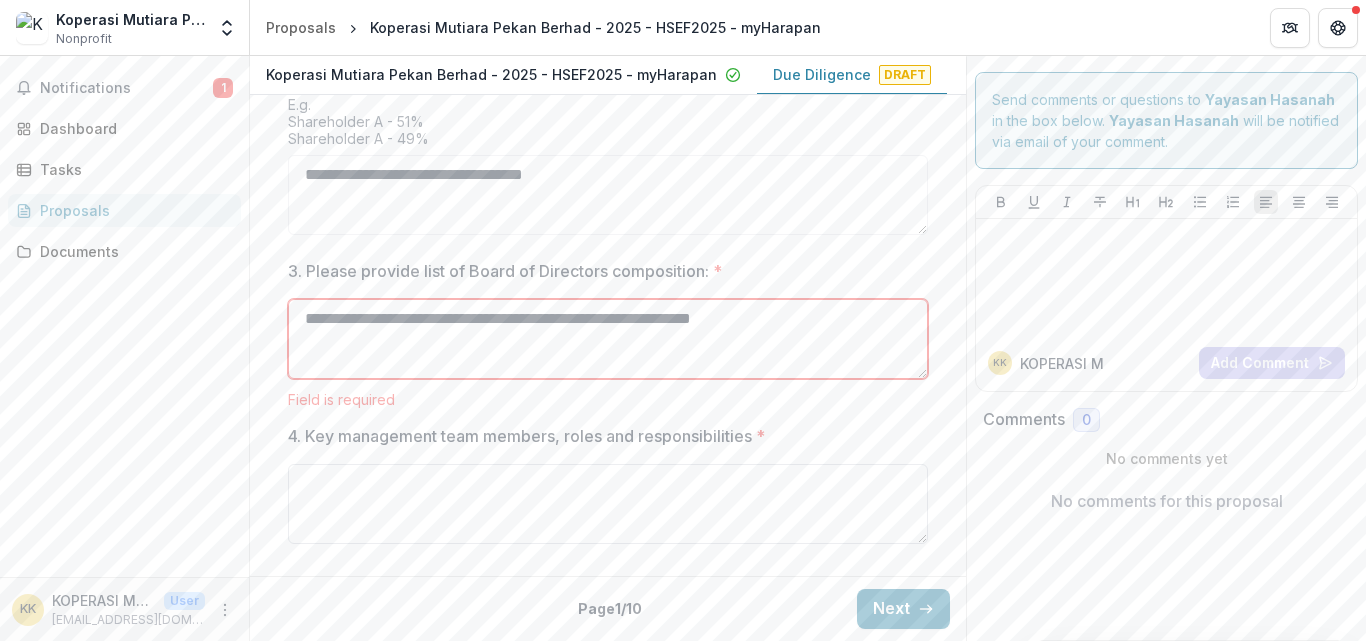 type on "**********" 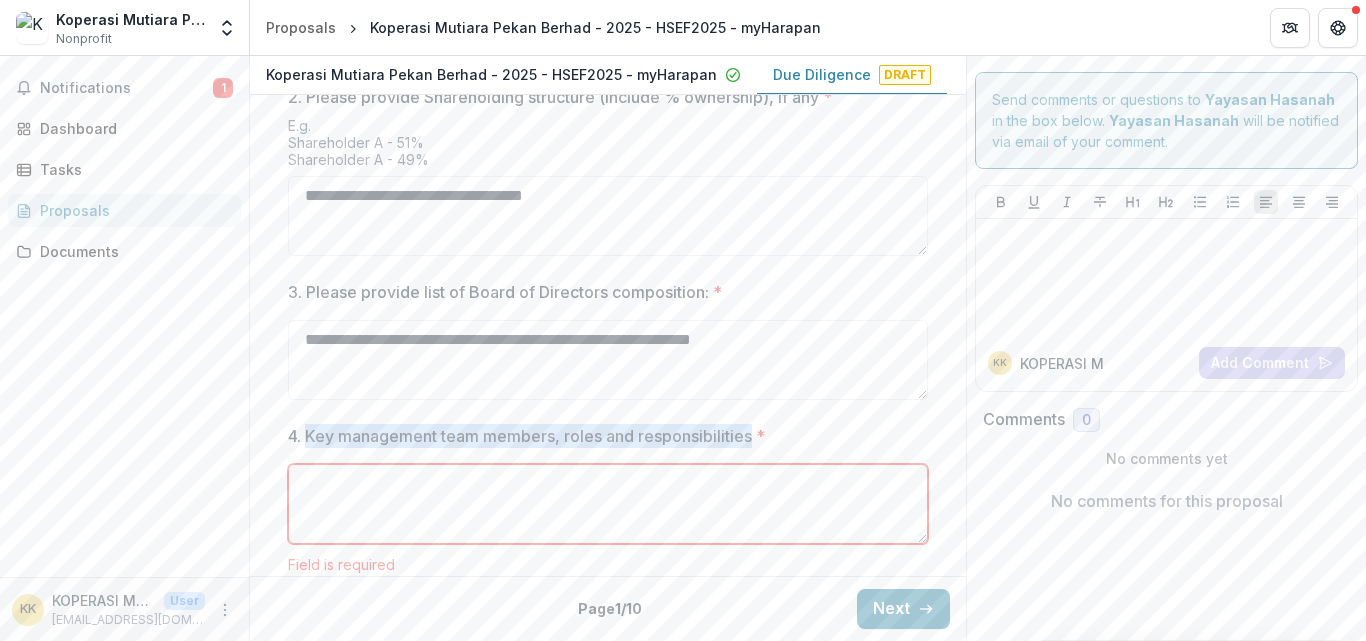 drag, startPoint x: 752, startPoint y: 442, endPoint x: 309, endPoint y: 434, distance: 443.07224 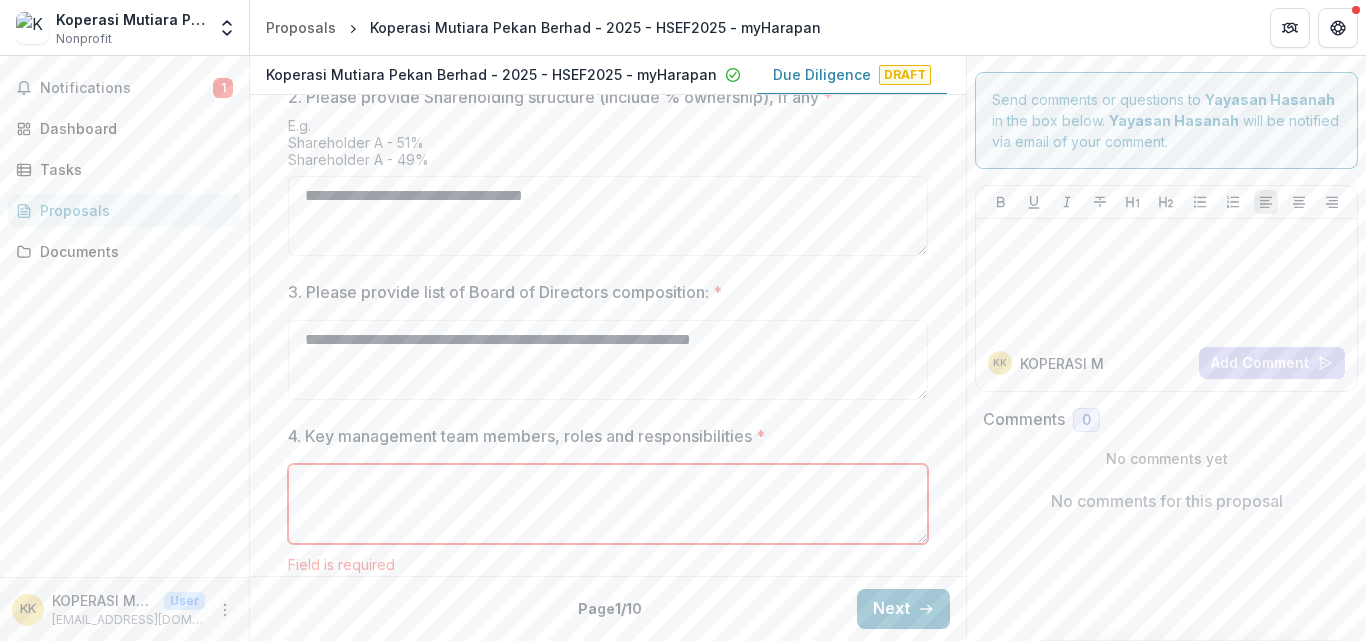 click on "4. Key management team members, roles and responsibilities *" at bounding box center (608, 504) 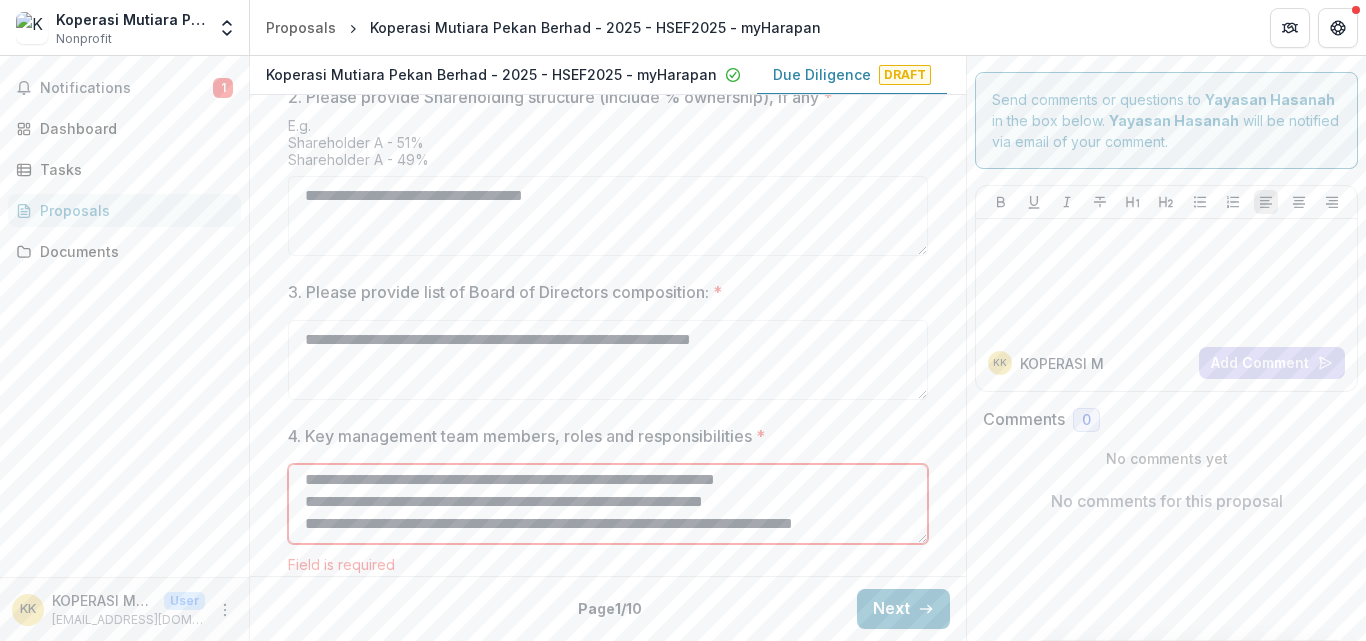 scroll, scrollTop: 83, scrollLeft: 0, axis: vertical 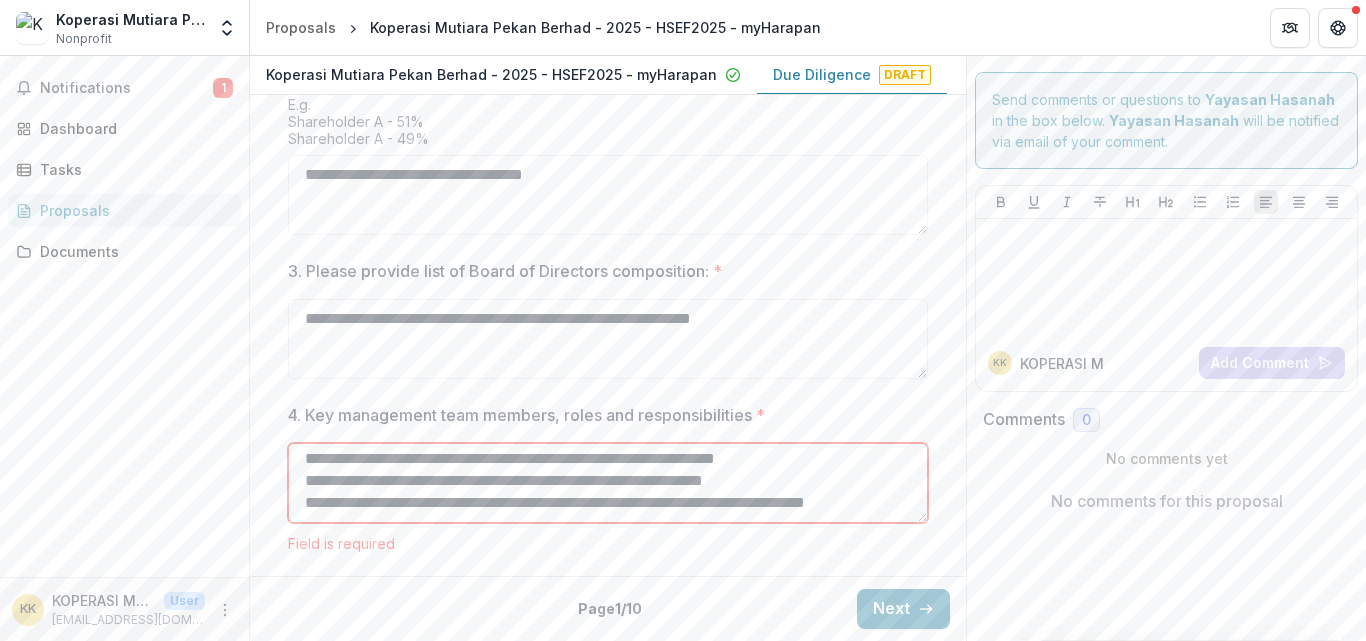 type on "**********" 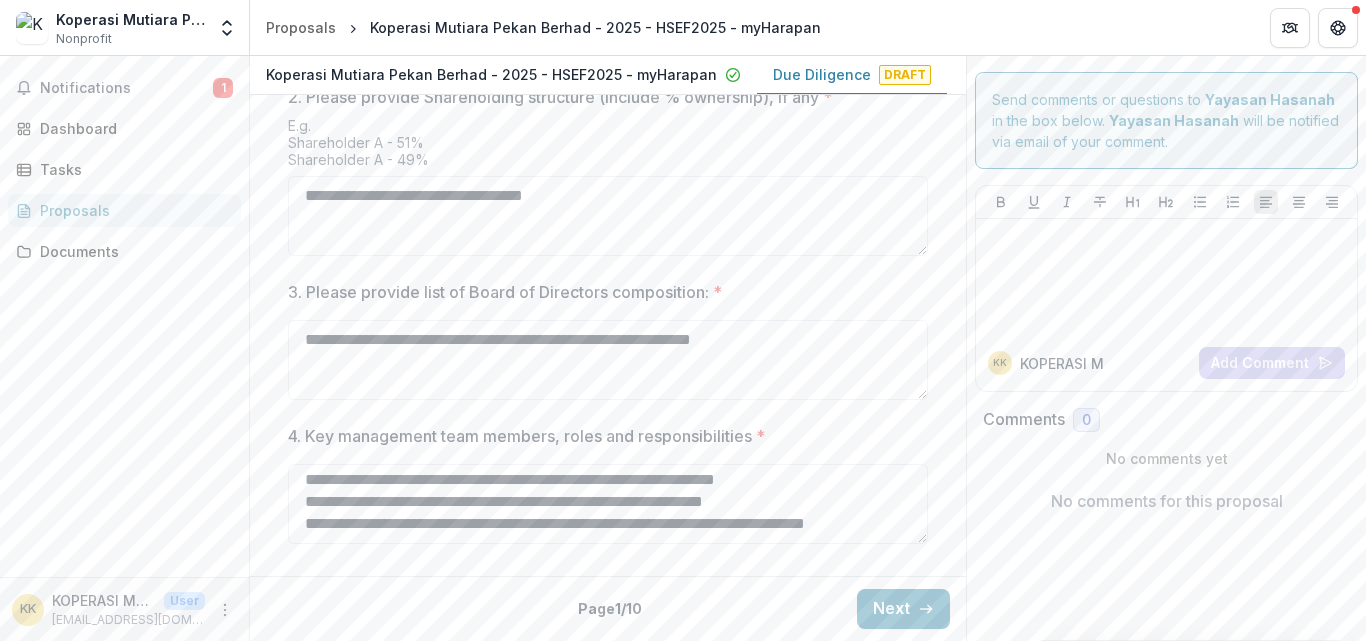 scroll, scrollTop: 1011, scrollLeft: 0, axis: vertical 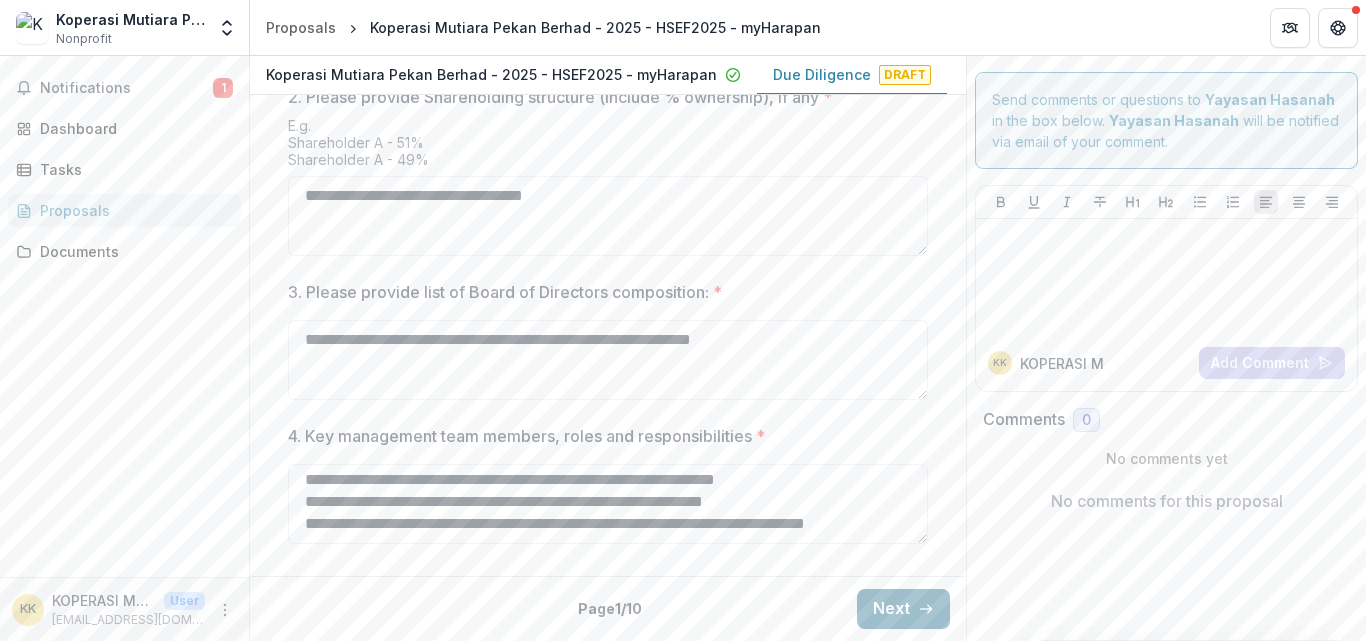 click on "Next" at bounding box center [903, 609] 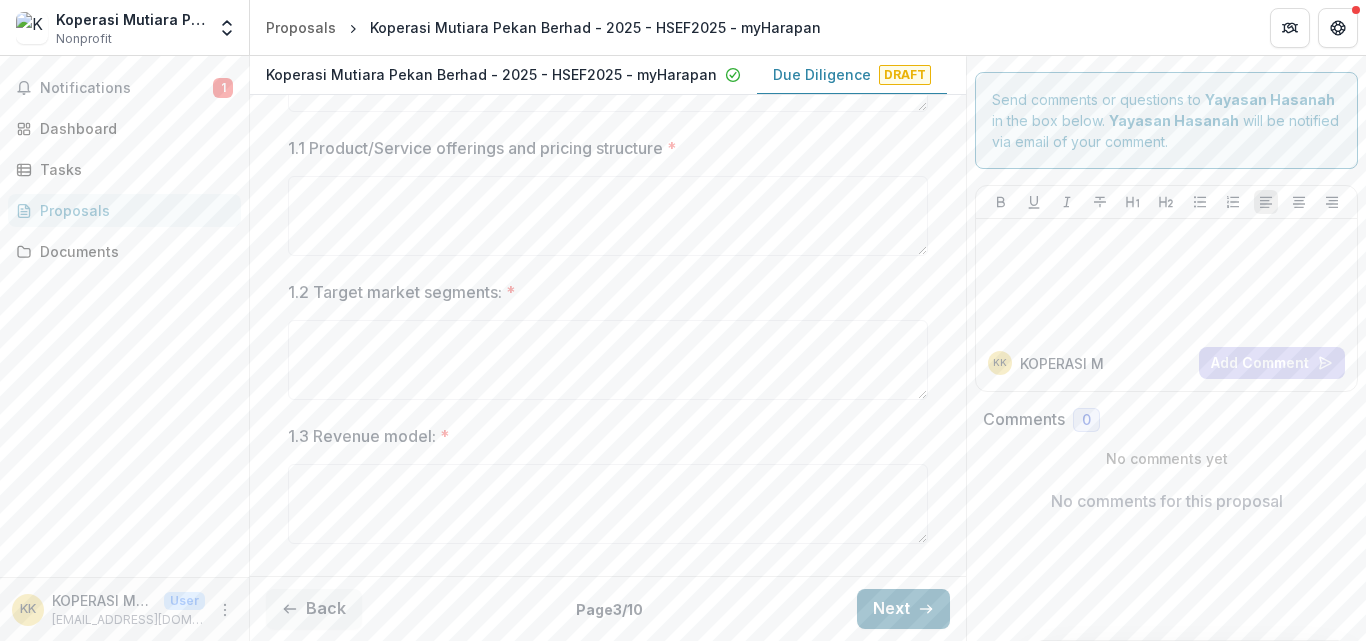 scroll, scrollTop: 0, scrollLeft: 0, axis: both 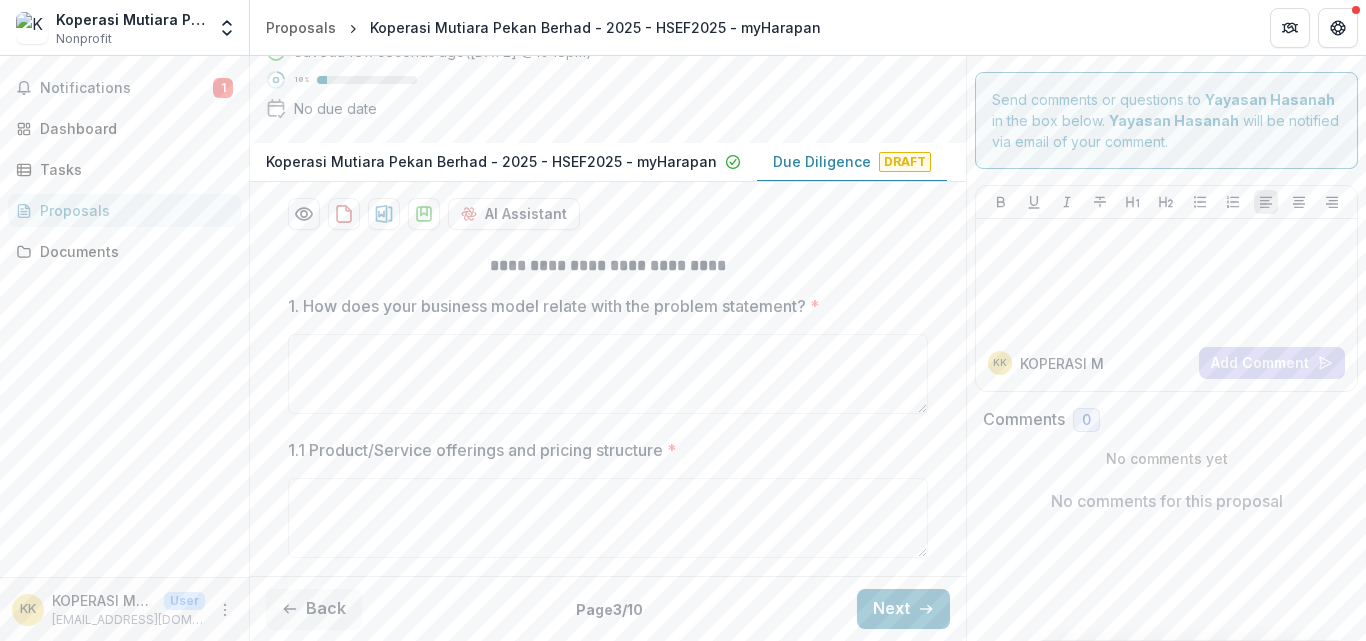click on "1. How does your business model relate with the problem statement? *" at bounding box center (602, 306) 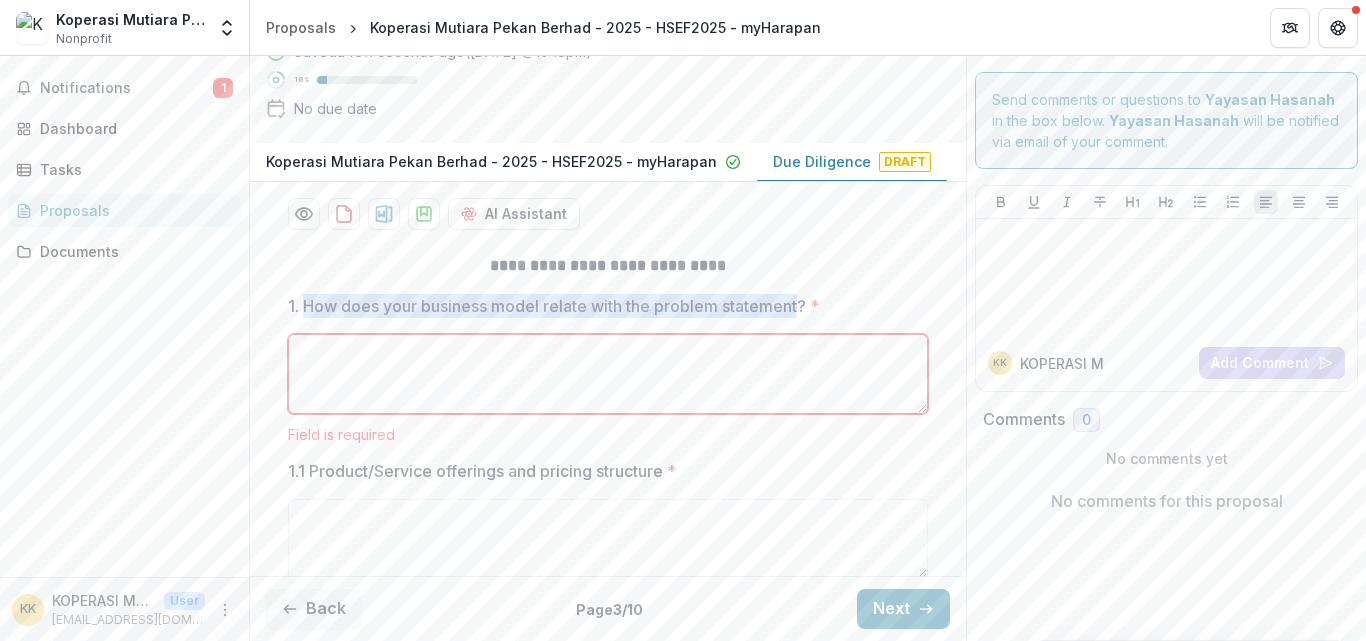 drag, startPoint x: 302, startPoint y: 305, endPoint x: 803, endPoint y: 302, distance: 501.00897 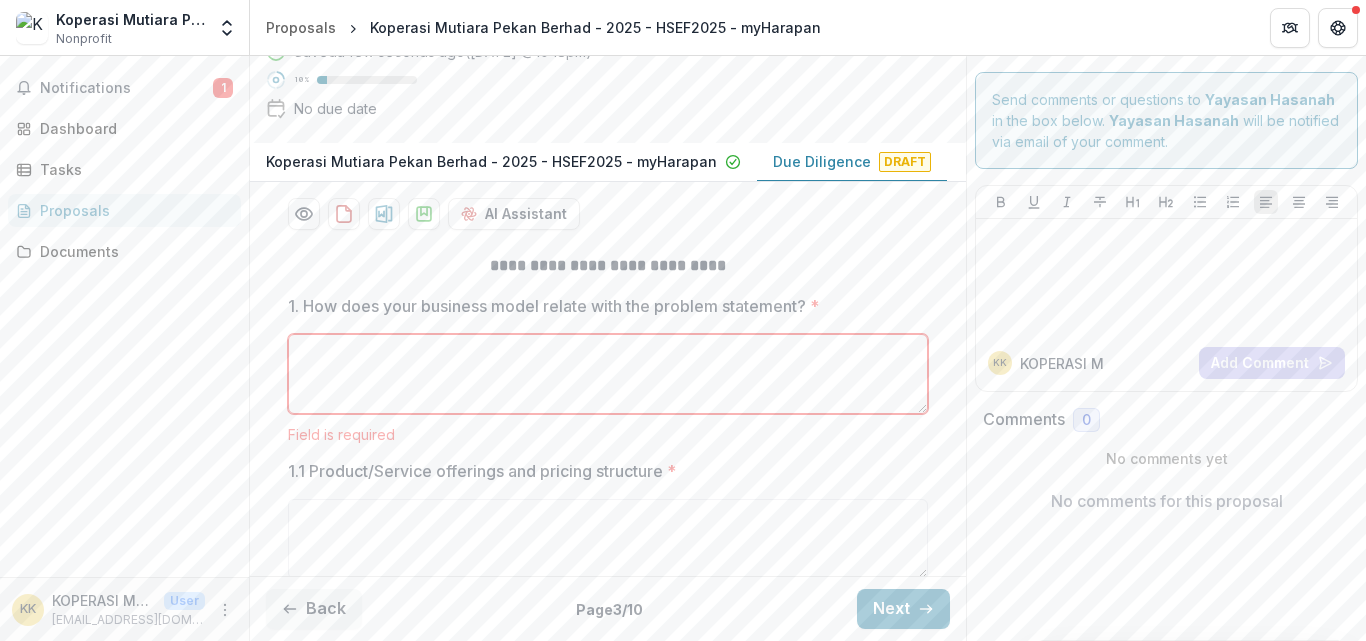 click on "1. How does your business model relate with the problem statement? *" at bounding box center (608, 374) 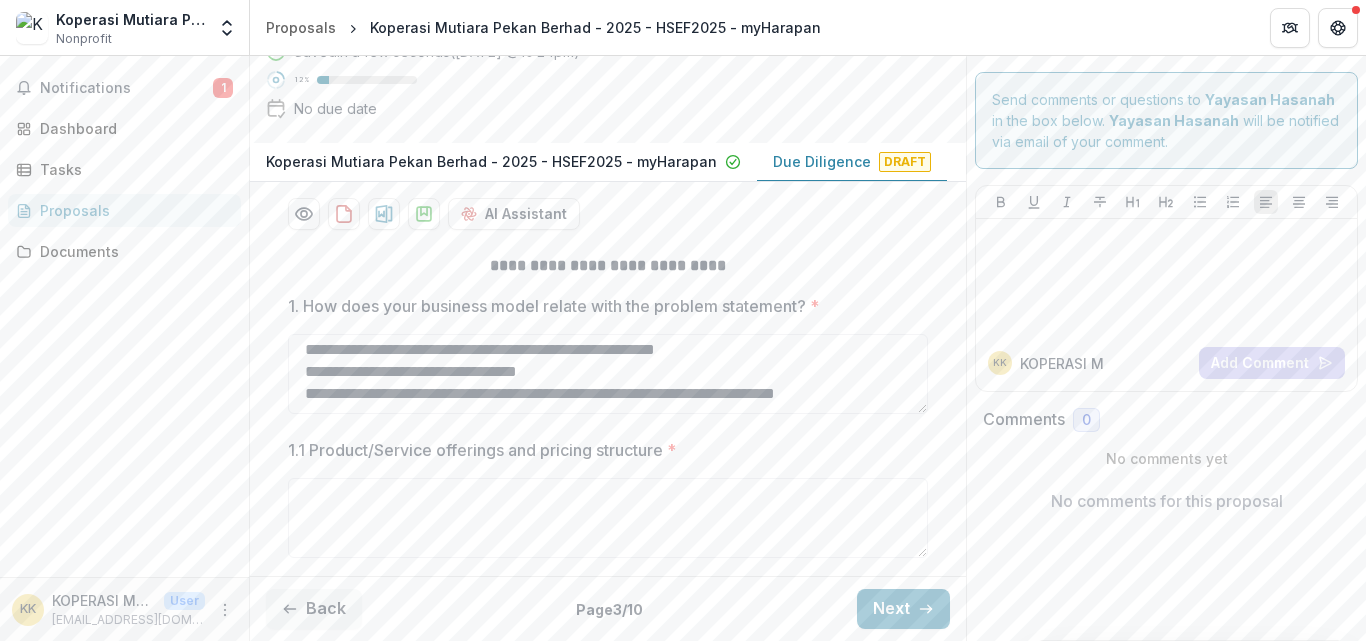 scroll, scrollTop: 150, scrollLeft: 0, axis: vertical 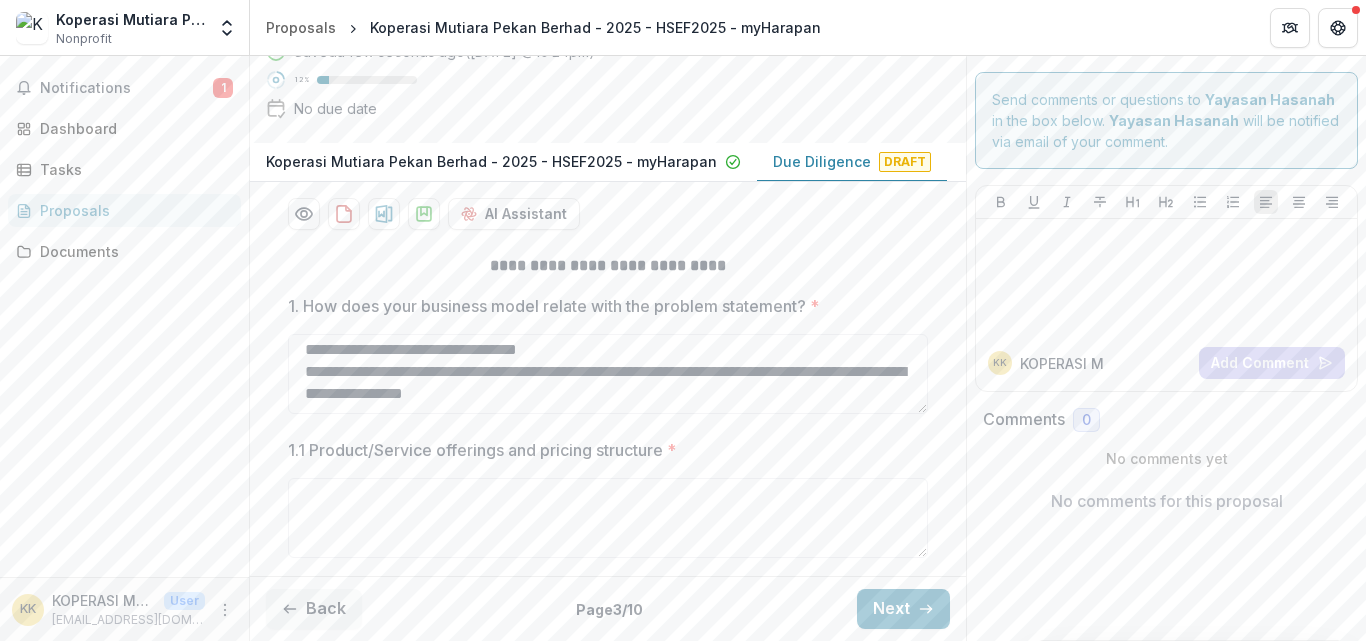 type on "**********" 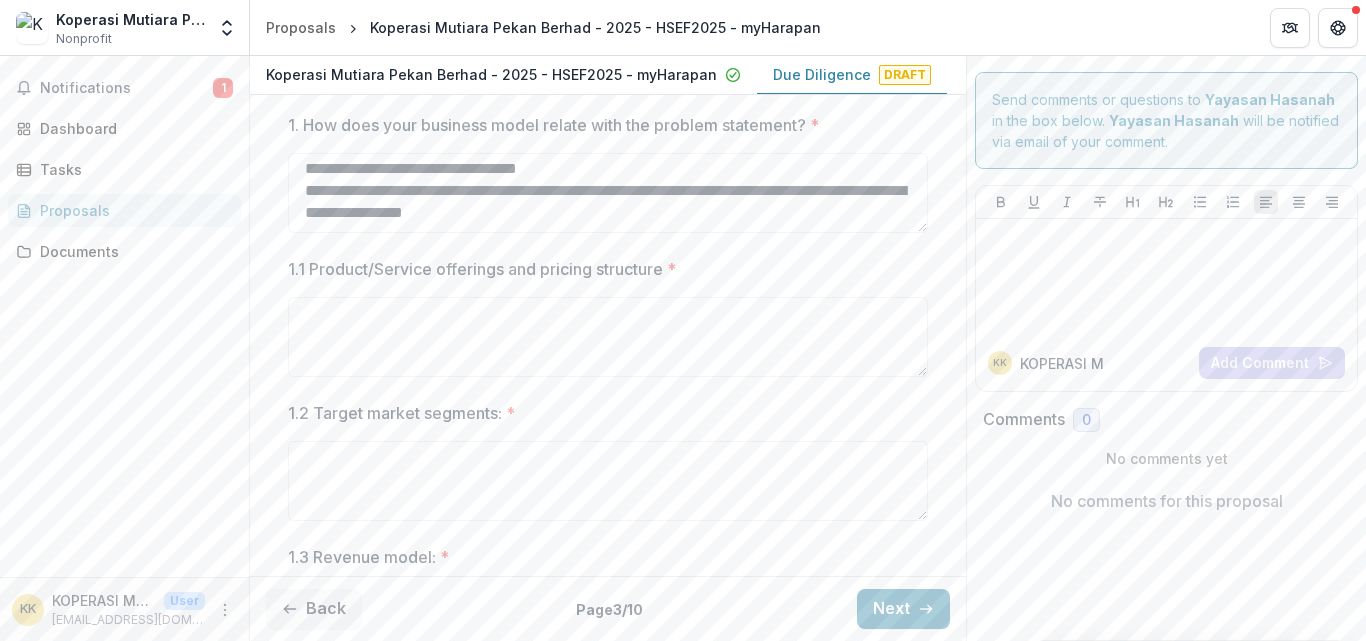 scroll, scrollTop: 437, scrollLeft: 0, axis: vertical 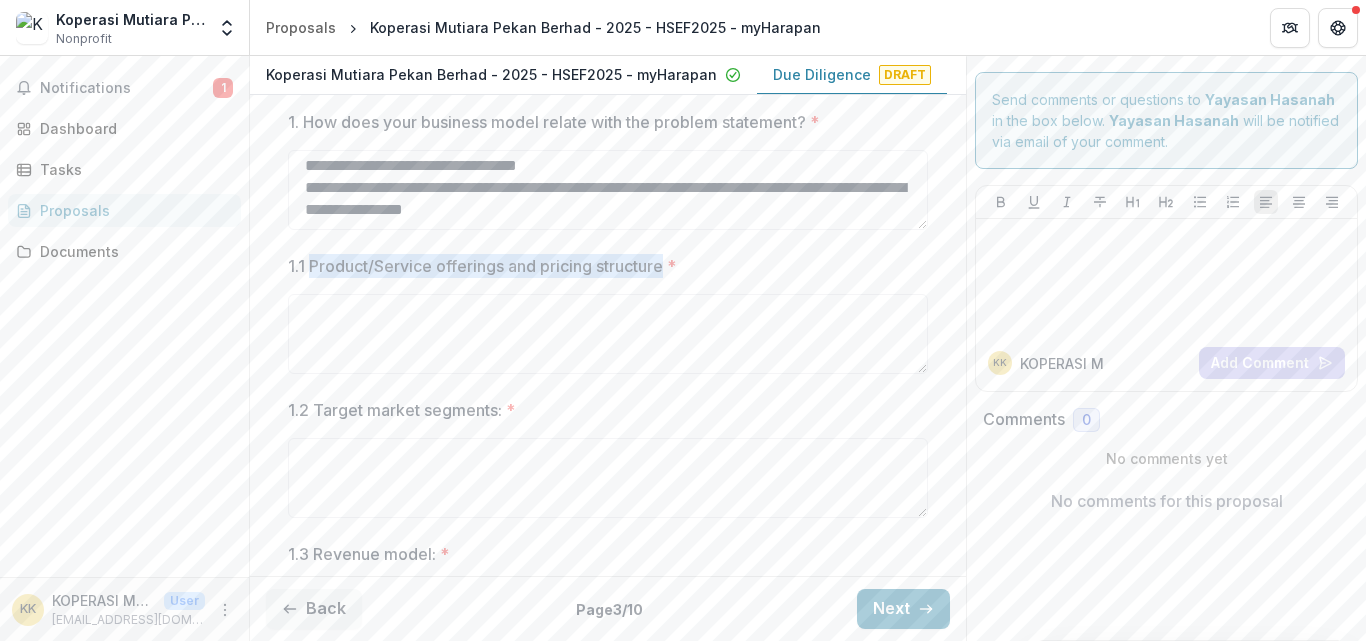 drag, startPoint x: 307, startPoint y: 262, endPoint x: 666, endPoint y: 263, distance: 359.0014 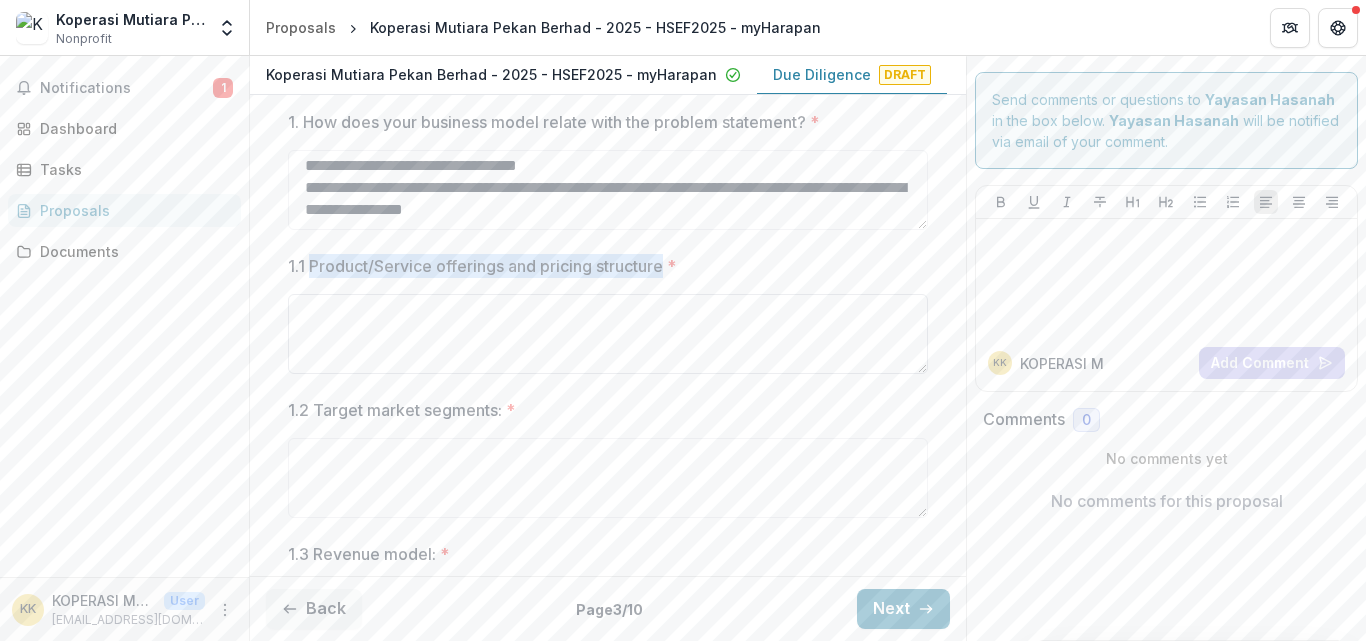 click on "1.1 Product/Service offerings and pricing structure *" at bounding box center [608, 334] 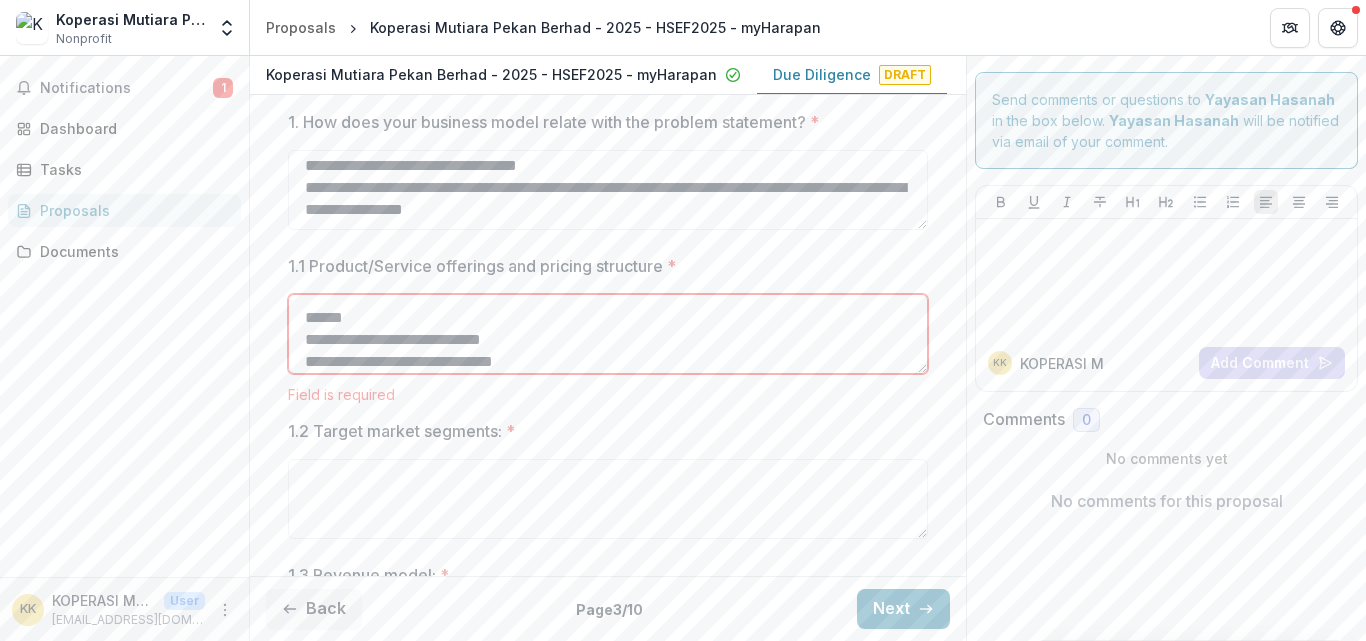 scroll, scrollTop: 282, scrollLeft: 0, axis: vertical 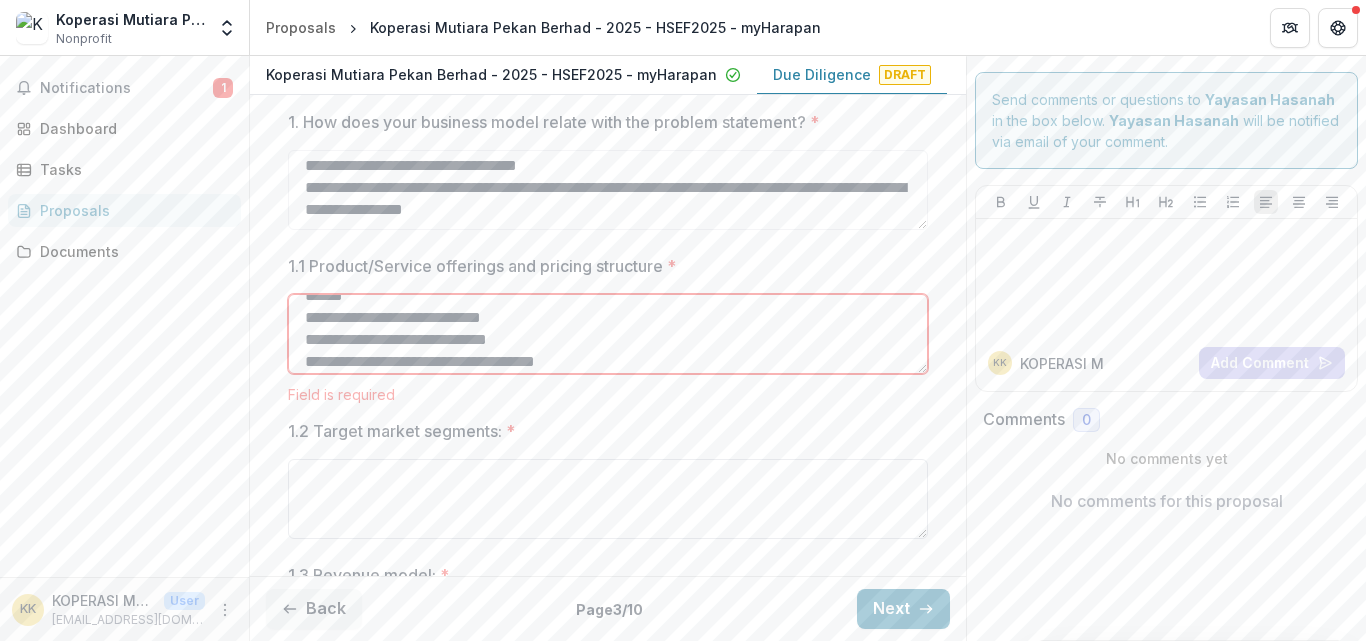 type on "**********" 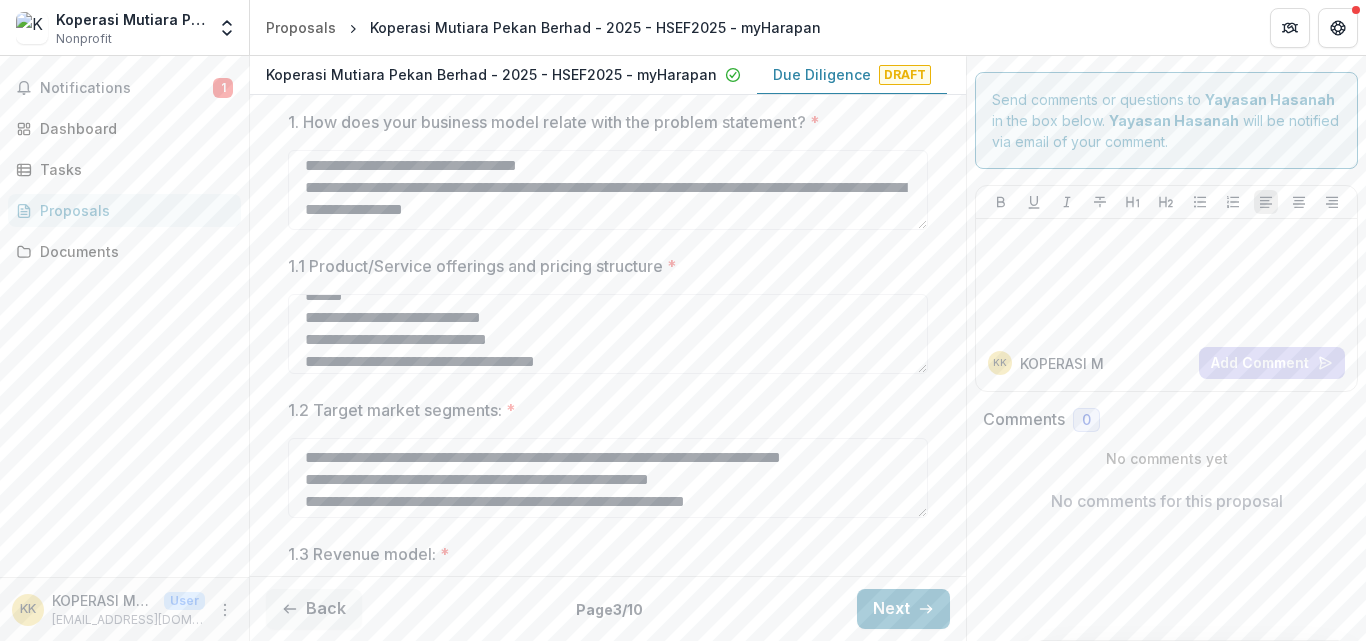 type on "**********" 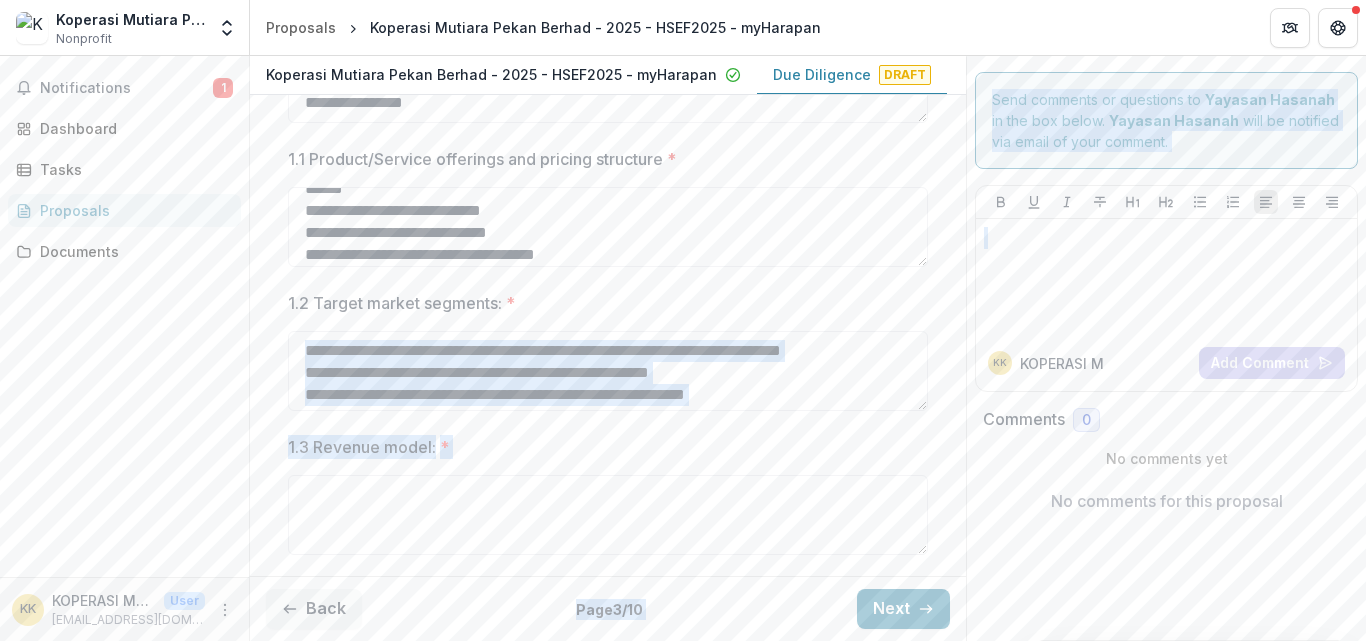 scroll, scrollTop: 555, scrollLeft: 0, axis: vertical 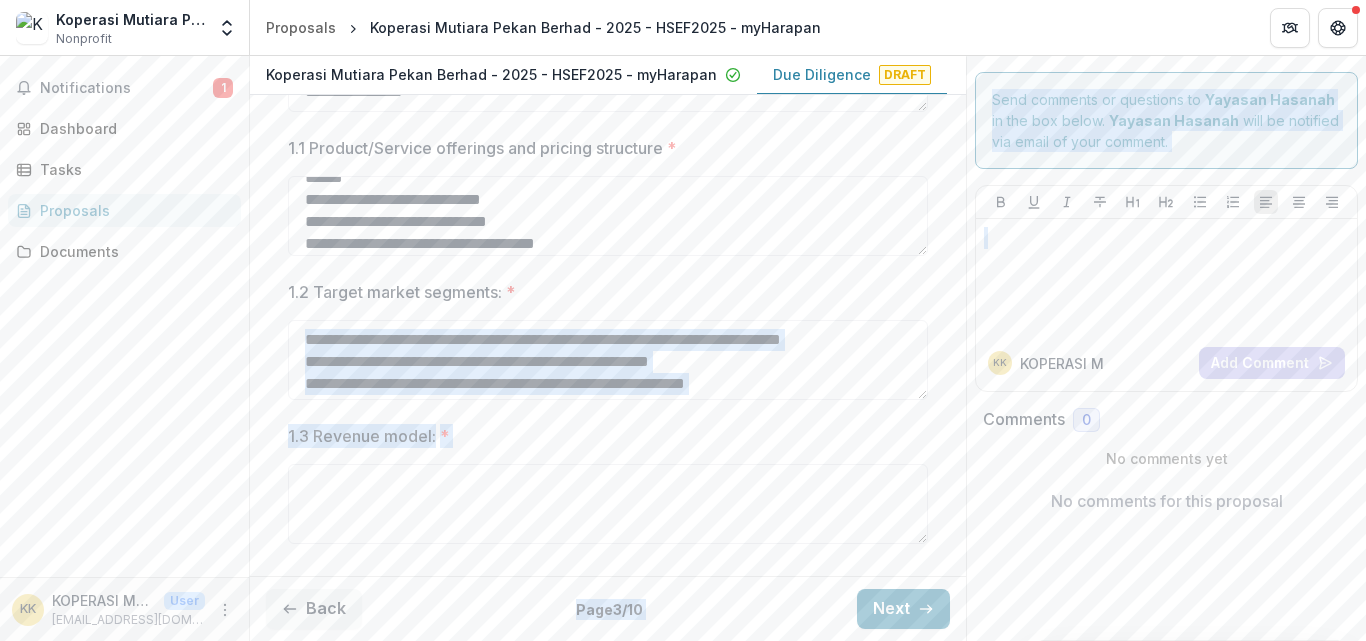 click on "1.3 Revenue model: *" at bounding box center (602, 436) 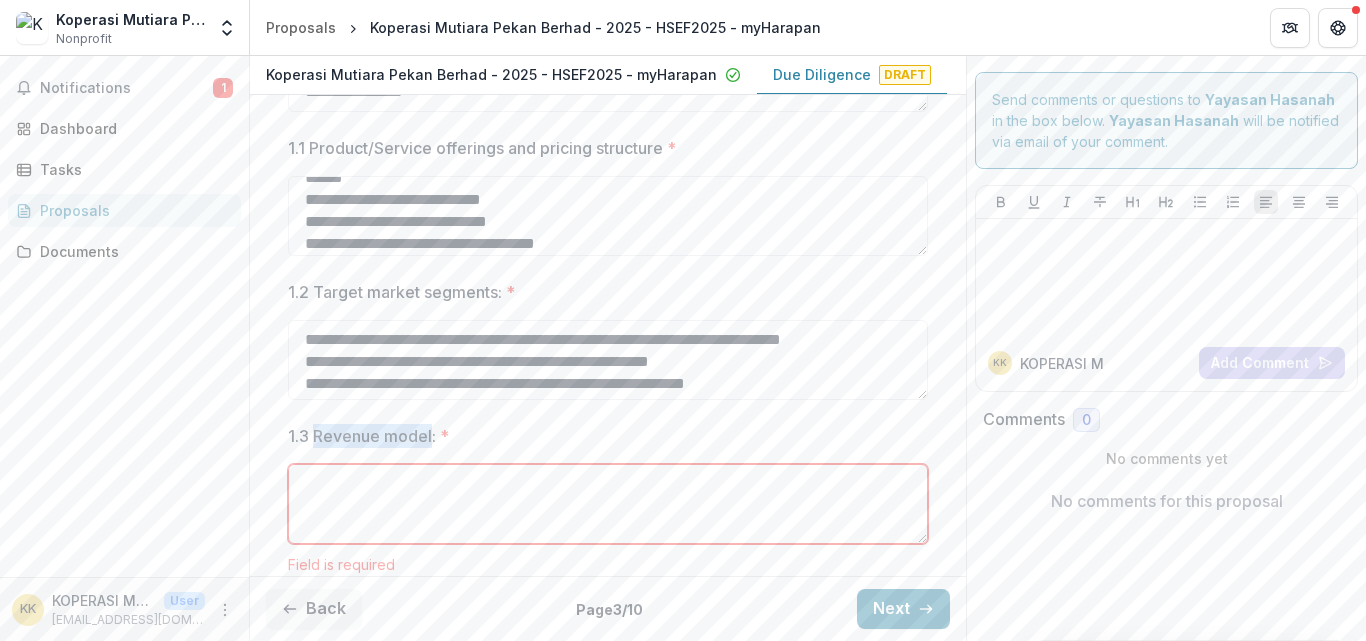 drag, startPoint x: 313, startPoint y: 433, endPoint x: 429, endPoint y: 434, distance: 116.00431 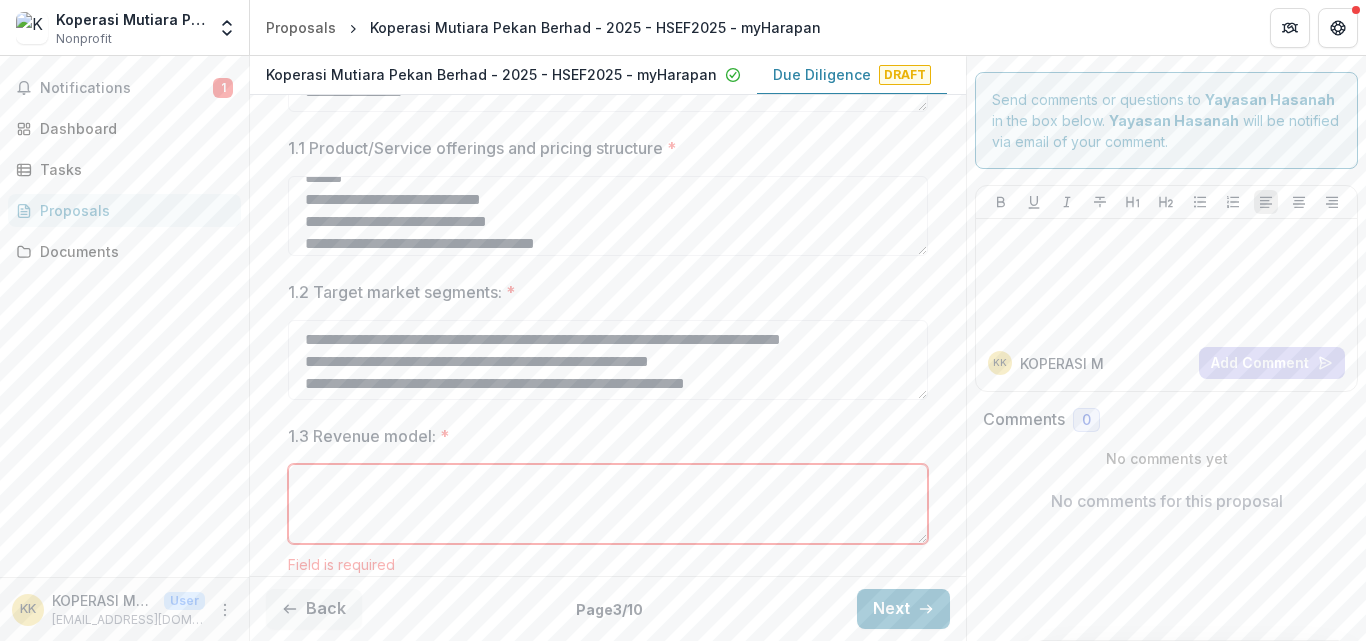 click on "1.3 Revenue model: *" at bounding box center (608, 504) 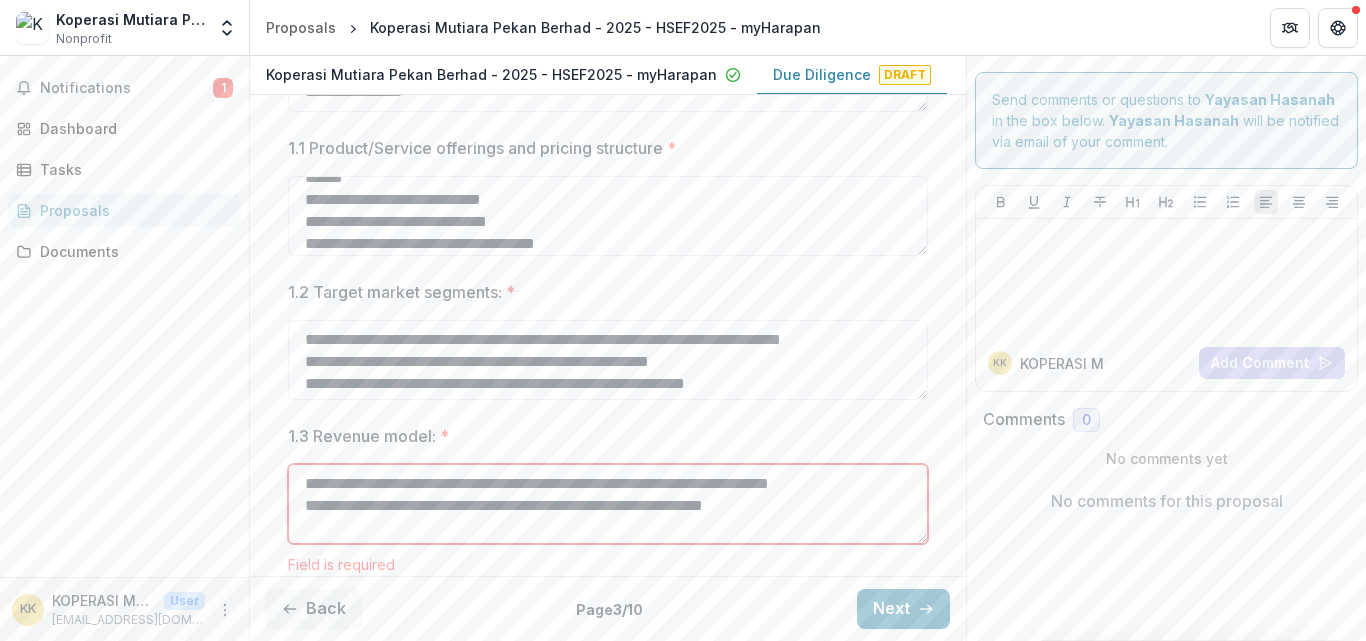 scroll, scrollTop: 18, scrollLeft: 0, axis: vertical 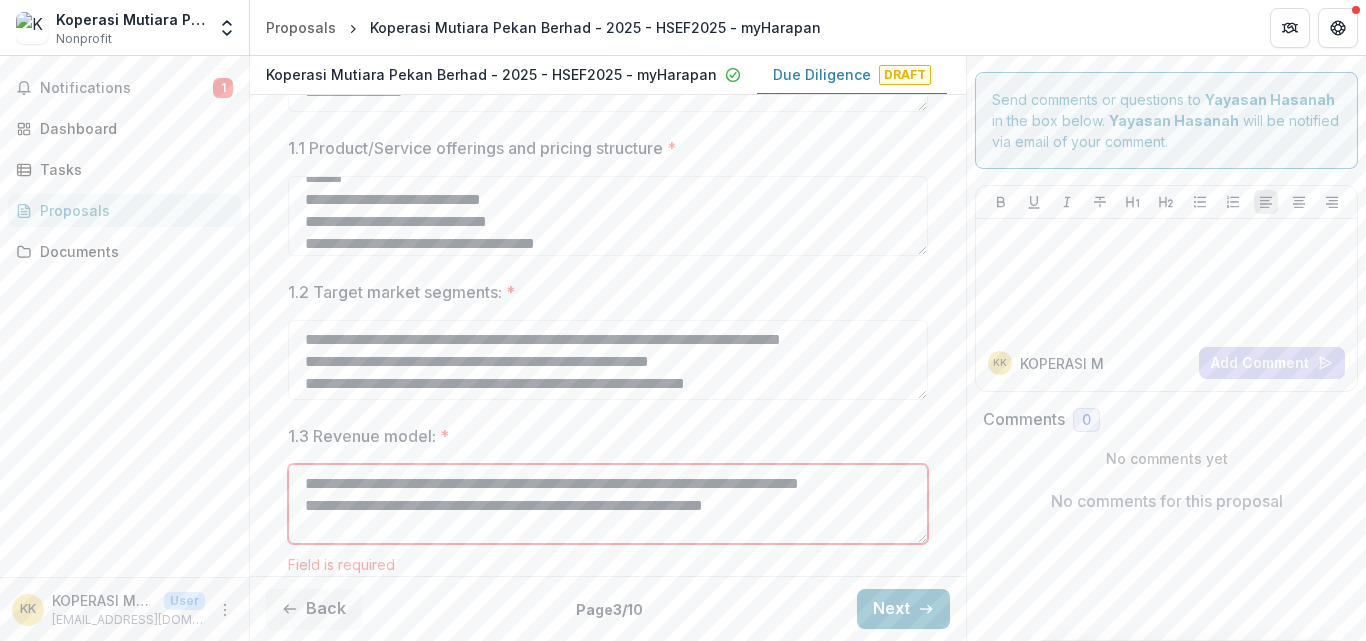 click on "**********" at bounding box center (608, 504) 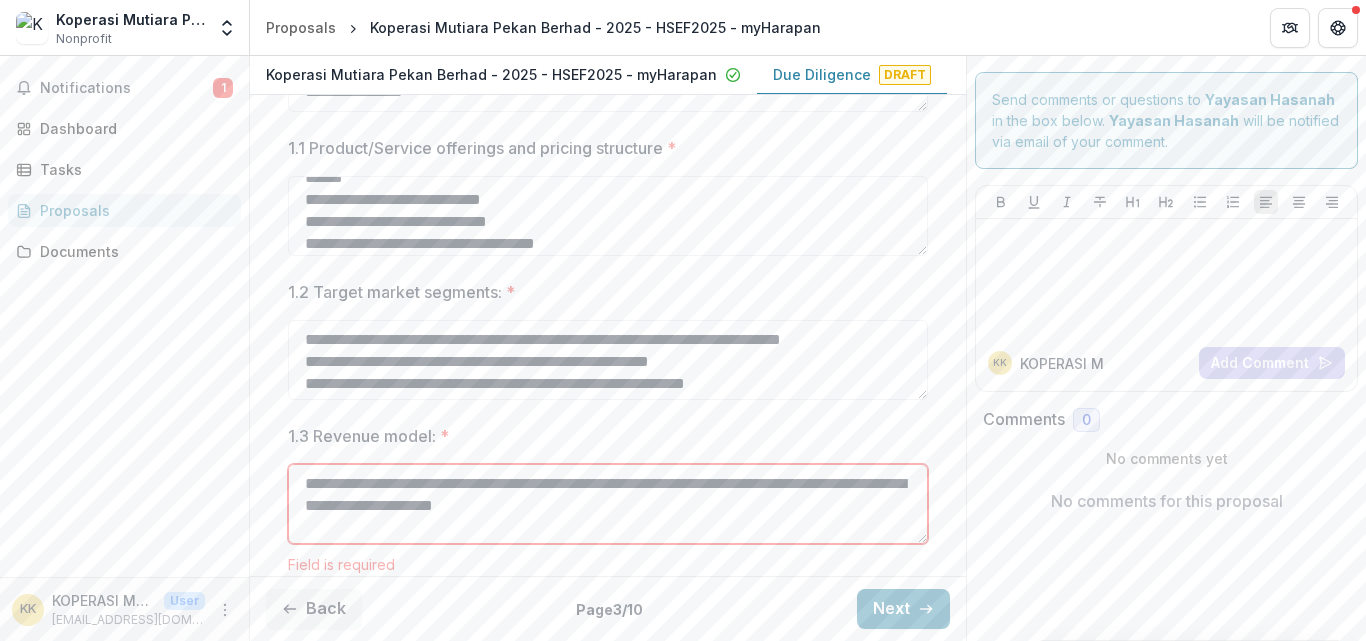 scroll, scrollTop: 0, scrollLeft: 0, axis: both 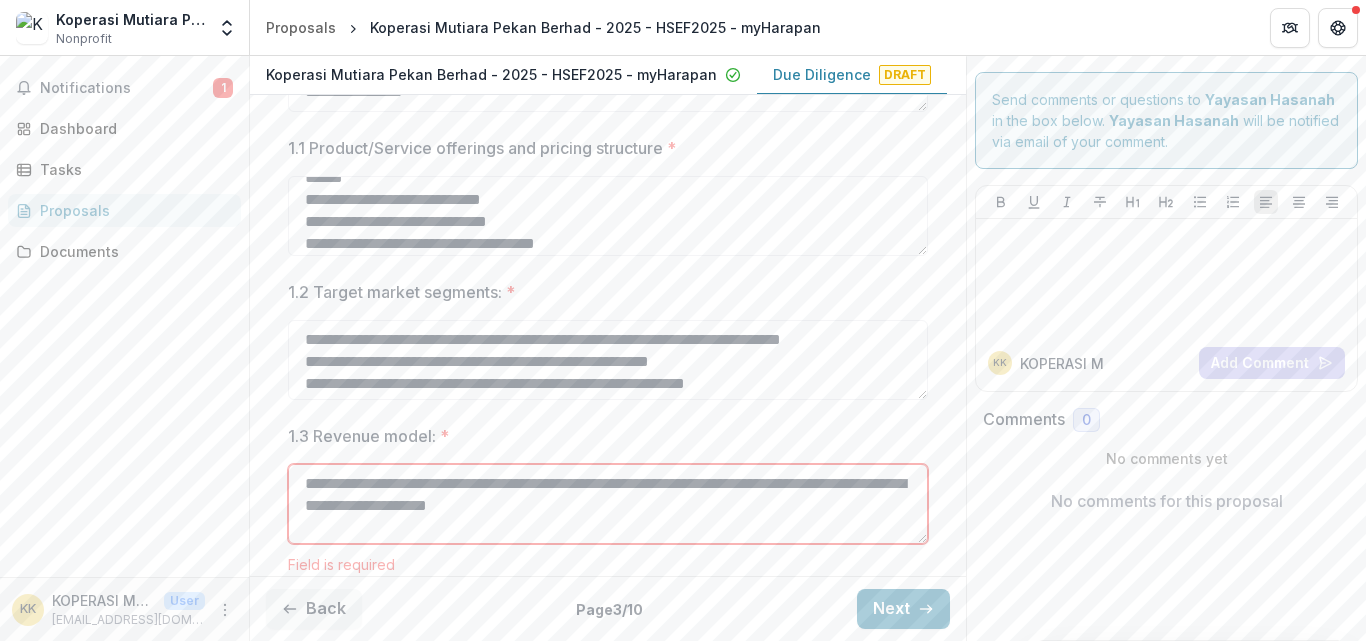 click on "**********" at bounding box center [608, 504] 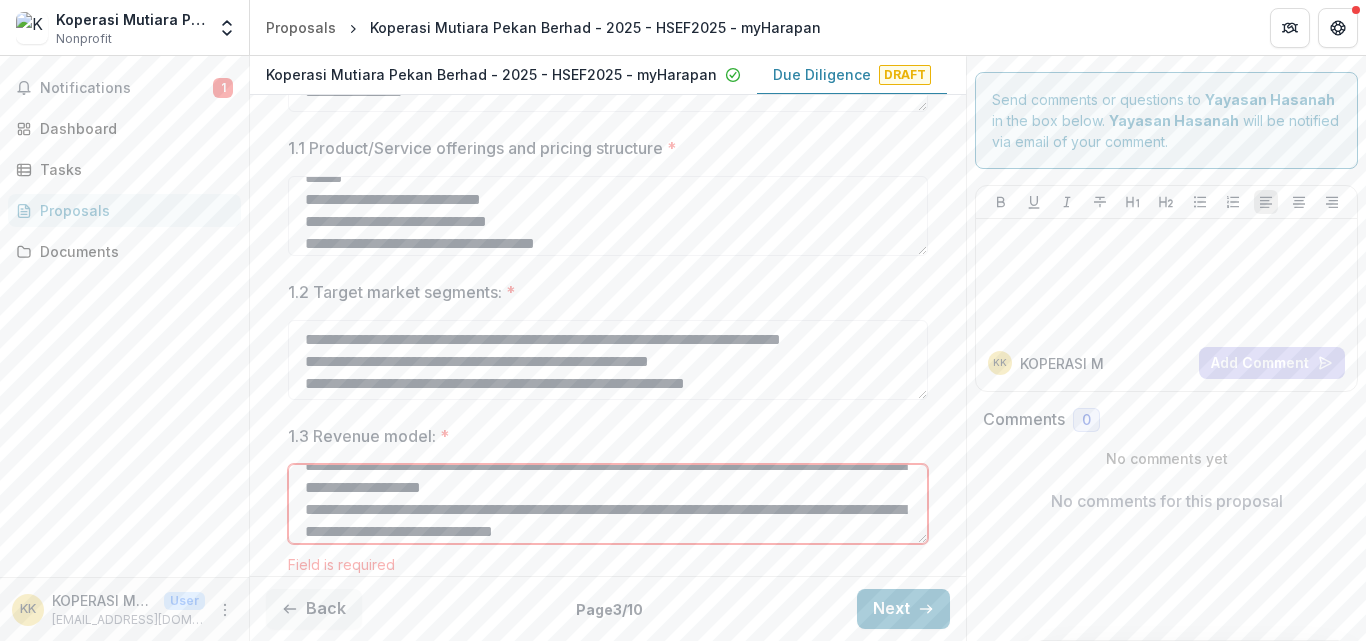 scroll, scrollTop: 40, scrollLeft: 0, axis: vertical 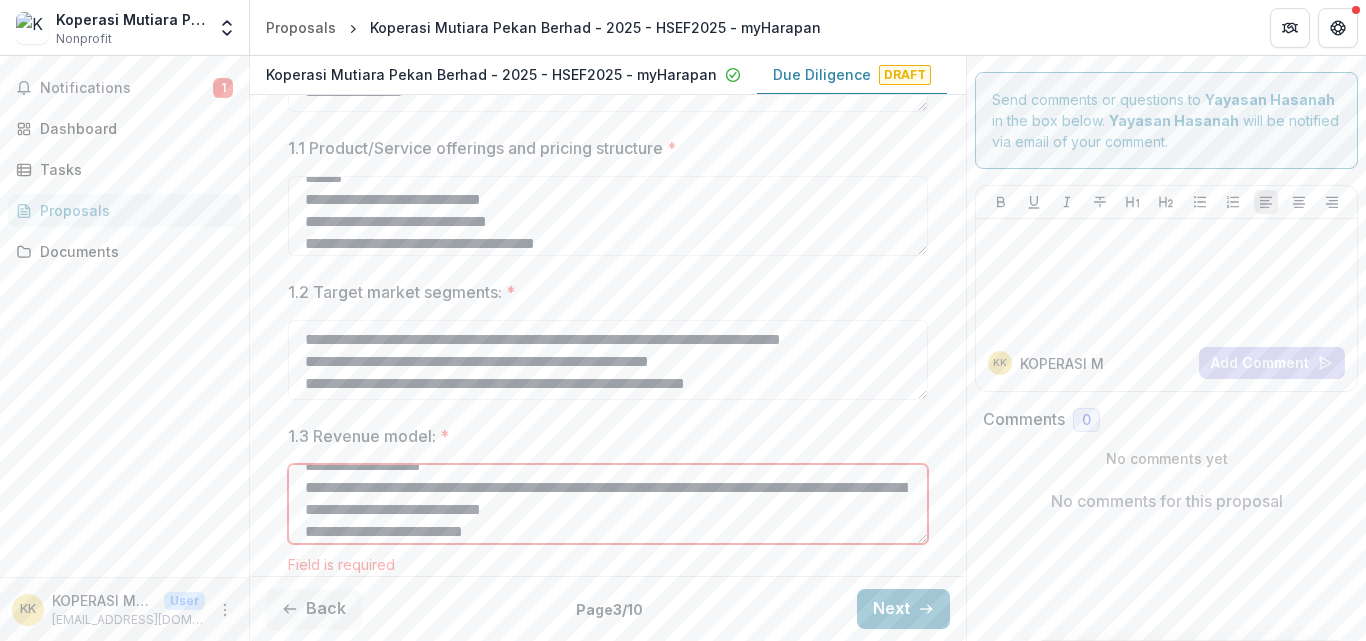 click on "**********" at bounding box center (608, 504) 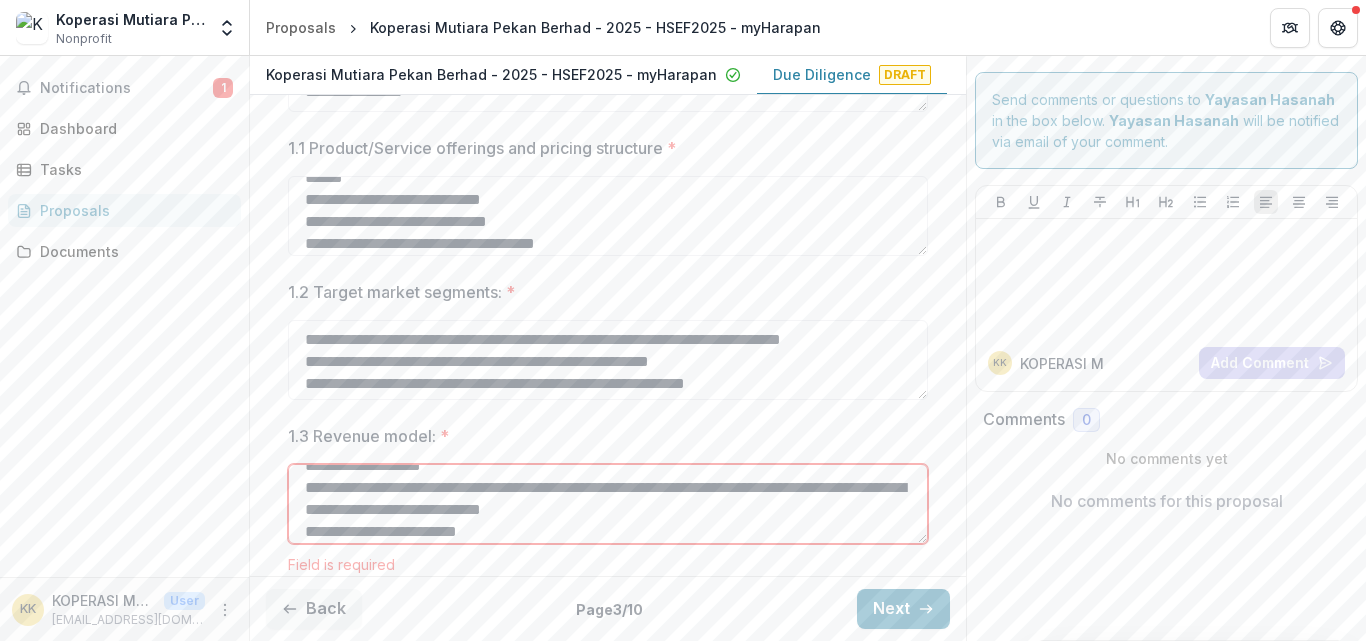 click on "**********" at bounding box center [608, 504] 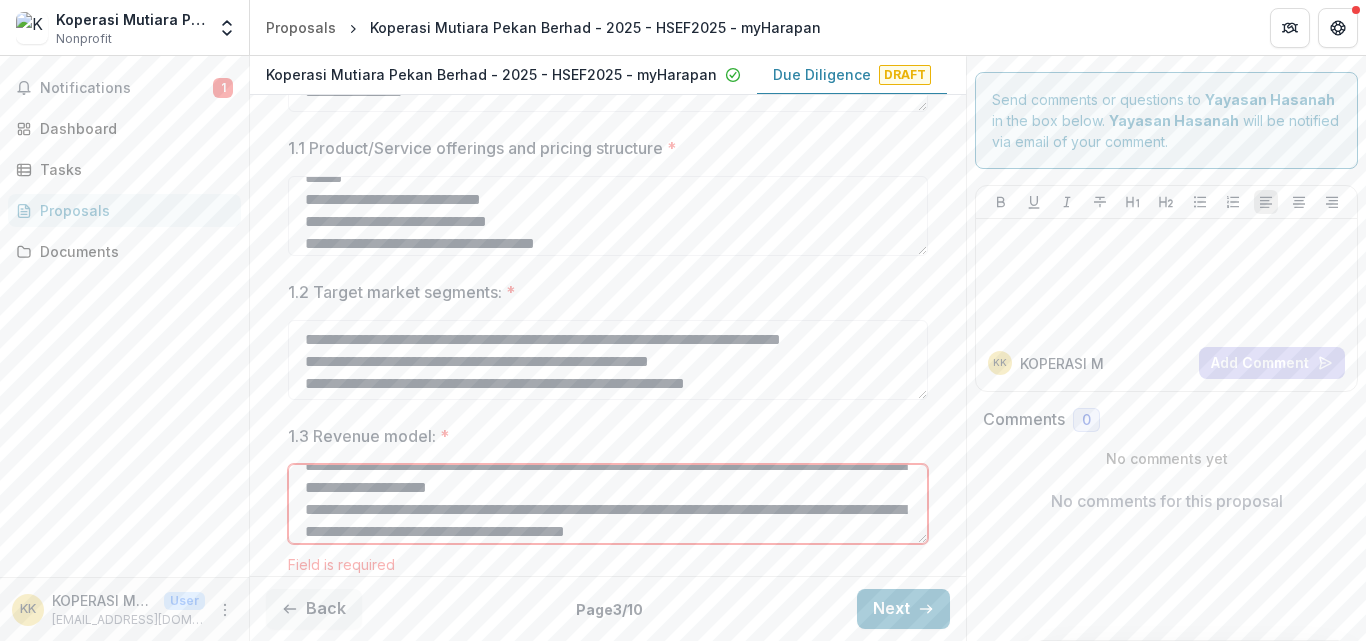 scroll, scrollTop: 128, scrollLeft: 0, axis: vertical 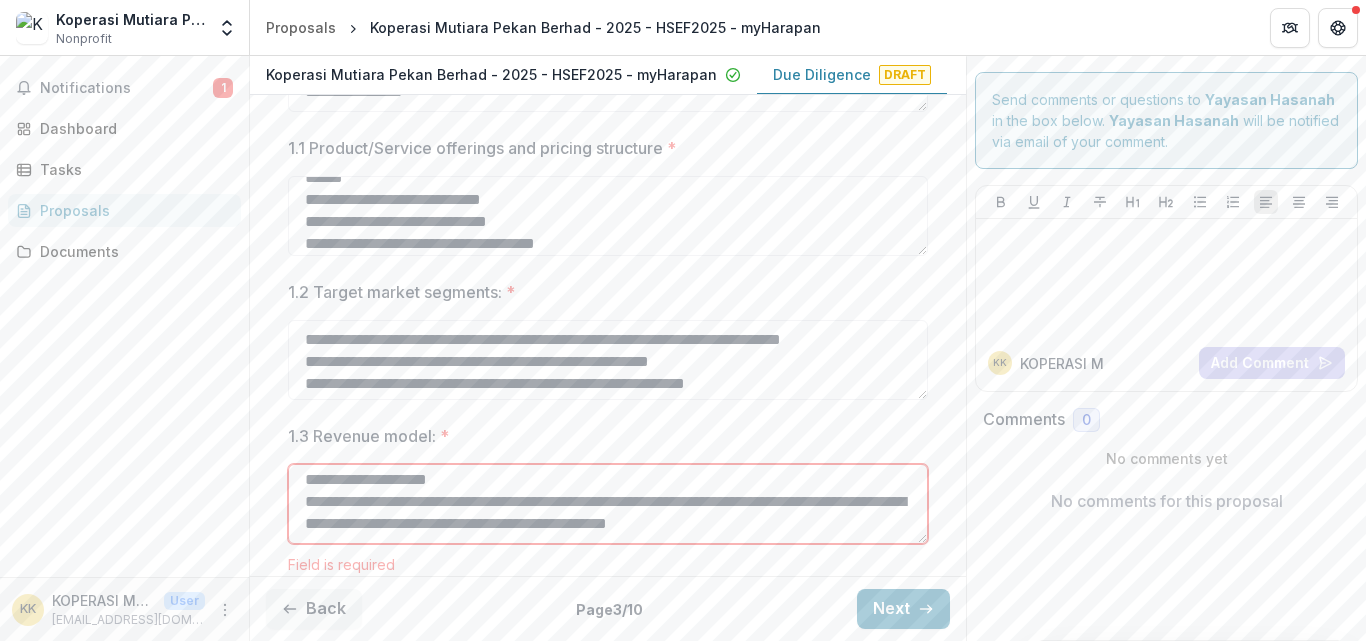 type on "**********" 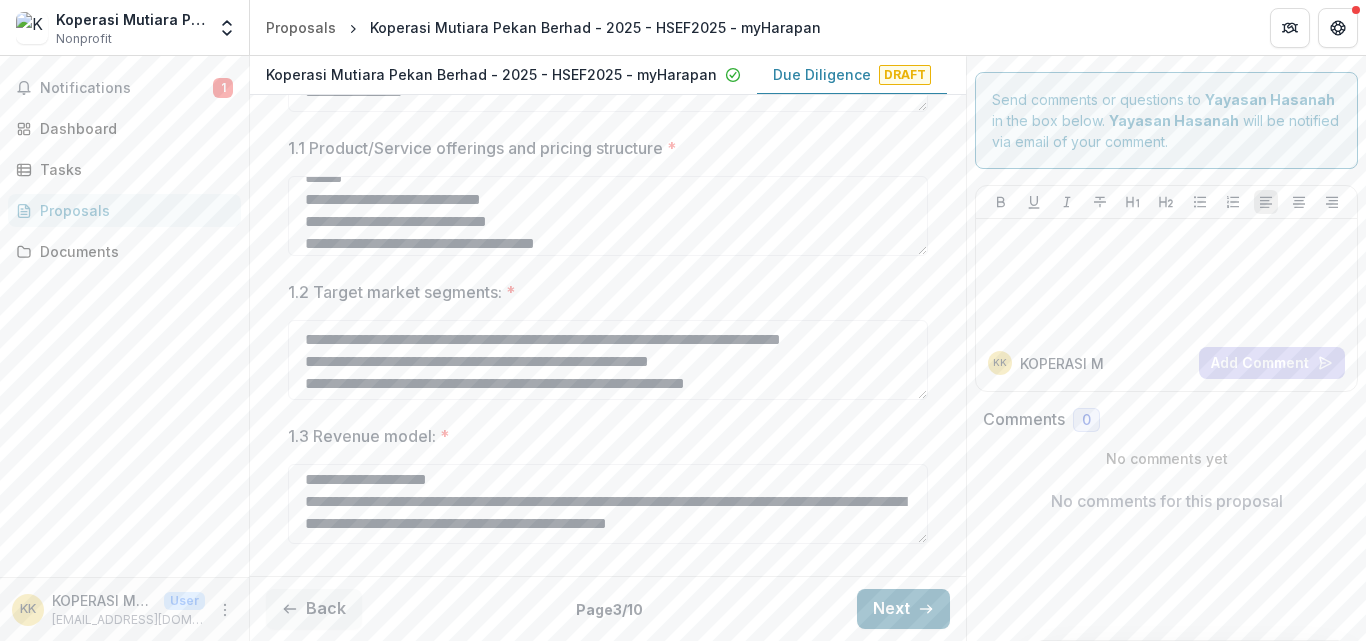 click on "Next" at bounding box center [903, 609] 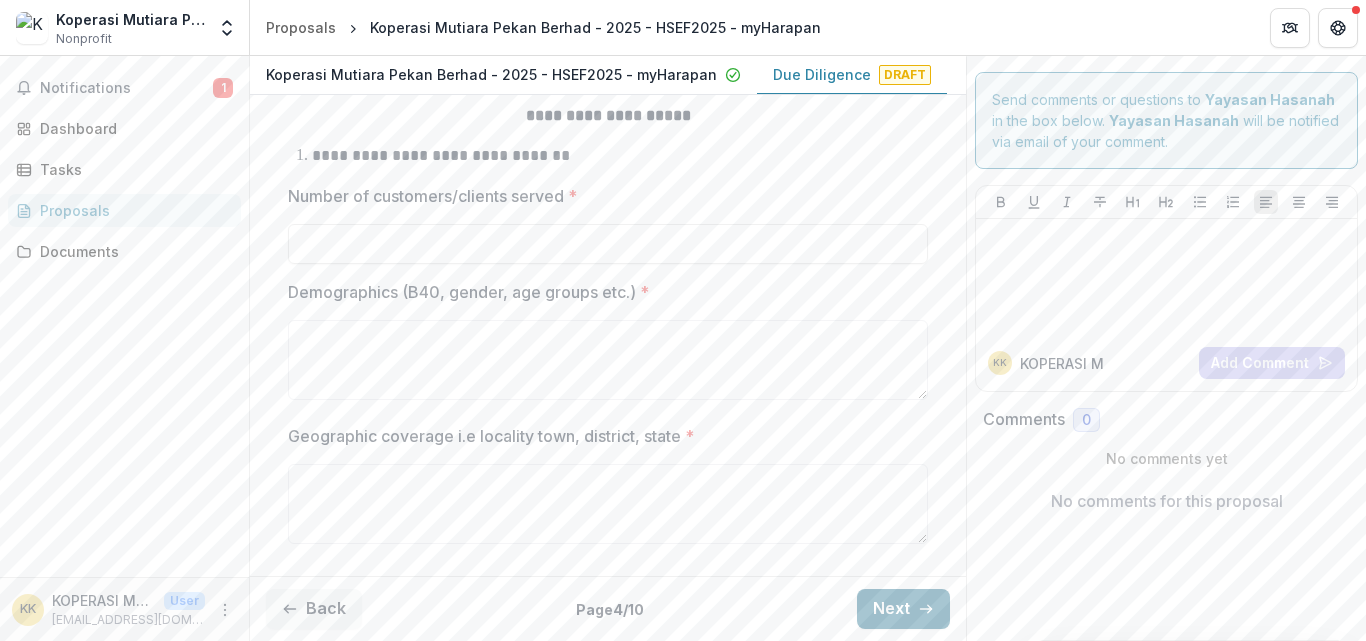 scroll, scrollTop: 0, scrollLeft: 0, axis: both 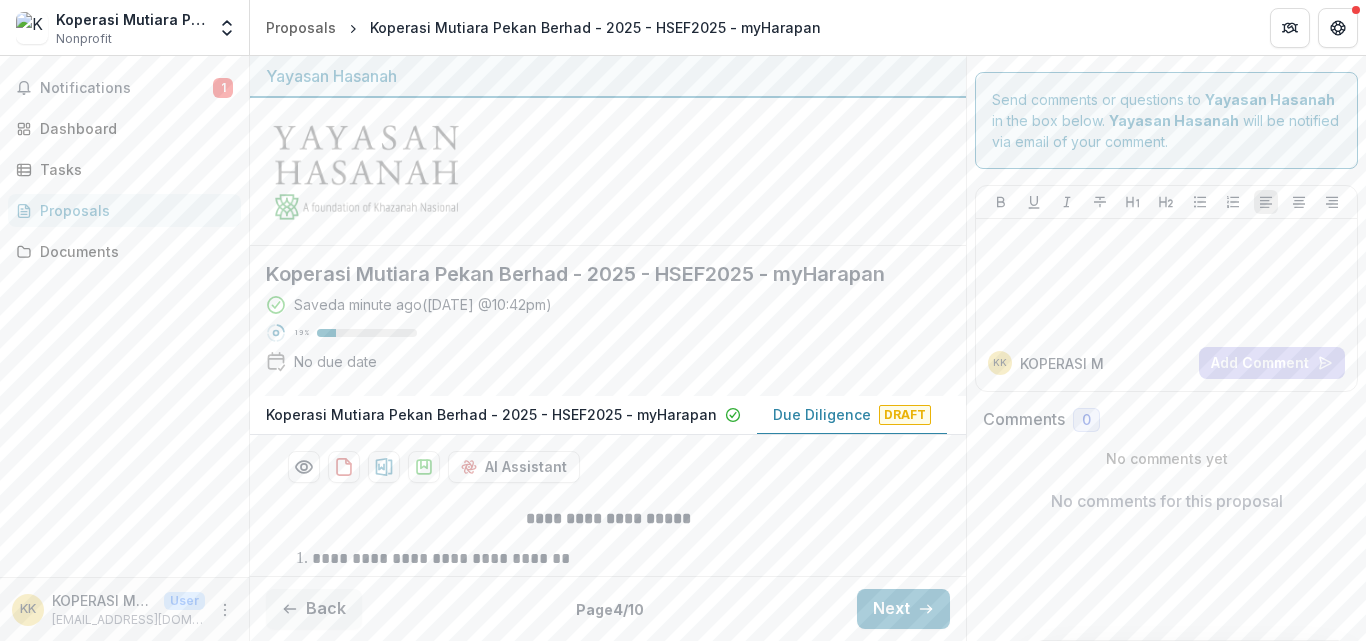 drag, startPoint x: 966, startPoint y: 289, endPoint x: 967, endPoint y: 305, distance: 16.03122 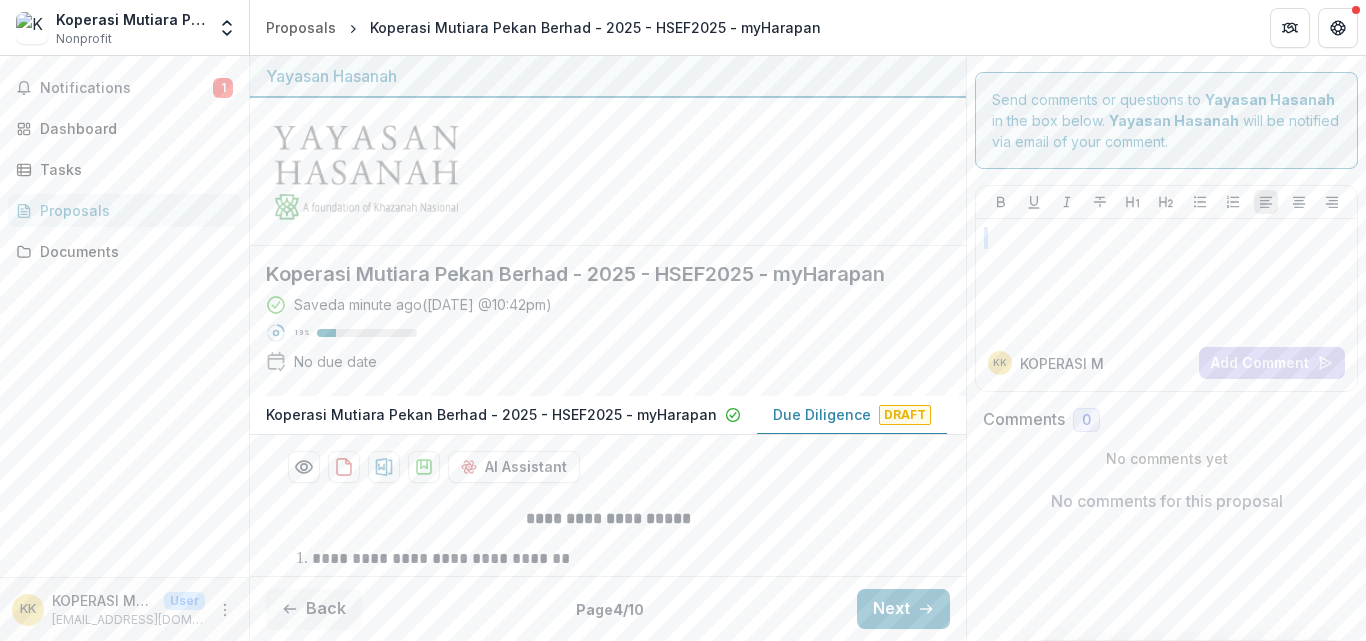 drag, startPoint x: 966, startPoint y: 305, endPoint x: 966, endPoint y: 422, distance: 117 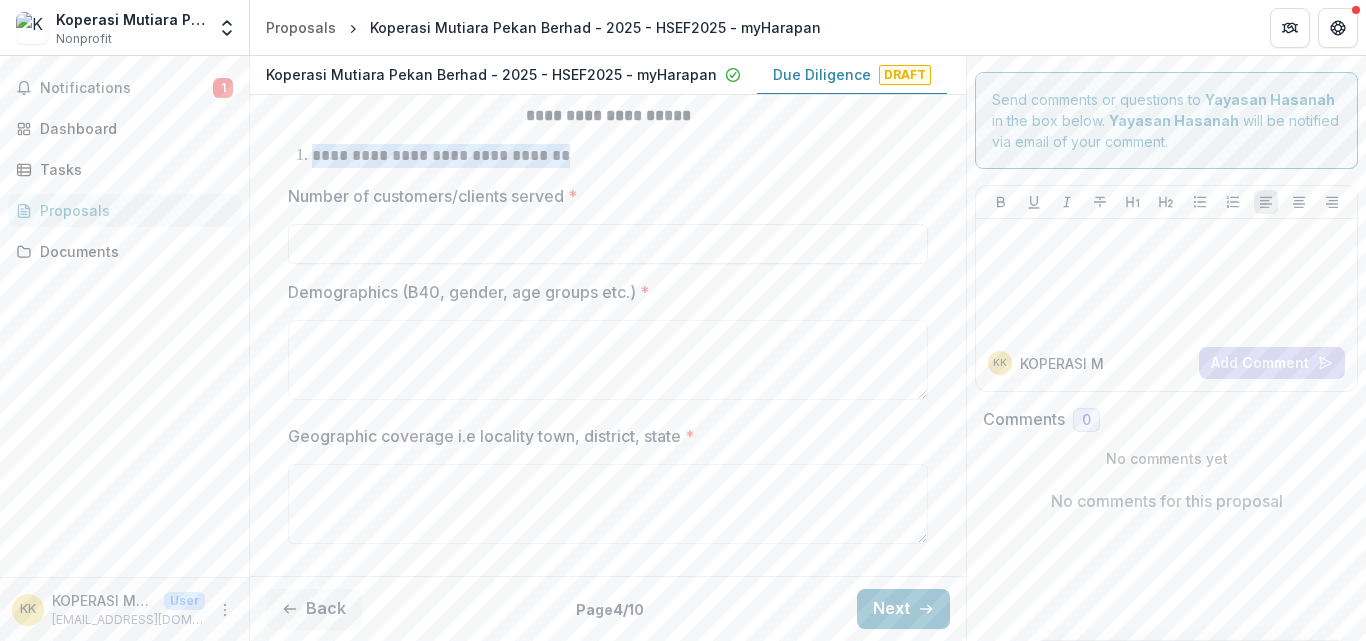 drag, startPoint x: 312, startPoint y: 158, endPoint x: 578, endPoint y: 153, distance: 266.047 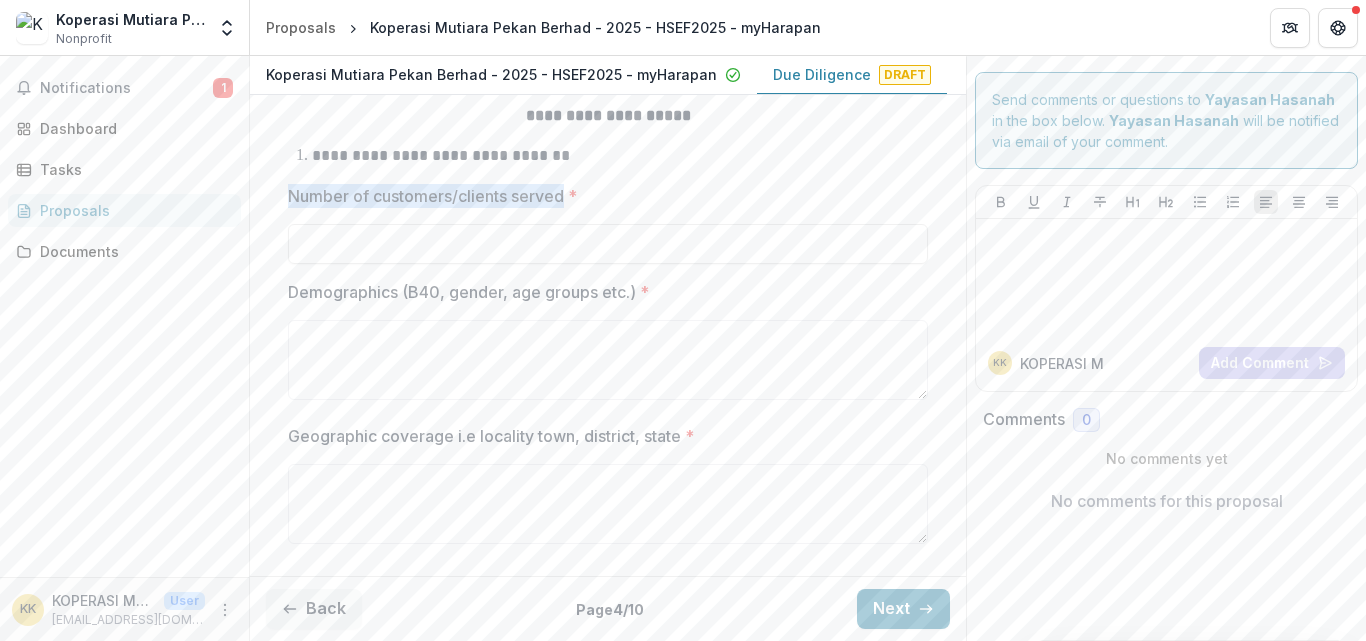 drag, startPoint x: 284, startPoint y: 199, endPoint x: 562, endPoint y: 195, distance: 278.02878 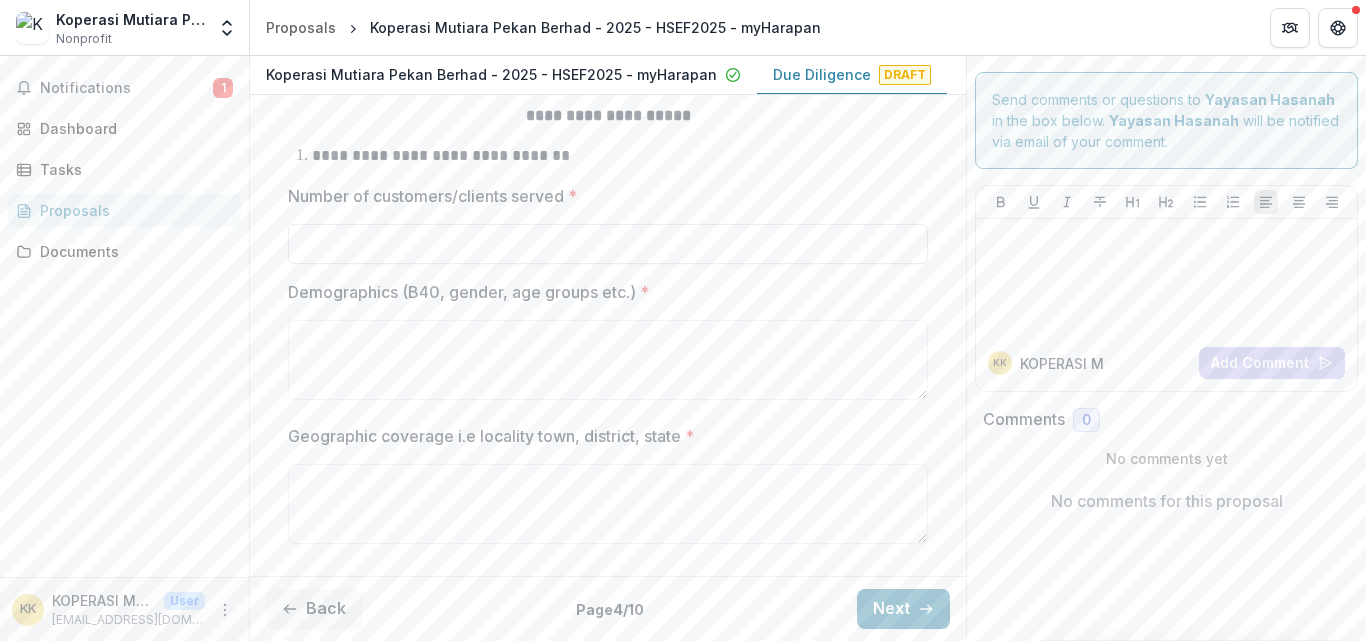 click on "Number of customers/clients served *" at bounding box center [608, 244] 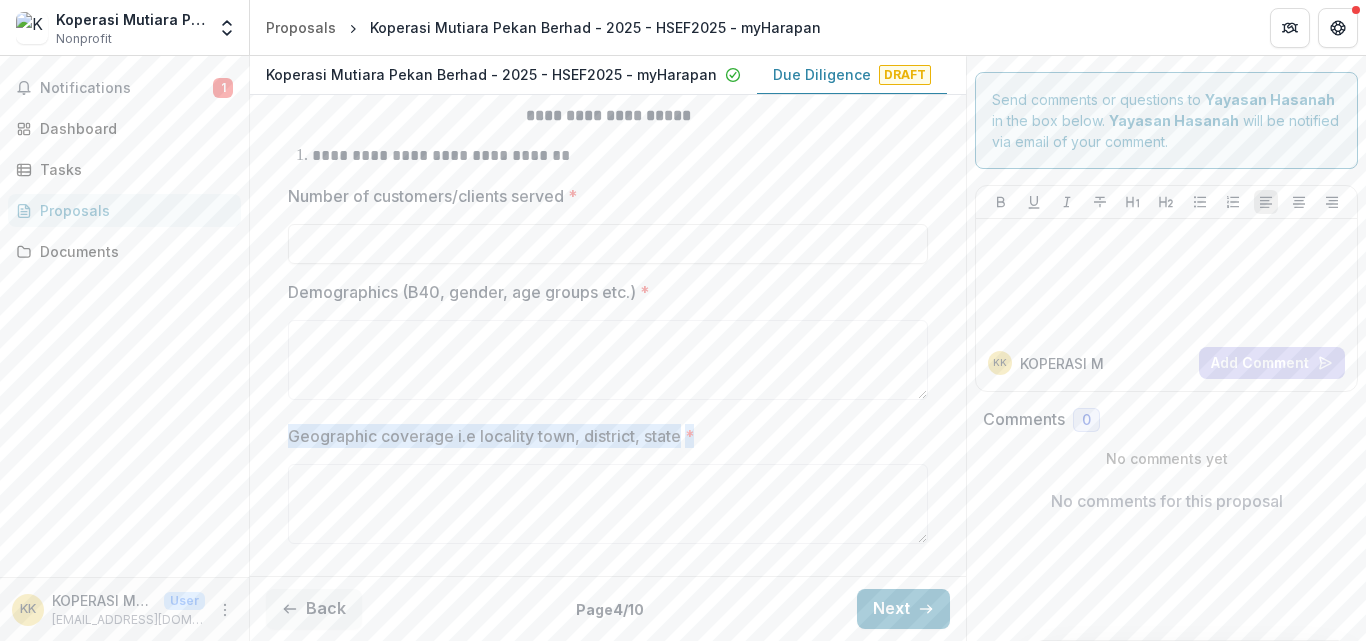 drag, startPoint x: 959, startPoint y: 352, endPoint x: 959, endPoint y: 427, distance: 75 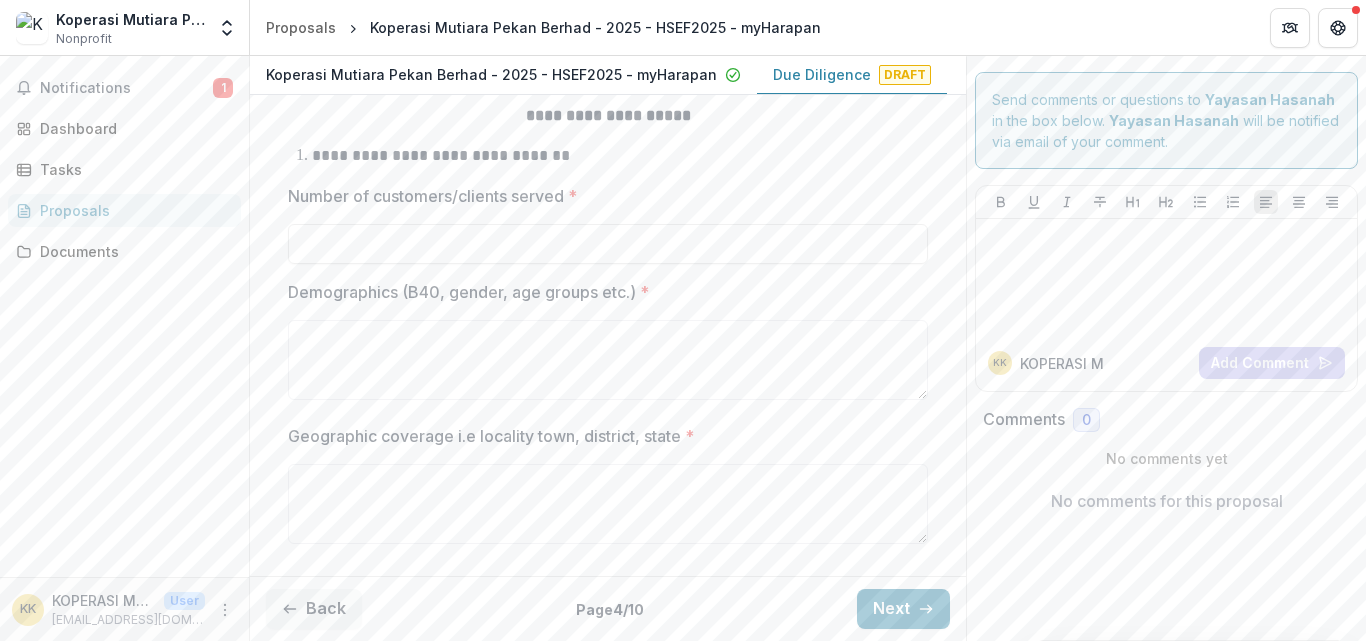 click on "**********" at bounding box center [608, 328] 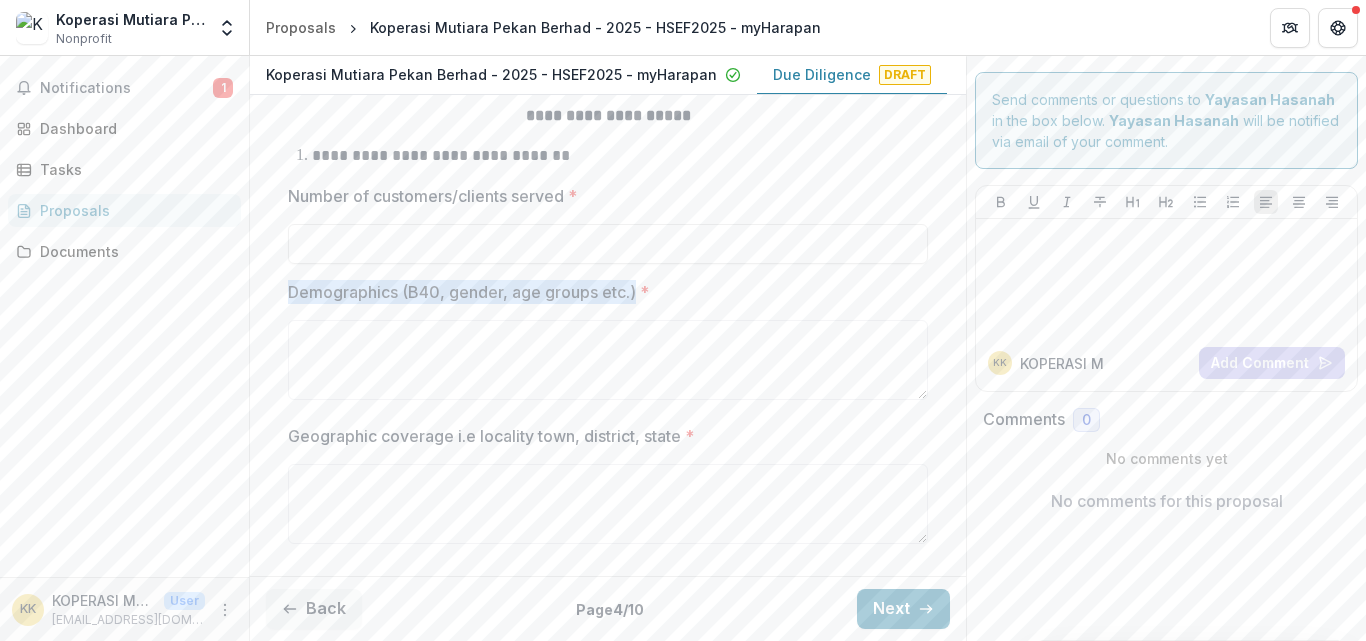 drag, startPoint x: 290, startPoint y: 284, endPoint x: 632, endPoint y: 299, distance: 342.3288 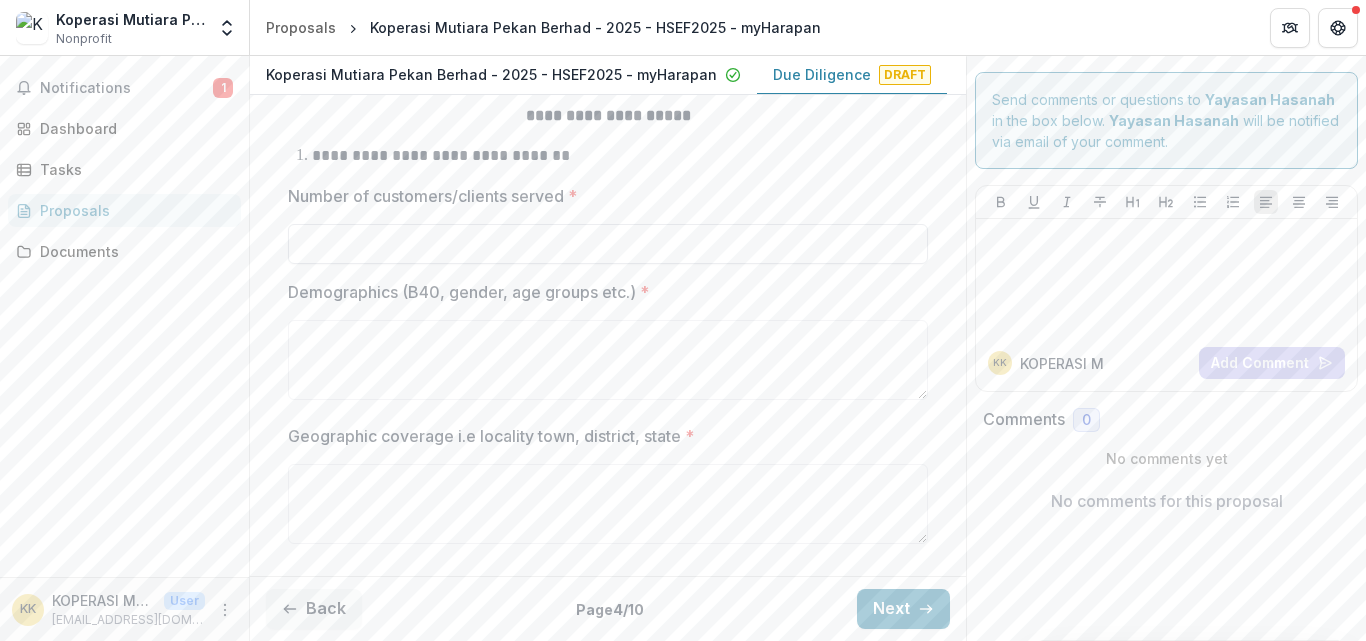 click on "Number of customers/clients served *" at bounding box center (608, 244) 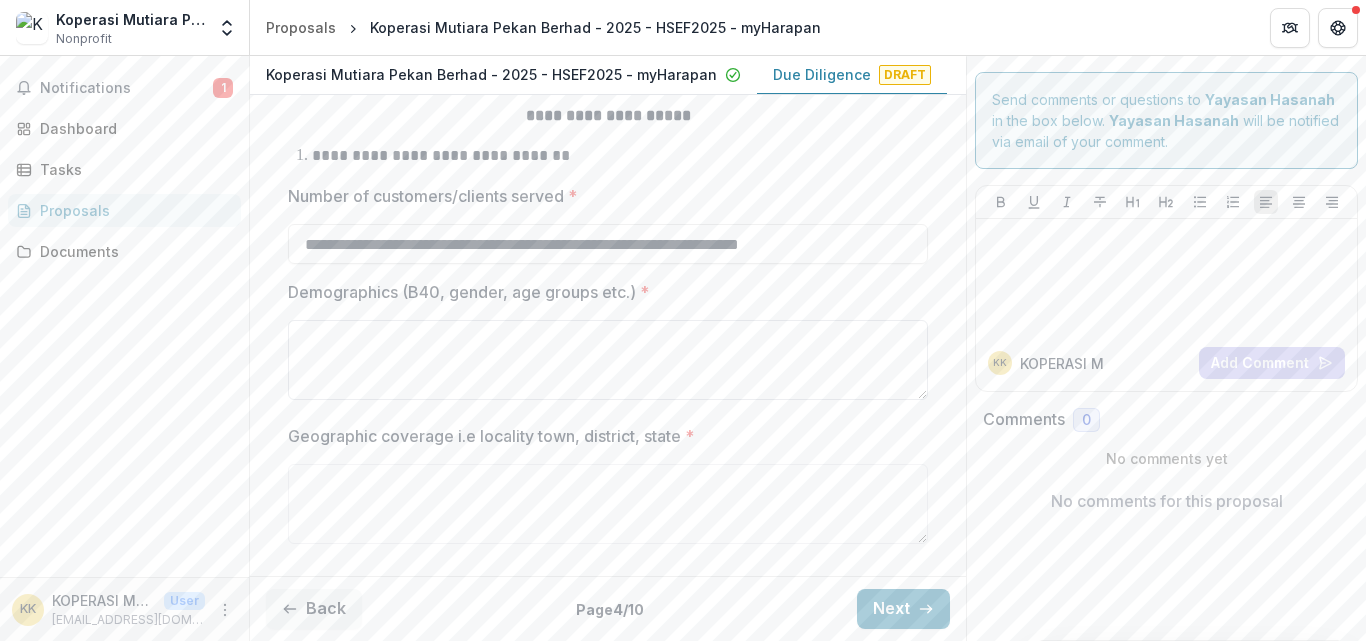type on "**********" 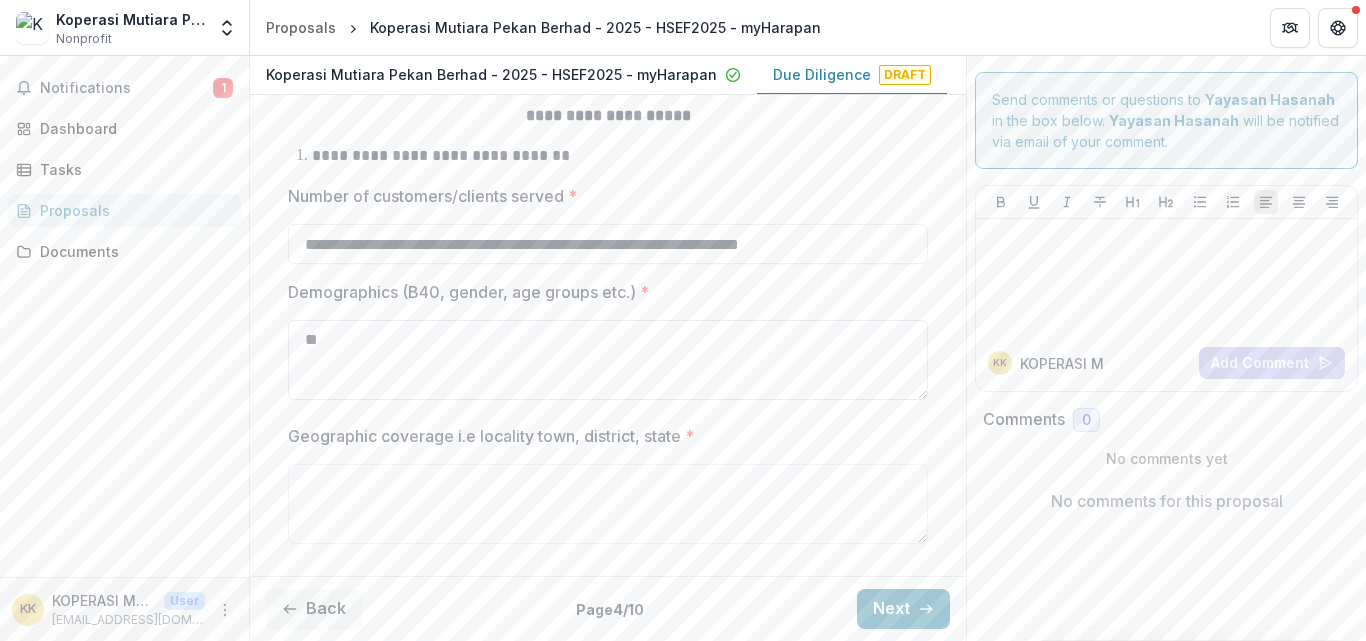 type on "*" 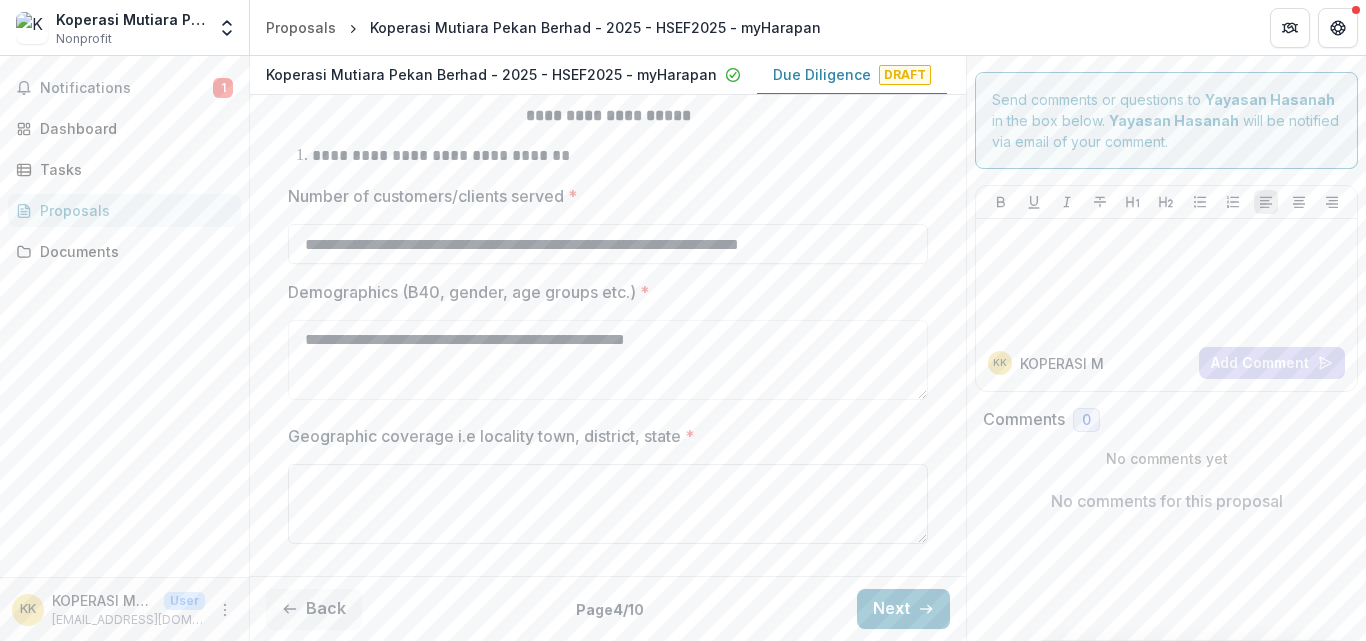 type on "**********" 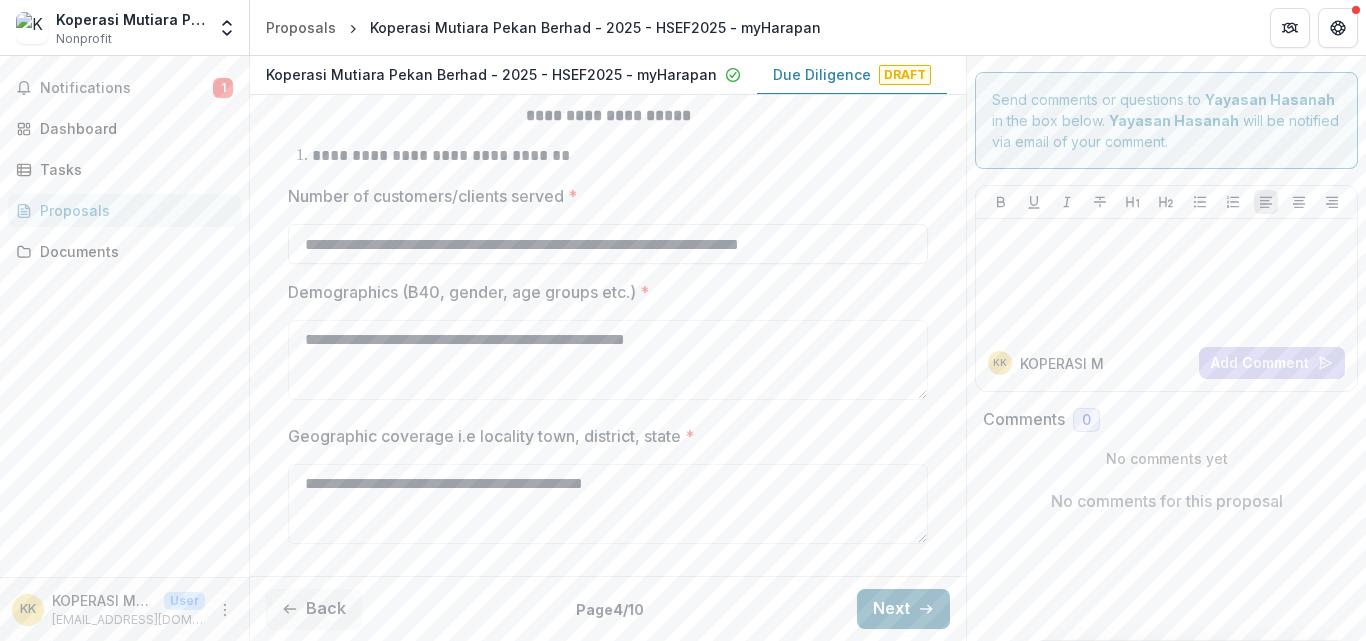 type on "**********" 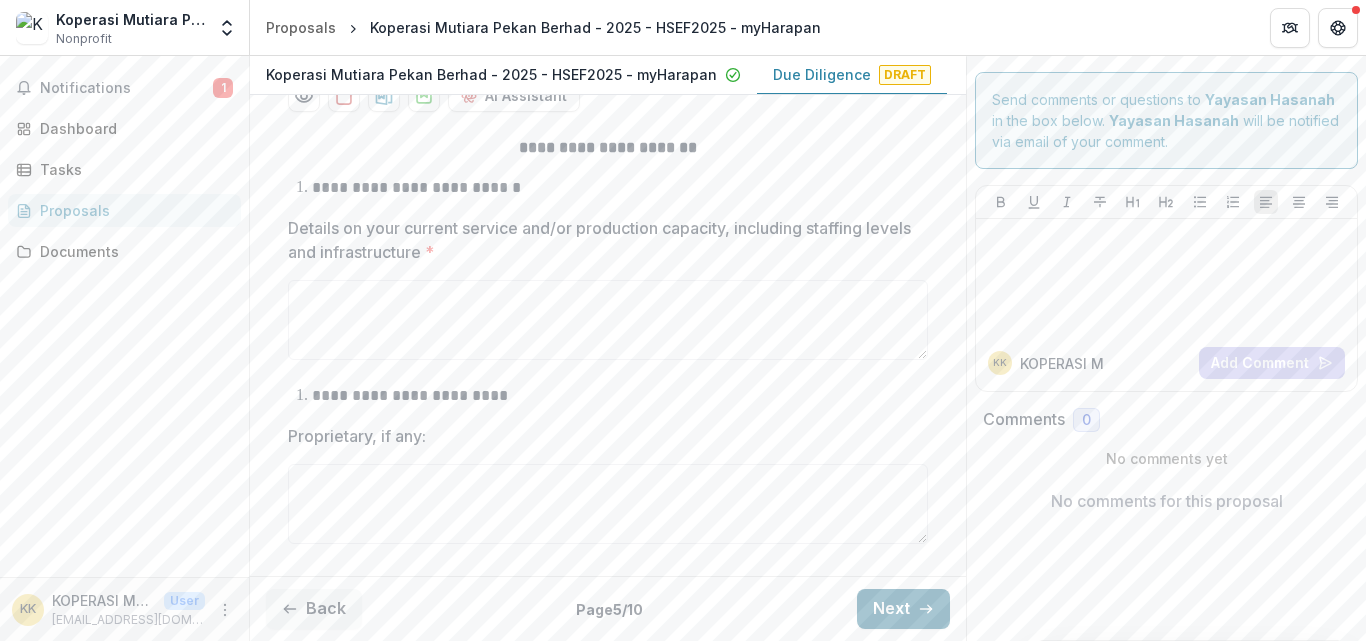 scroll, scrollTop: 0, scrollLeft: 0, axis: both 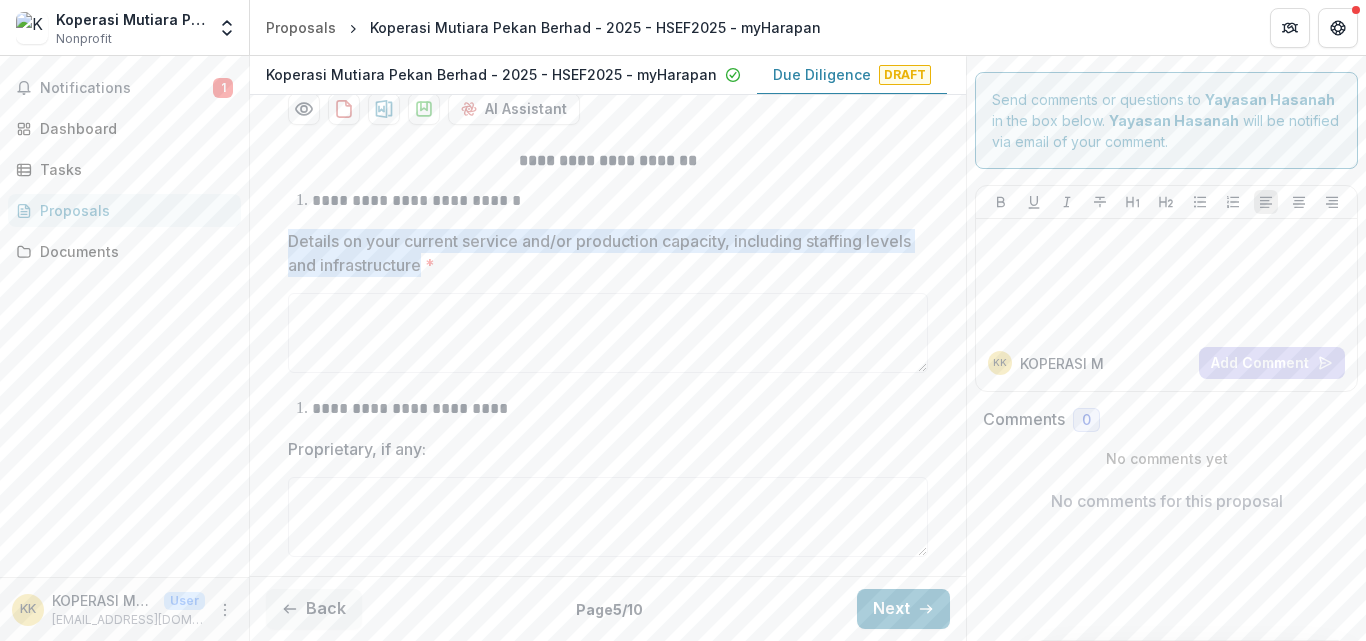 drag, startPoint x: 286, startPoint y: 239, endPoint x: 468, endPoint y: 270, distance: 184.62123 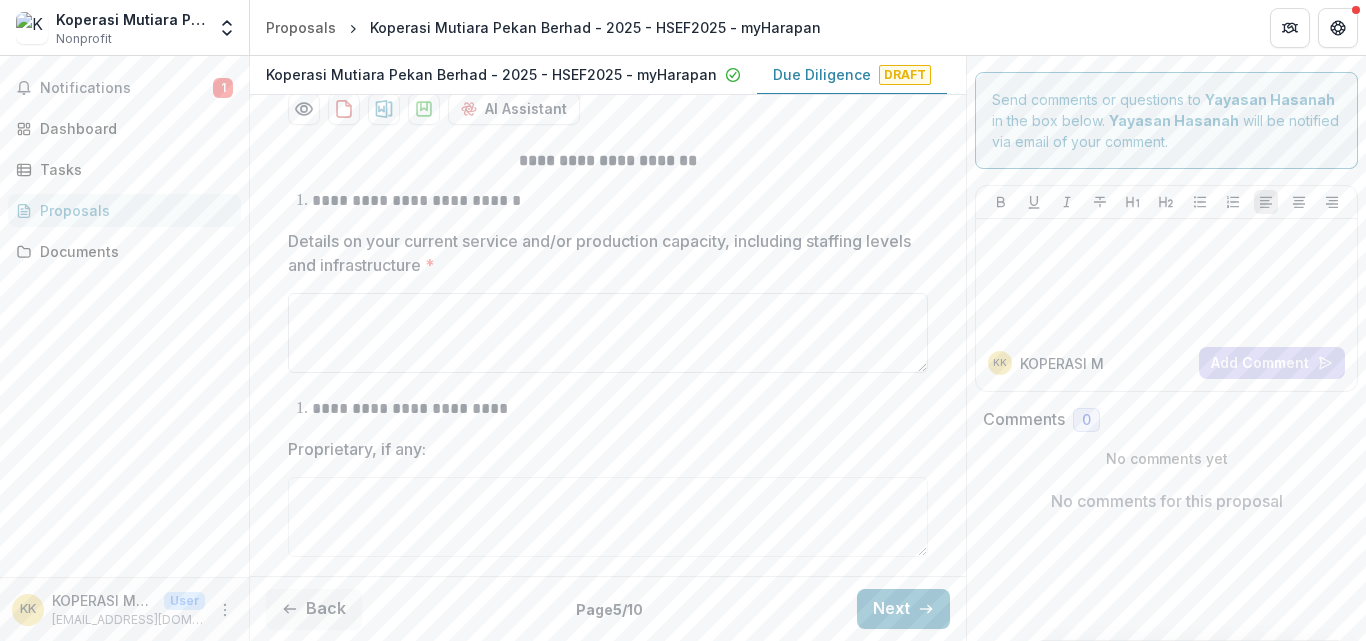 click on "Details on your current service and/or production capacity, including staffing levels and infrastructure  *" at bounding box center (608, 333) 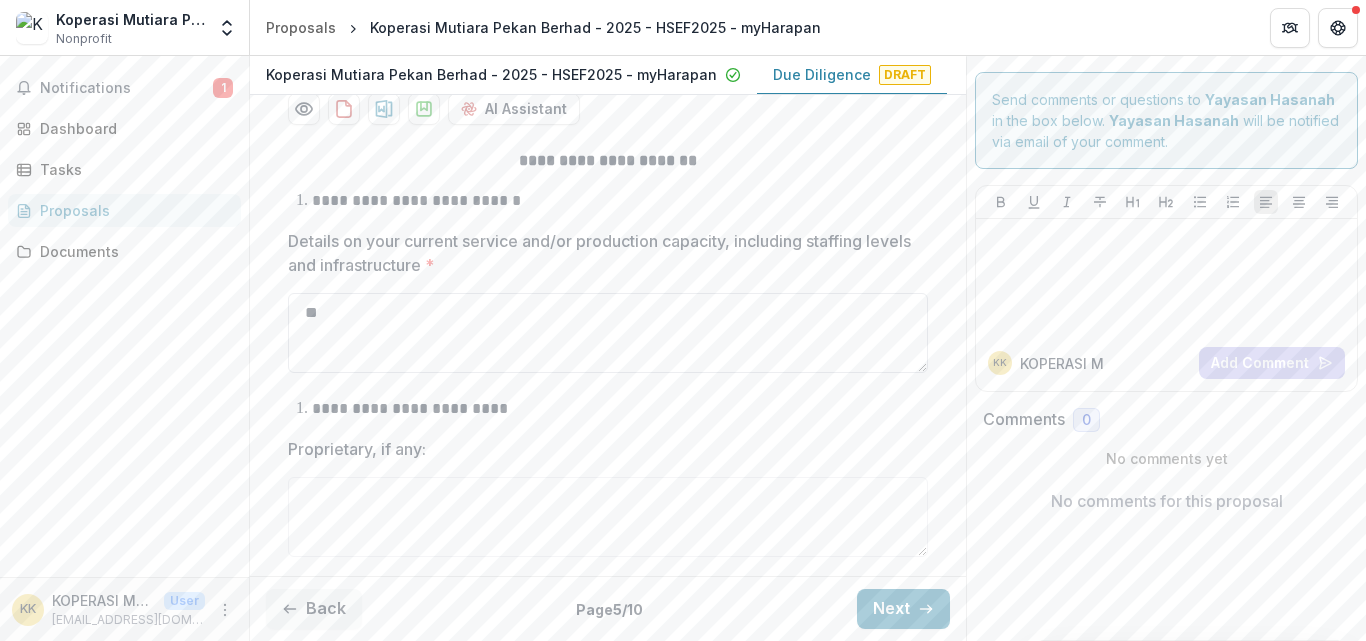 type on "*" 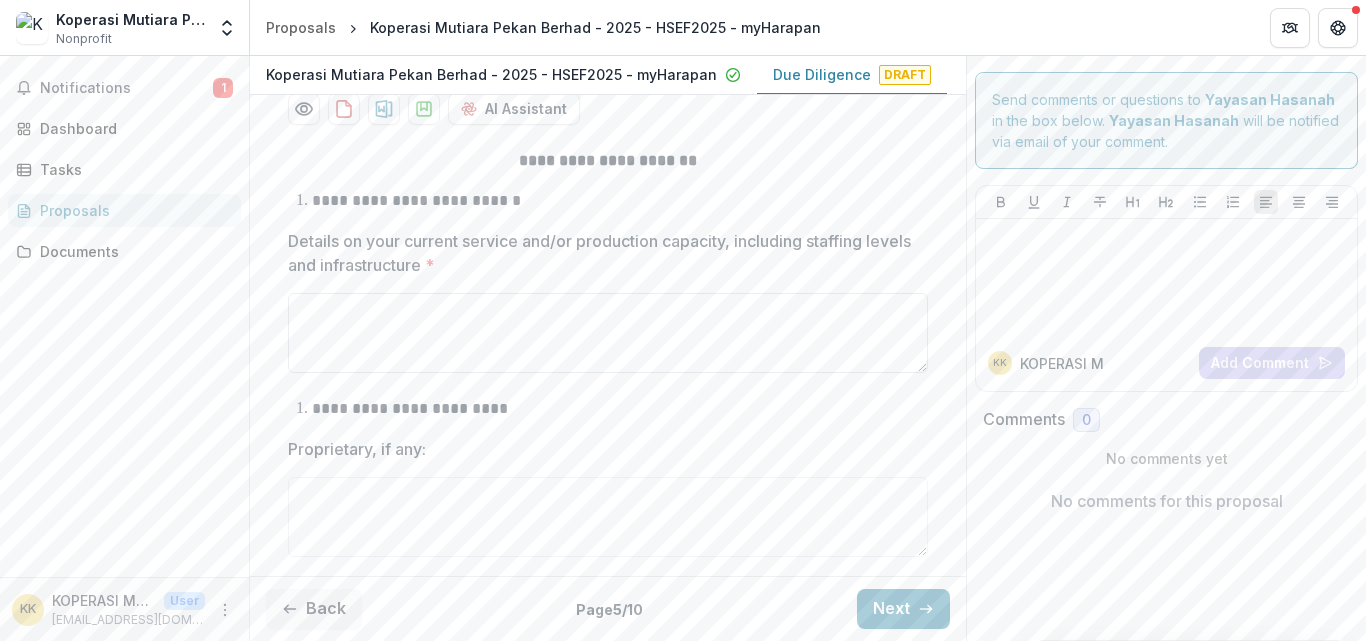 paste on "**********" 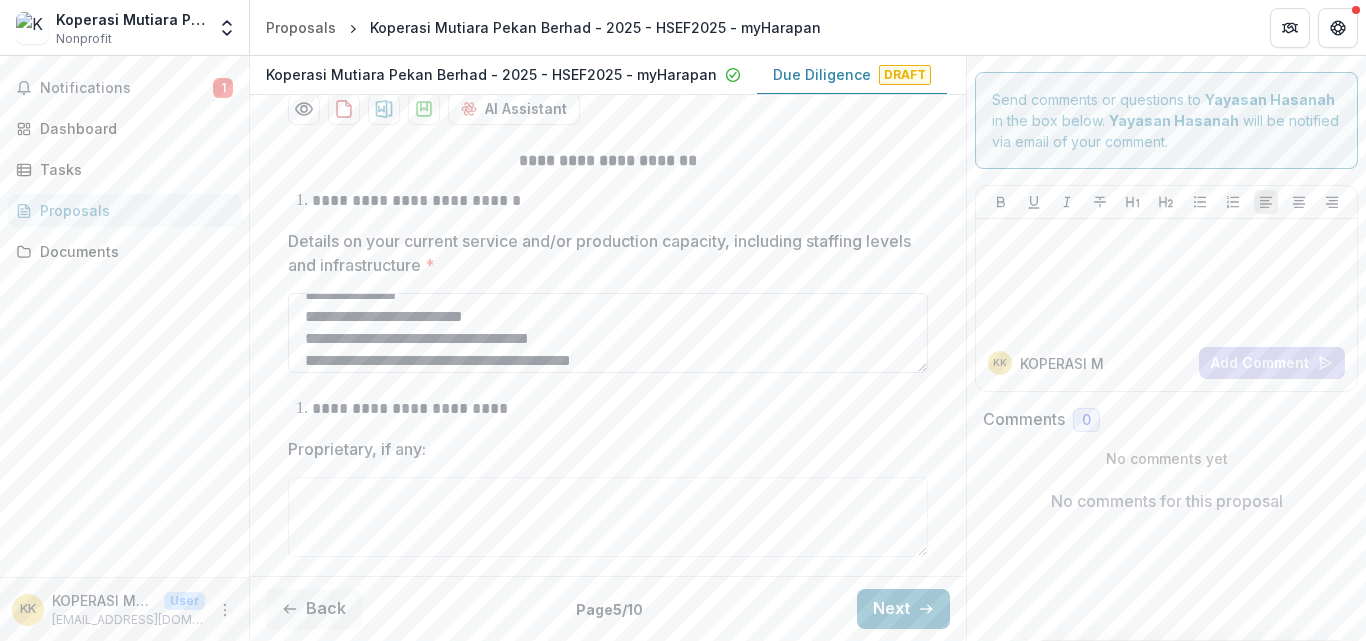 scroll, scrollTop: 238, scrollLeft: 0, axis: vertical 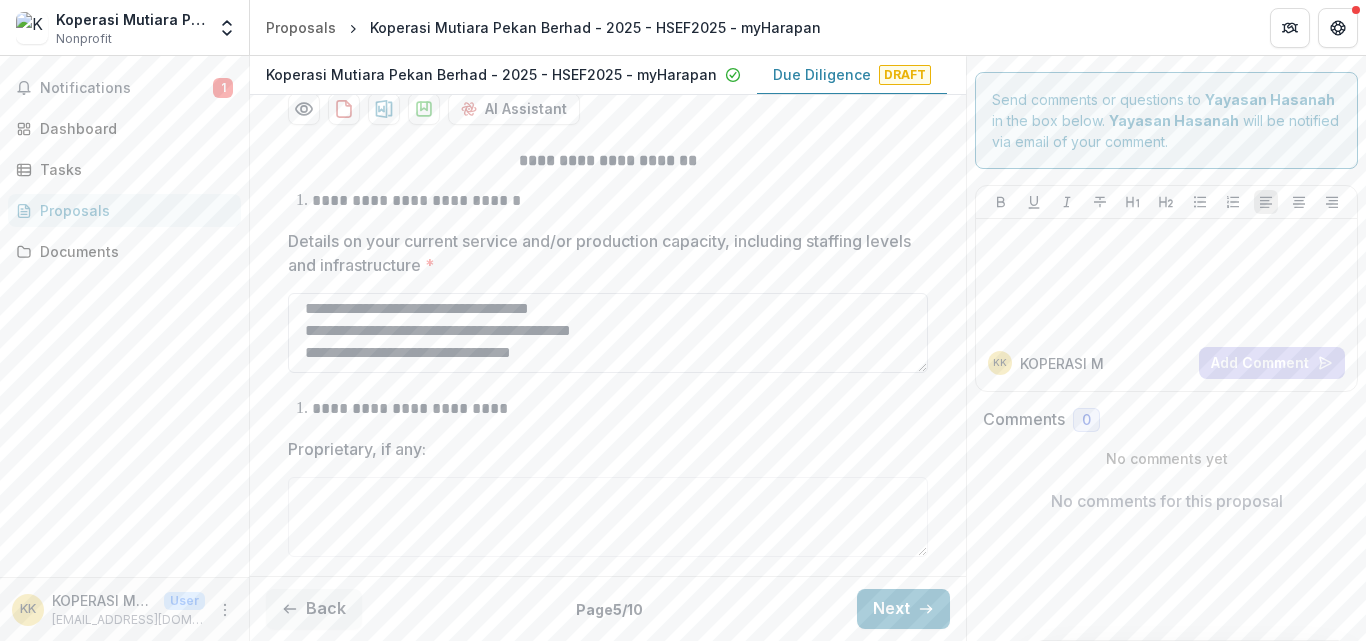 paste on "**********" 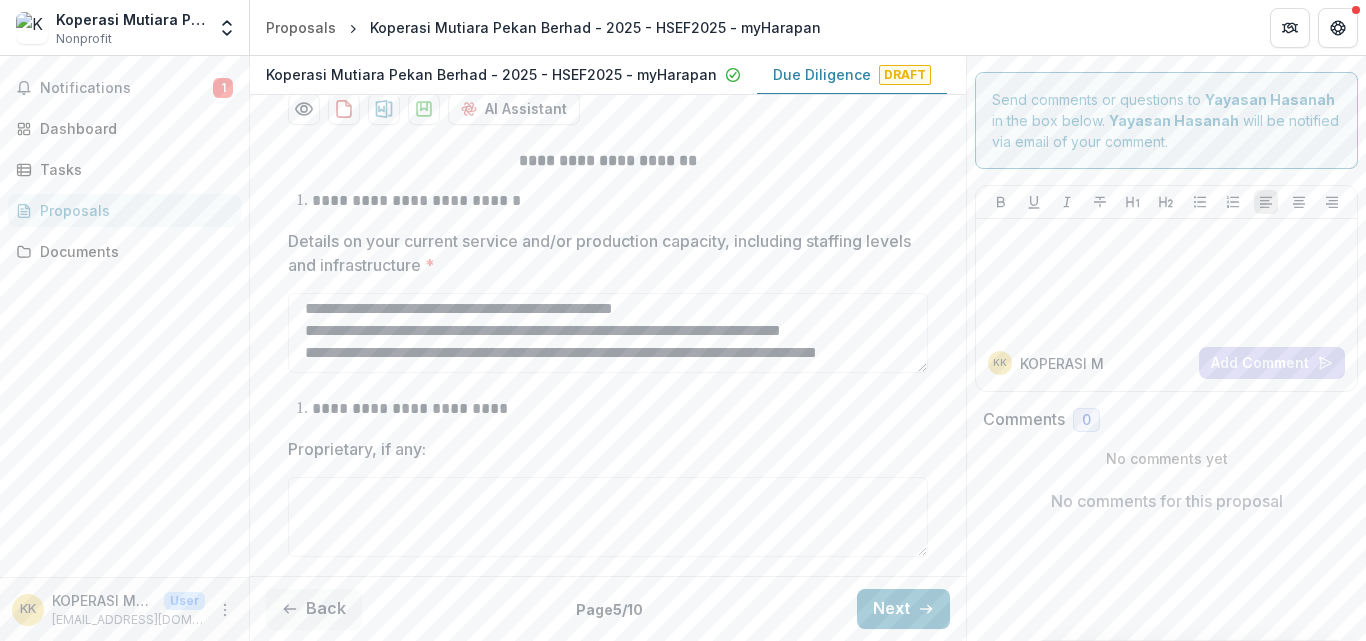 scroll, scrollTop: 414, scrollLeft: 0, axis: vertical 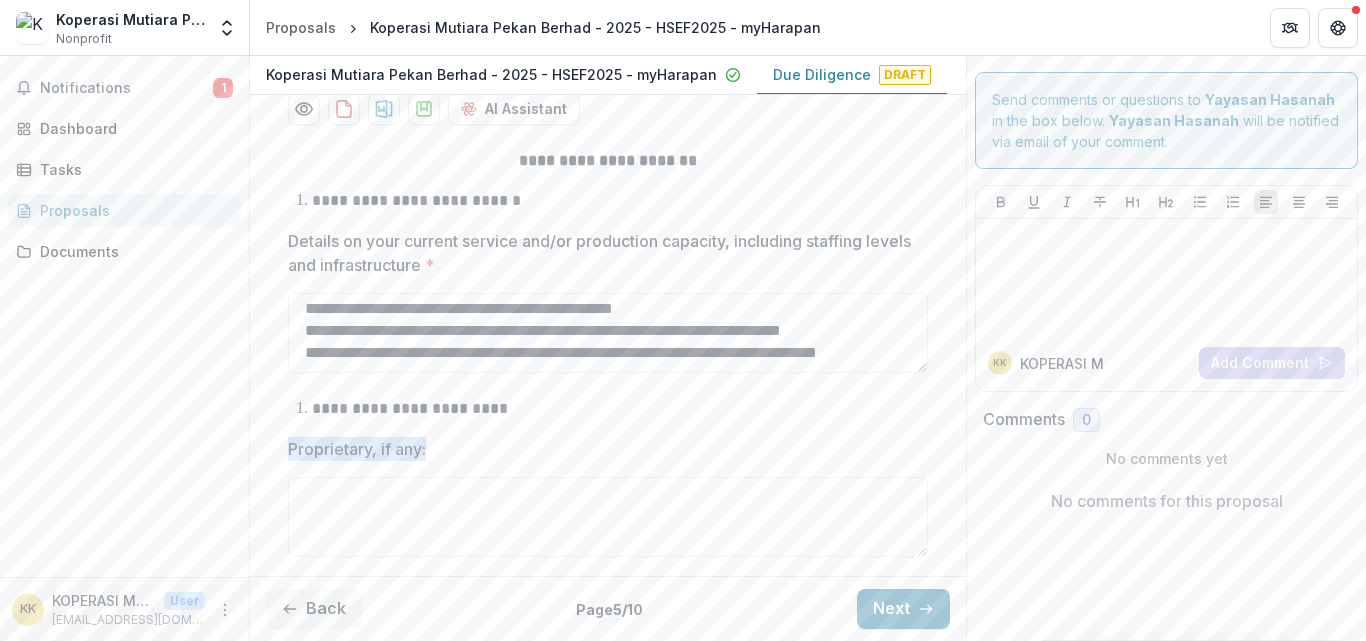 drag, startPoint x: 279, startPoint y: 445, endPoint x: 450, endPoint y: 436, distance: 171.23668 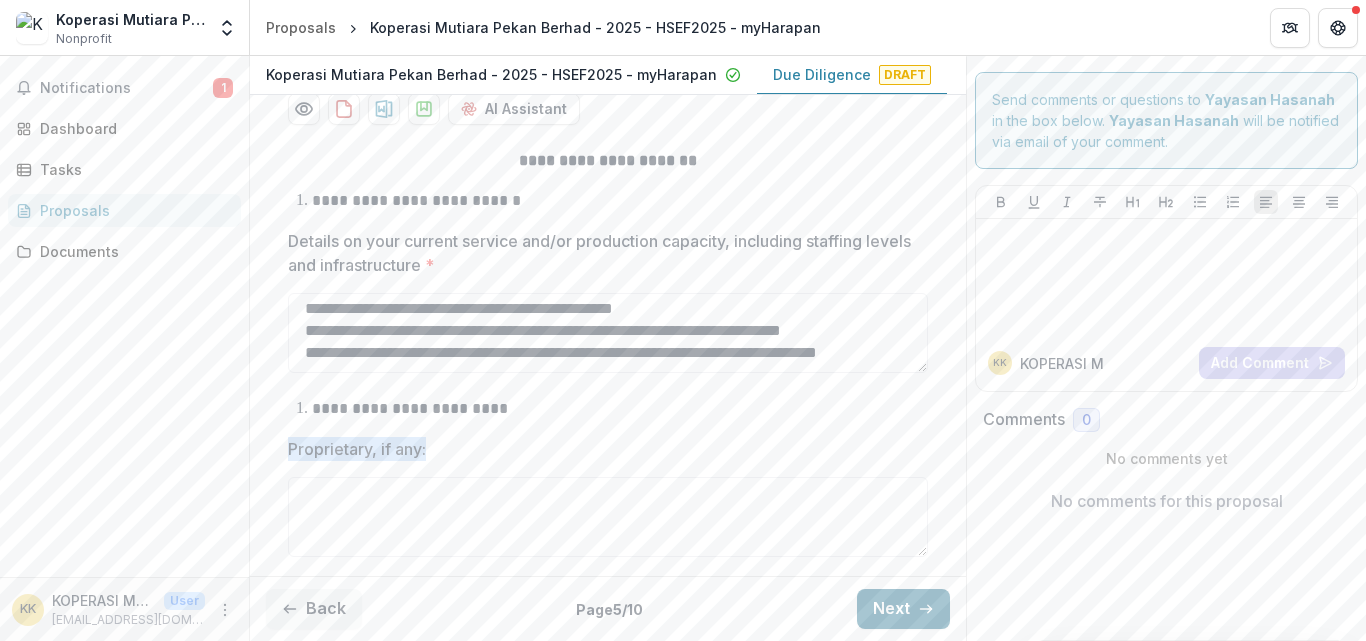 click on "Next" at bounding box center [903, 609] 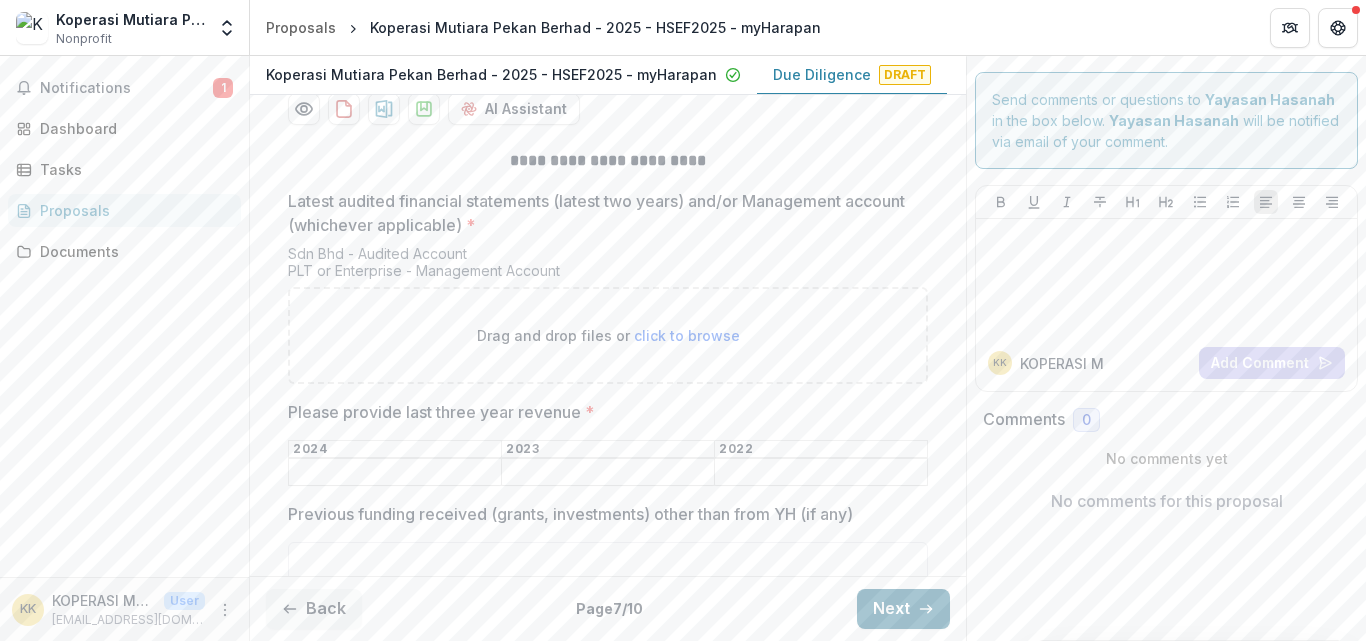 scroll, scrollTop: 0, scrollLeft: 0, axis: both 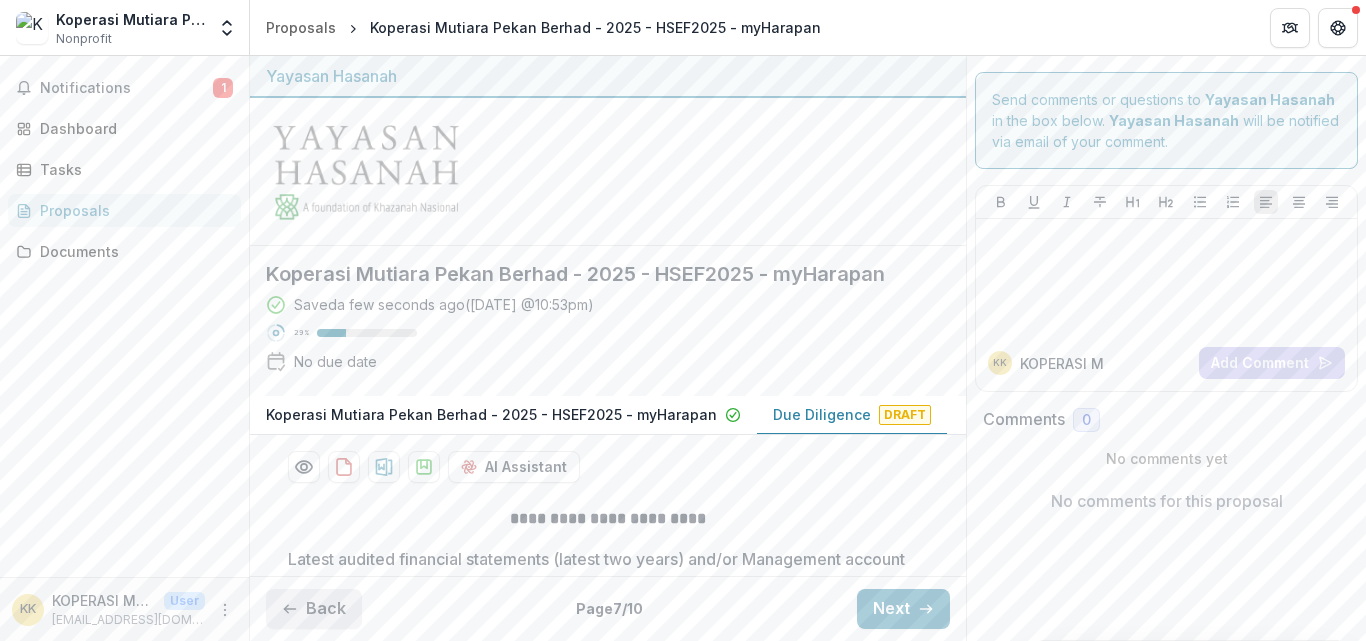 click on "Back" at bounding box center (314, 609) 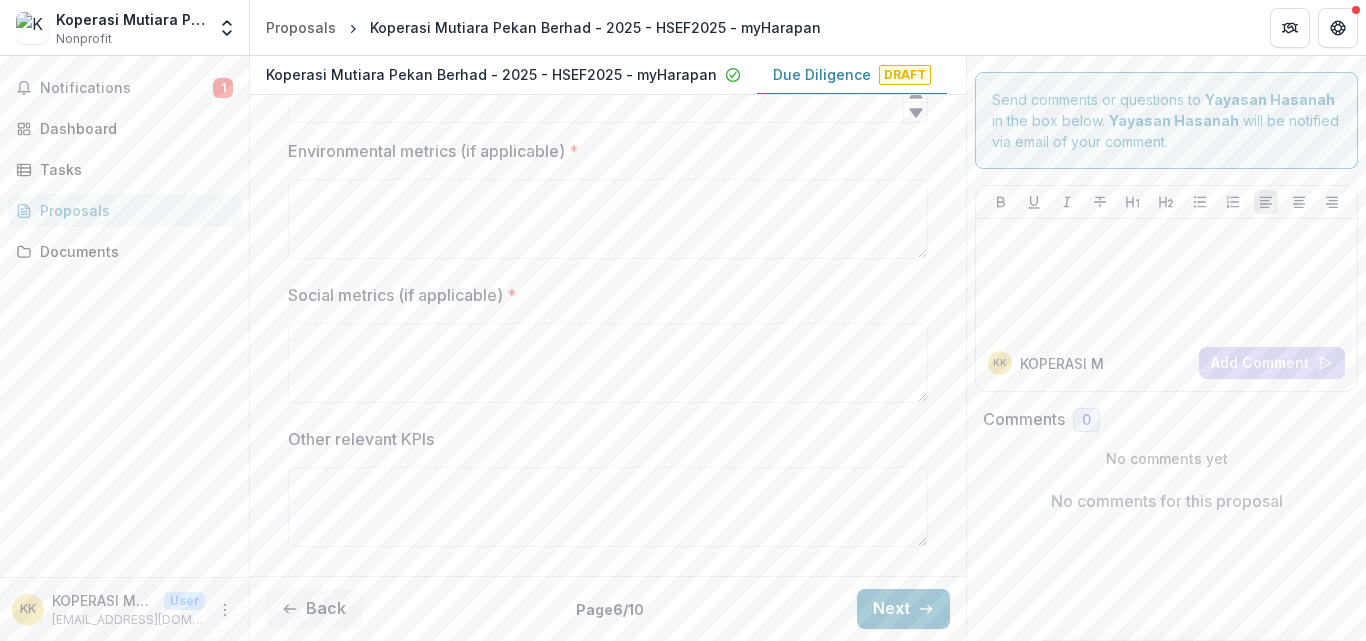scroll, scrollTop: 321, scrollLeft: 0, axis: vertical 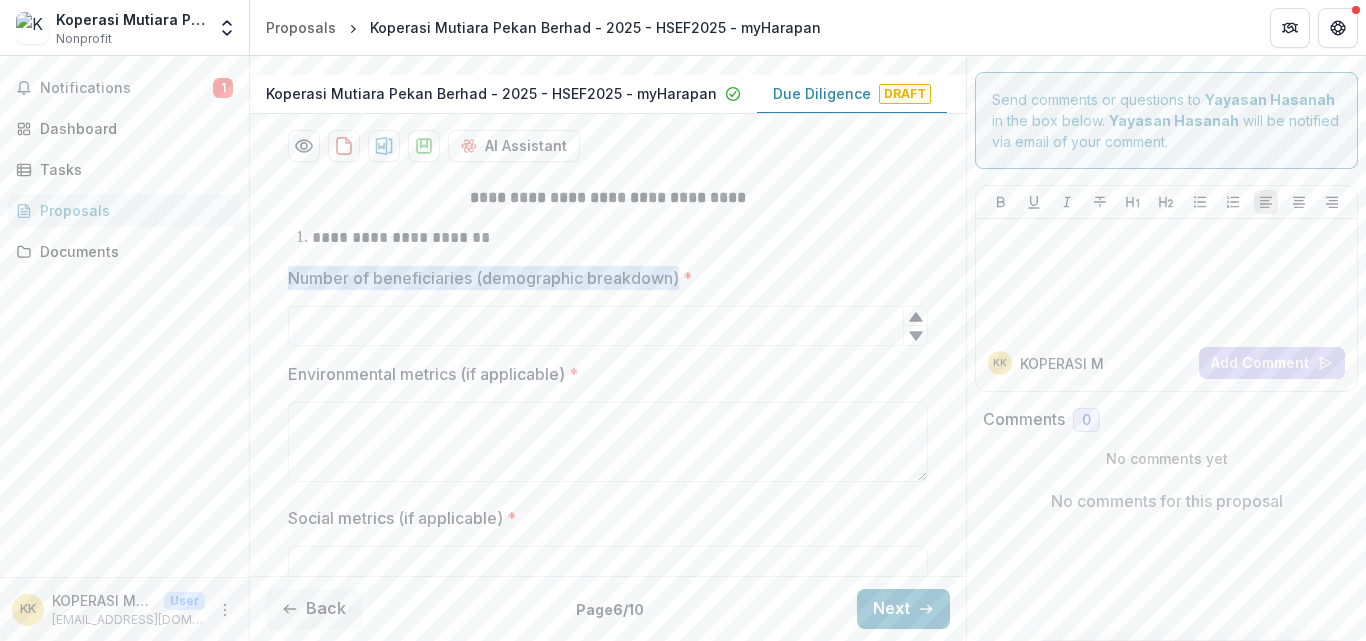 drag, startPoint x: 280, startPoint y: 277, endPoint x: 674, endPoint y: 273, distance: 394.0203 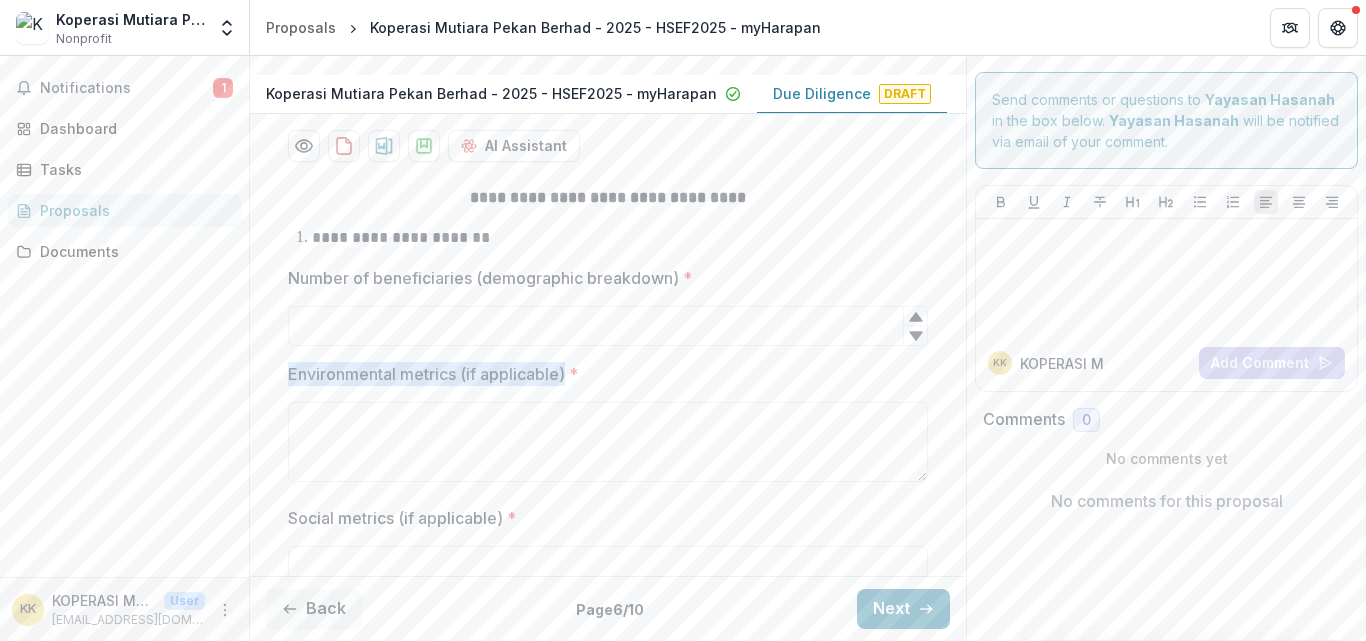 drag, startPoint x: 286, startPoint y: 372, endPoint x: 570, endPoint y: 359, distance: 284.2974 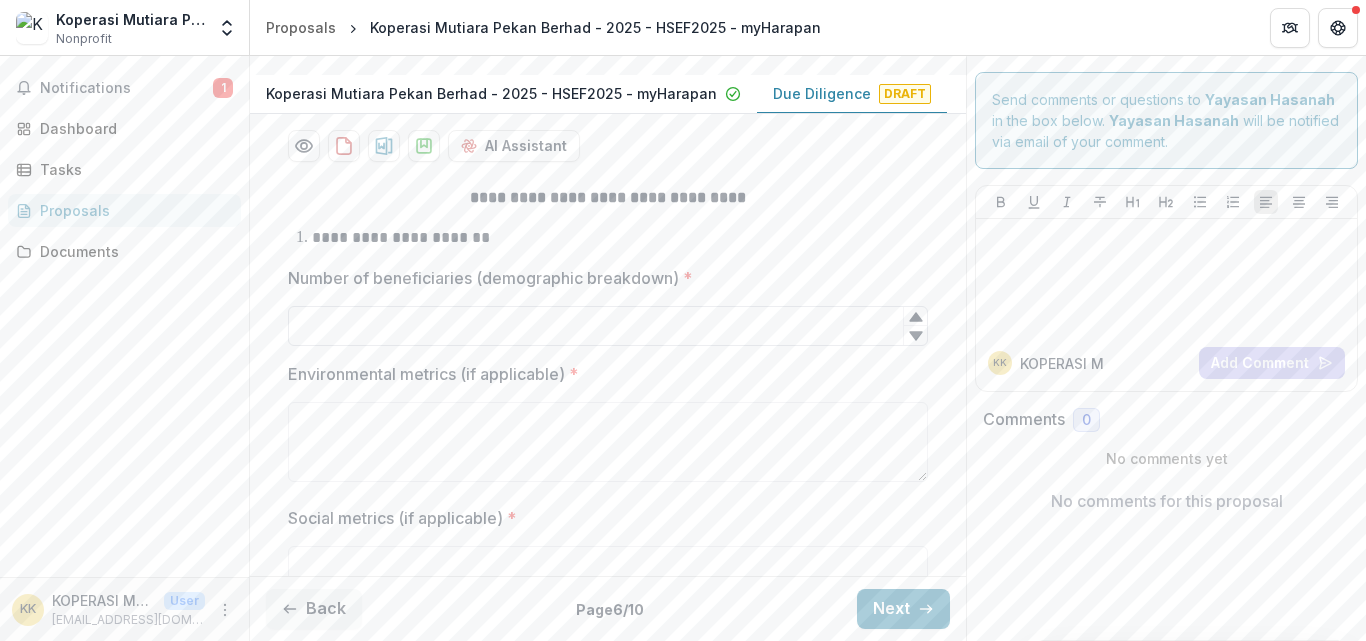 click on "Number of beneficiaries (demographic breakdown) *" at bounding box center (608, 326) 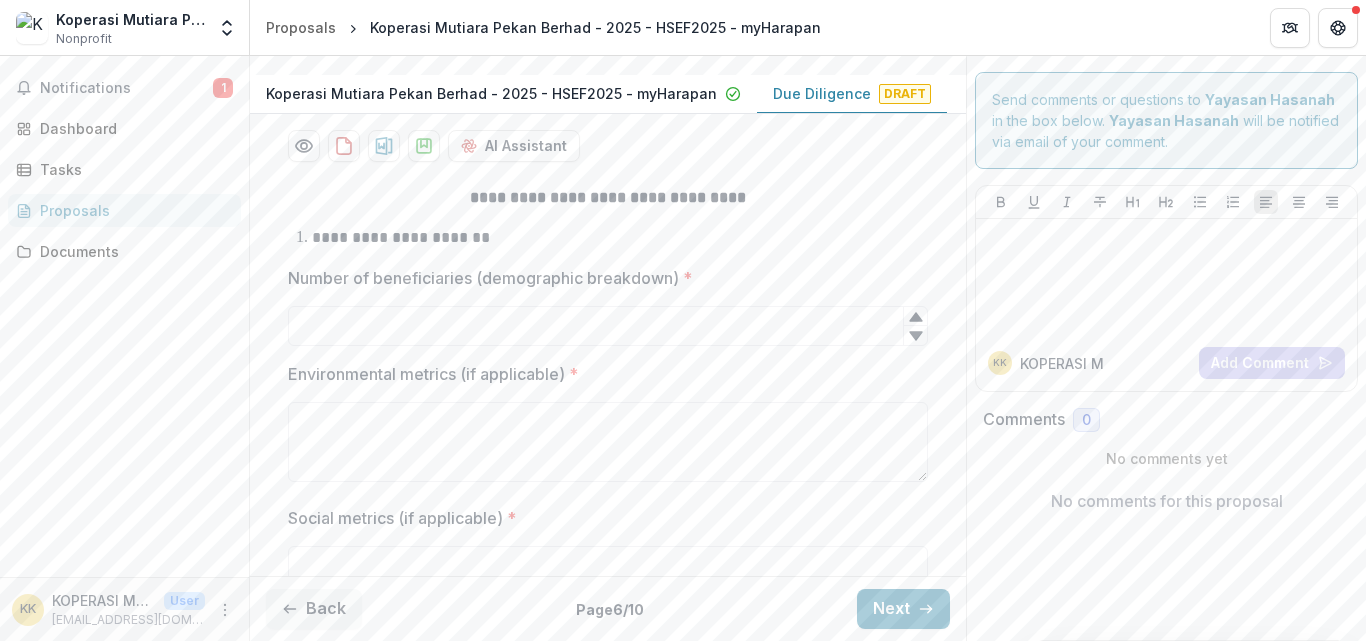type on "*" 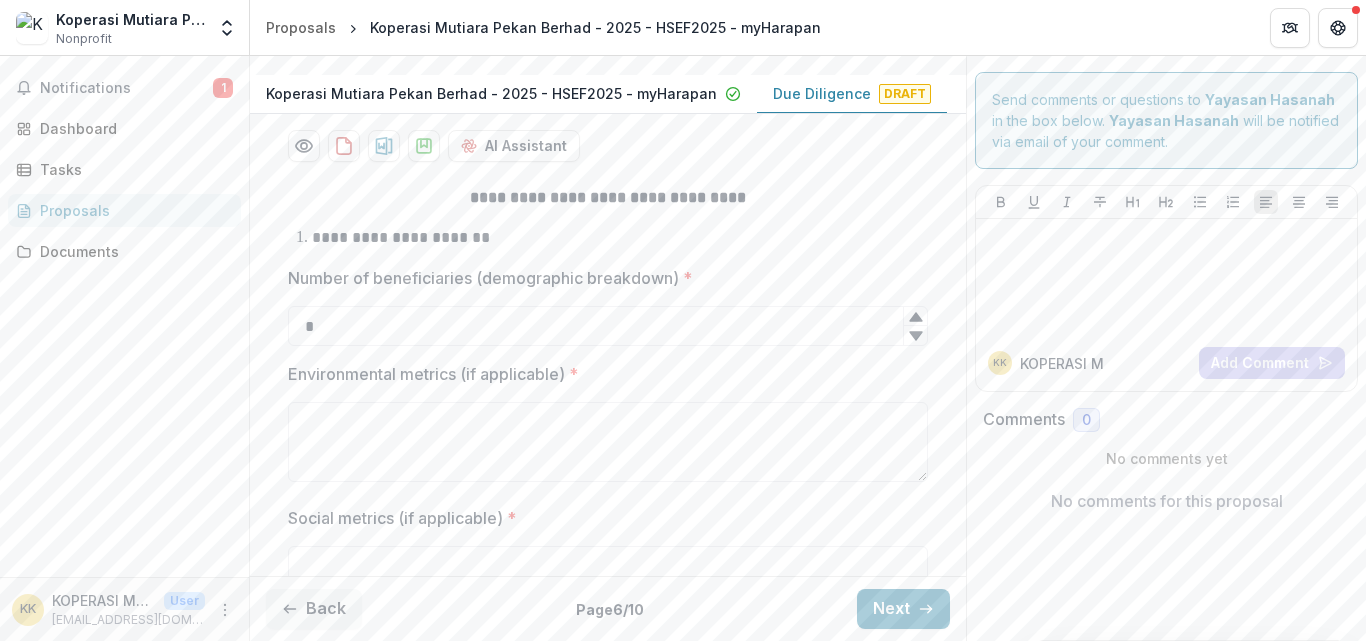 click 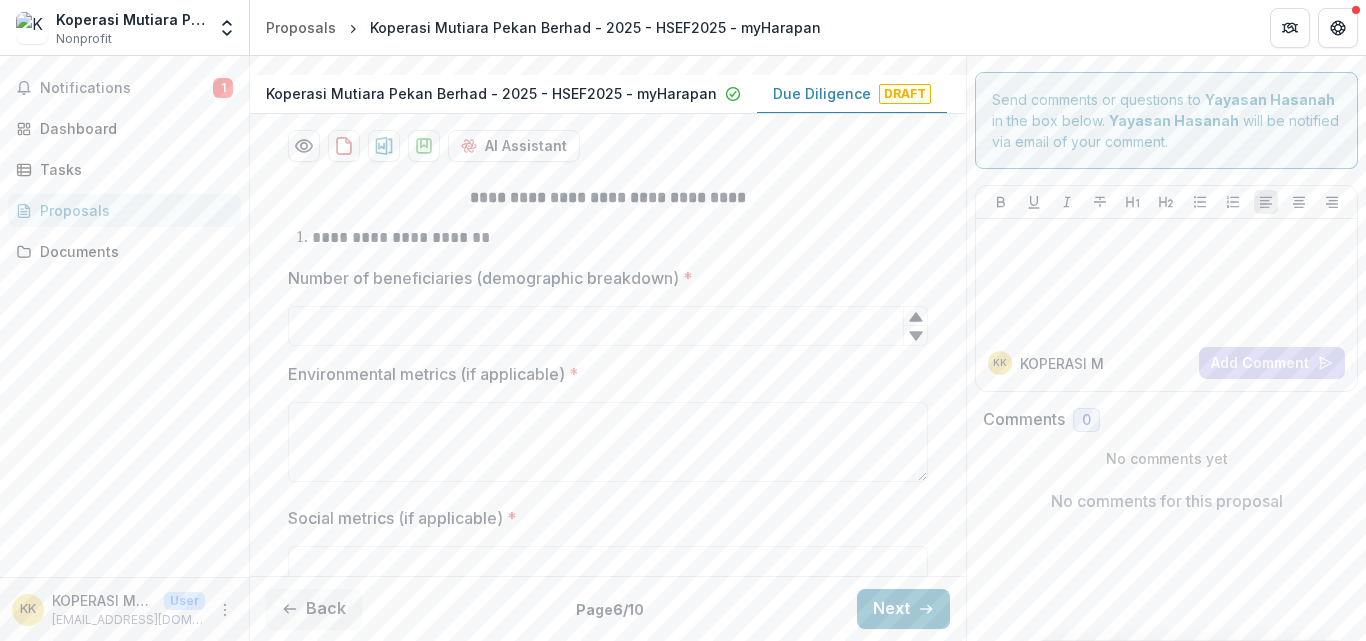 paste on "**********" 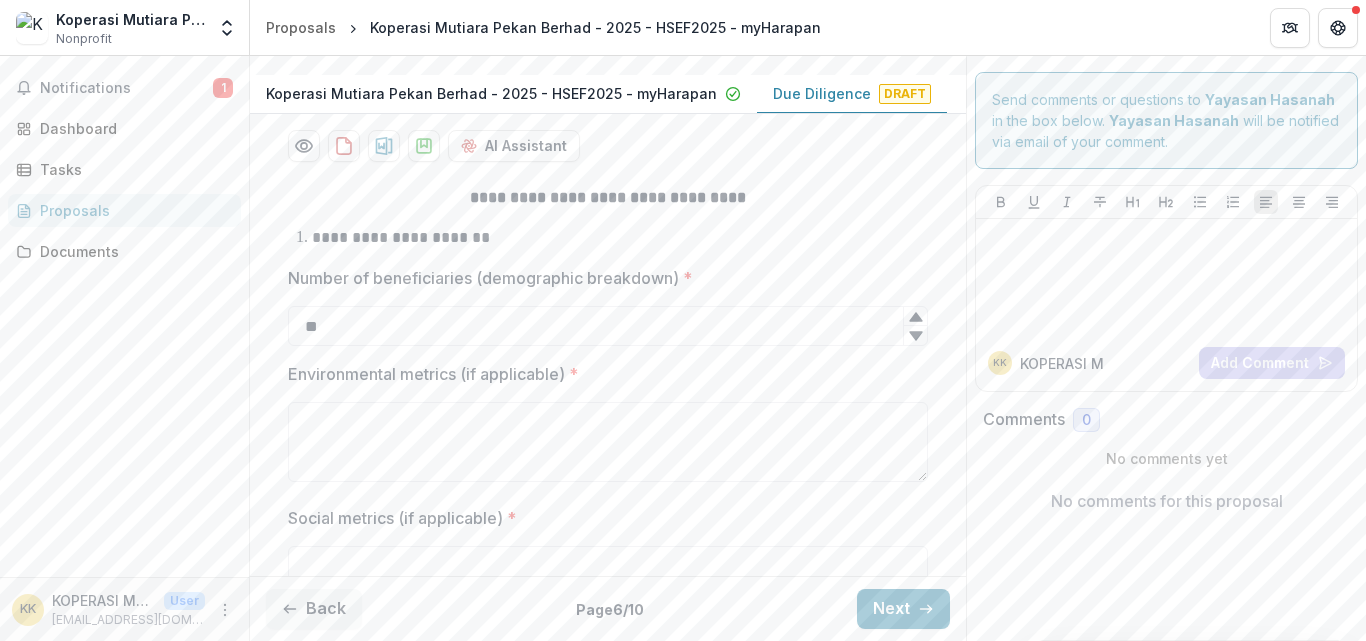 type on "*" 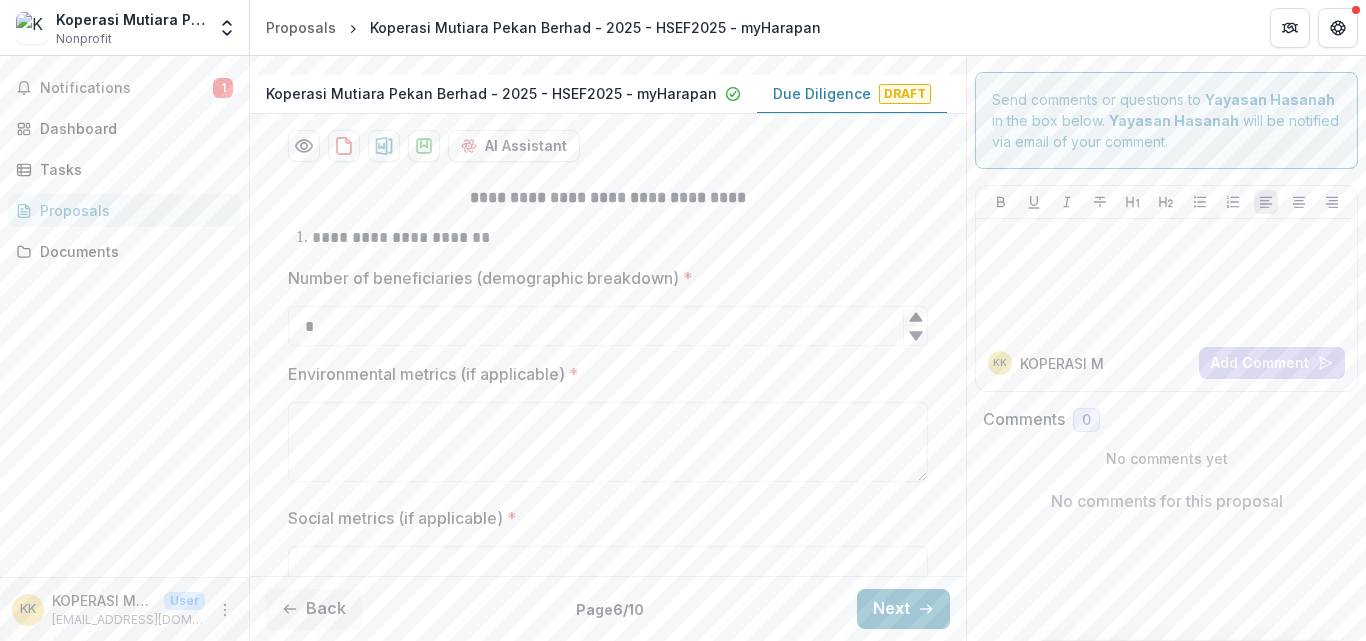 click 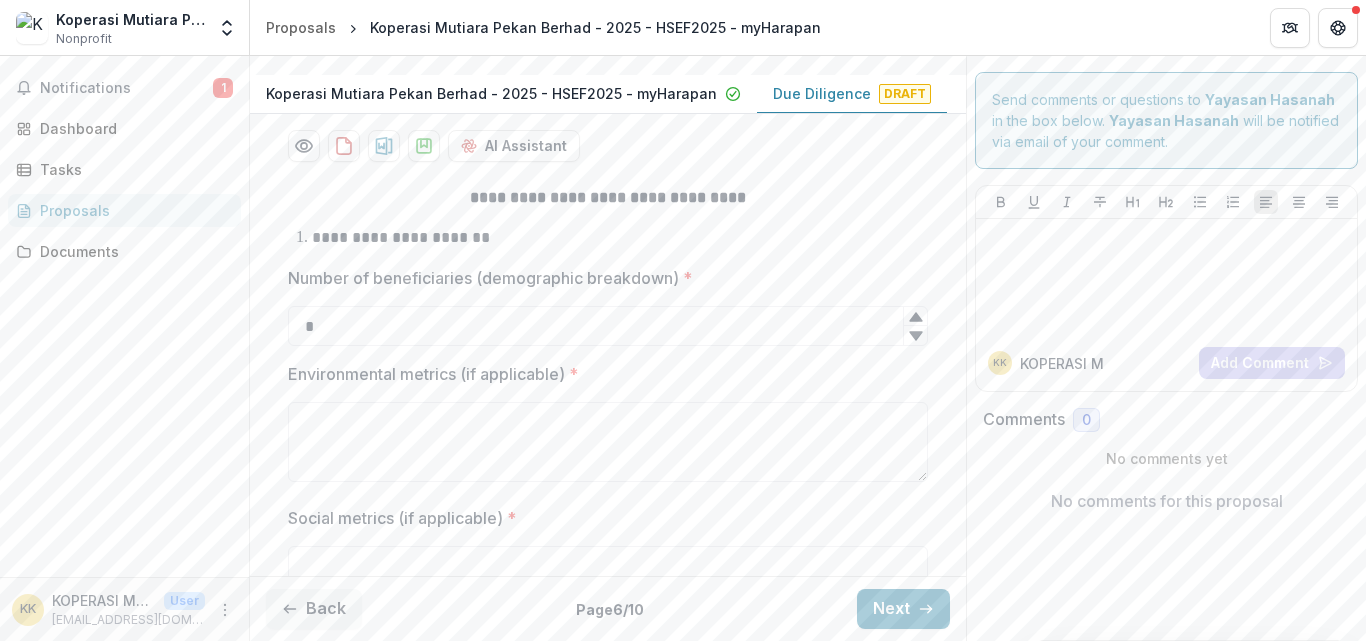 click 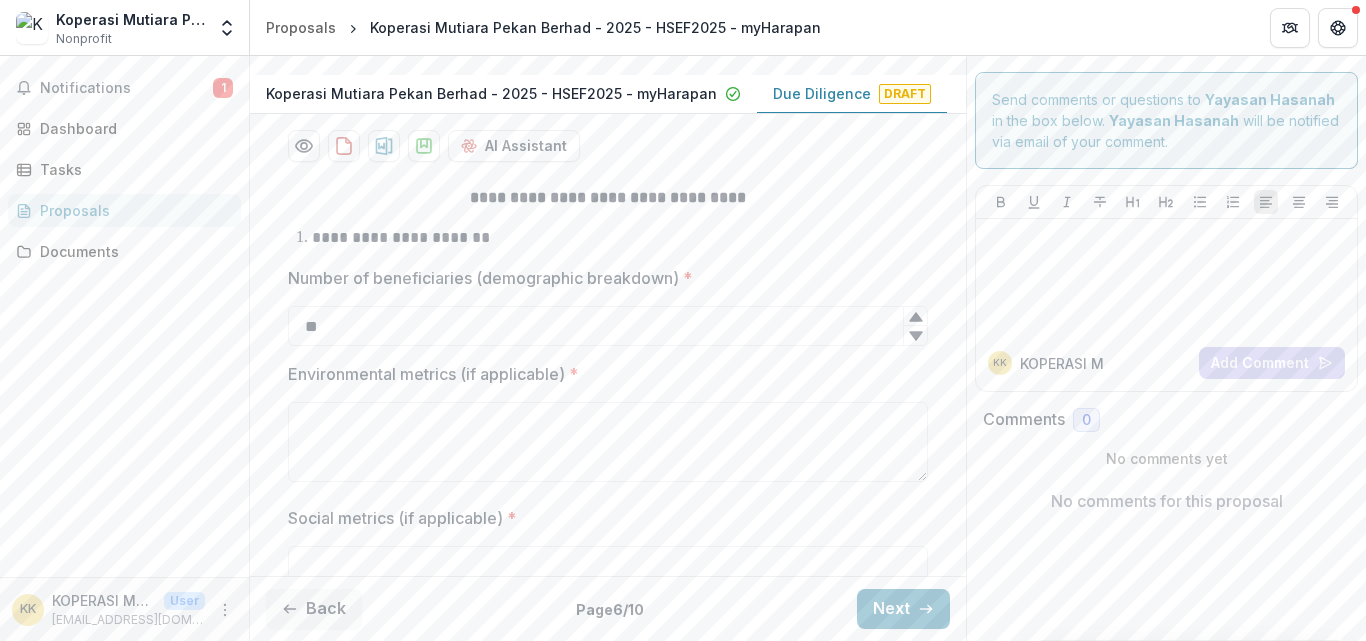 click 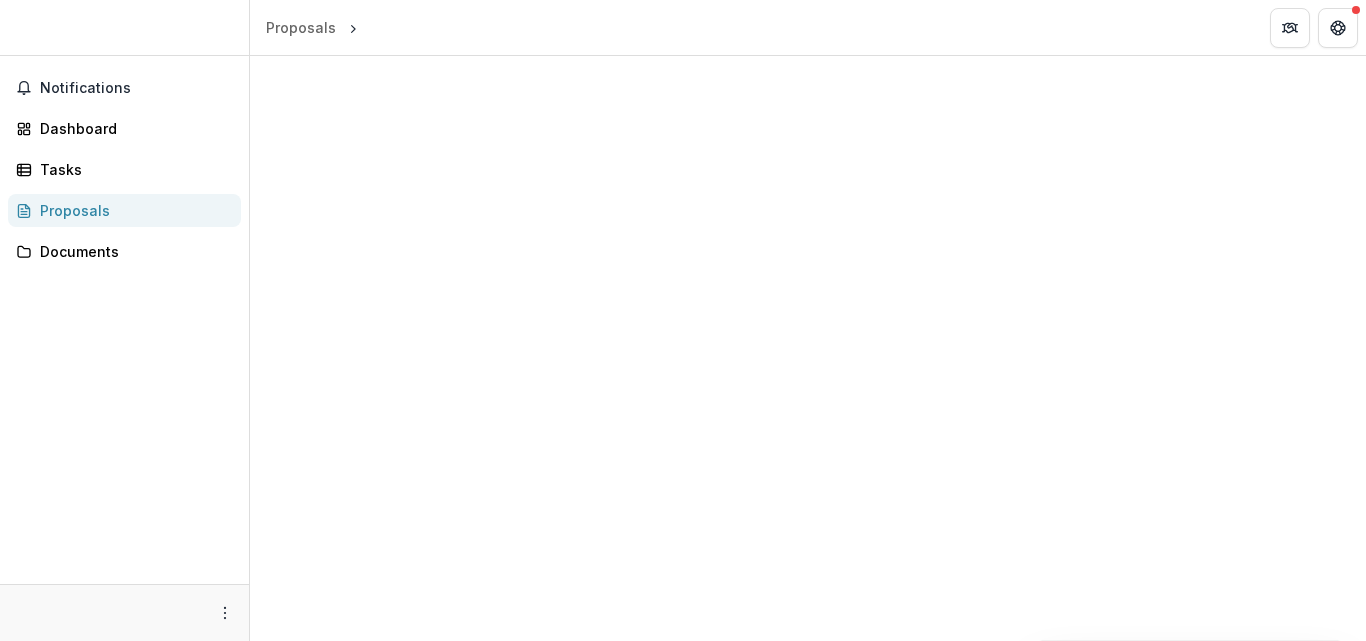 scroll, scrollTop: 0, scrollLeft: 0, axis: both 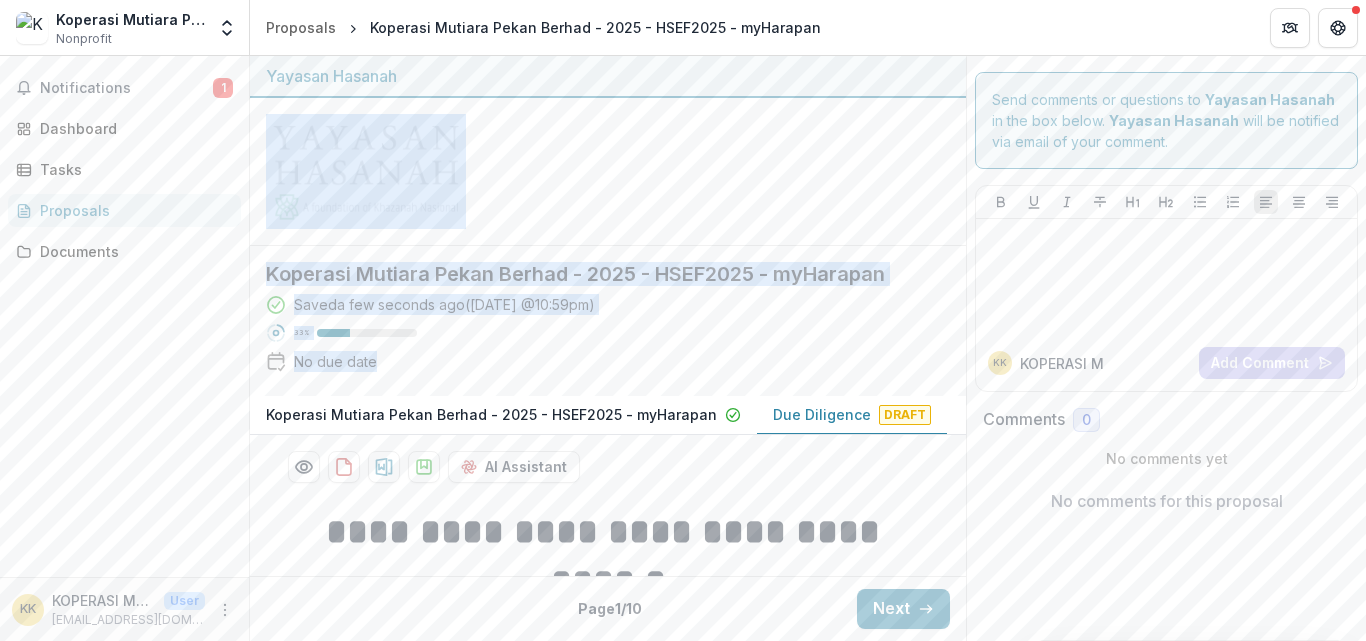 drag, startPoint x: 957, startPoint y: 218, endPoint x: 962, endPoint y: 258, distance: 40.311287 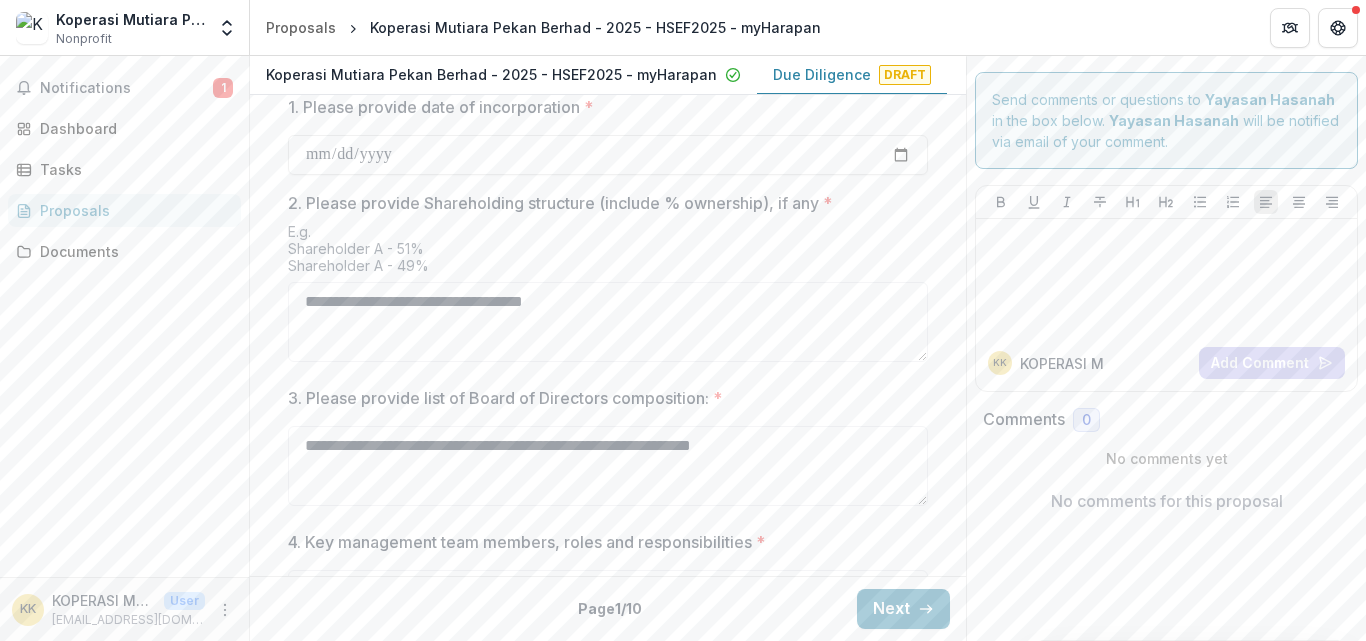 scroll, scrollTop: 973, scrollLeft: 0, axis: vertical 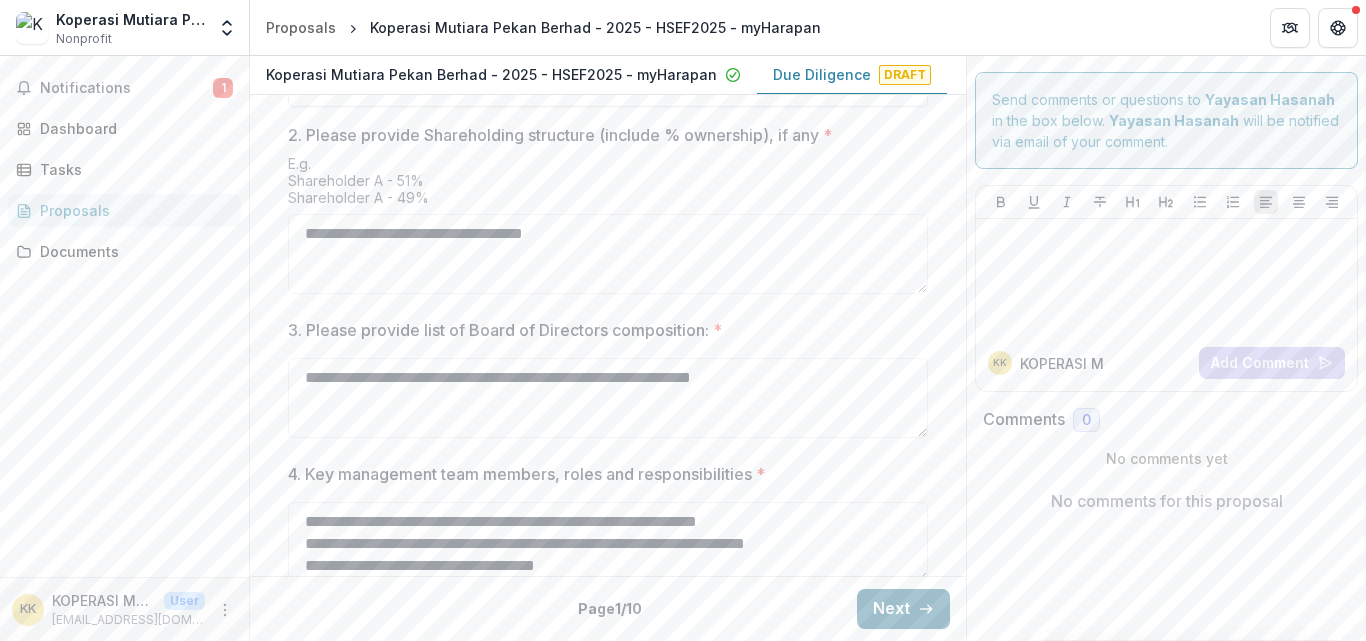 click 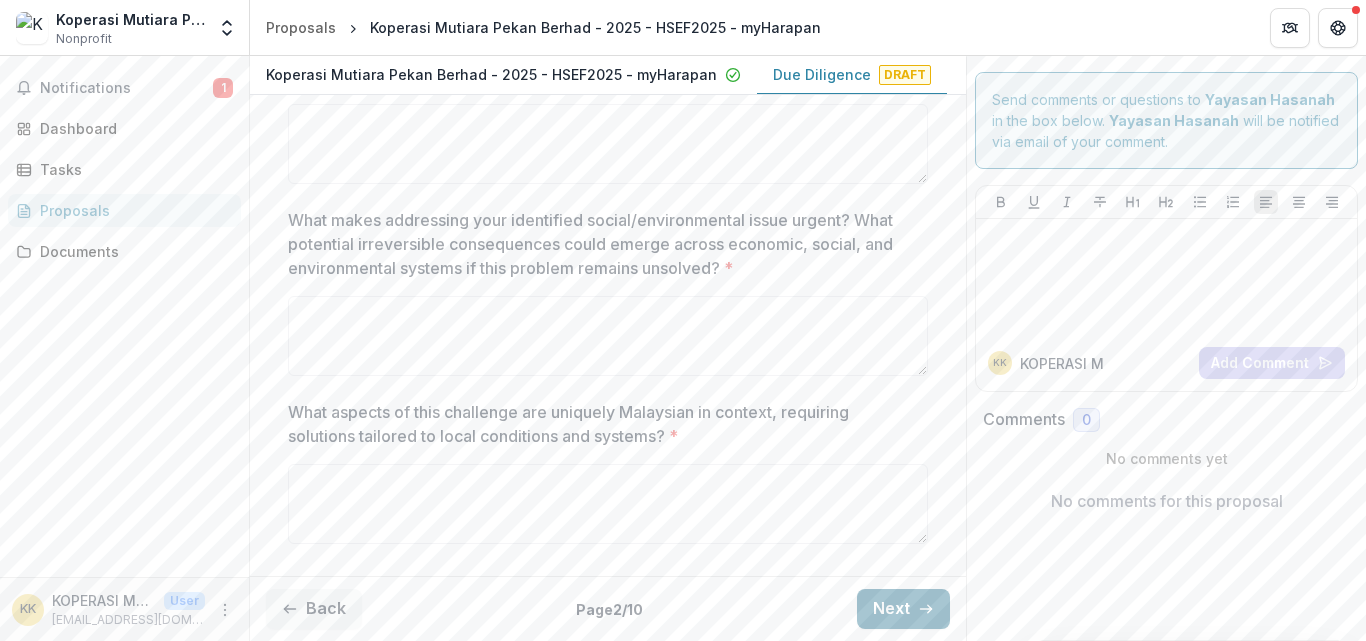scroll, scrollTop: 931, scrollLeft: 0, axis: vertical 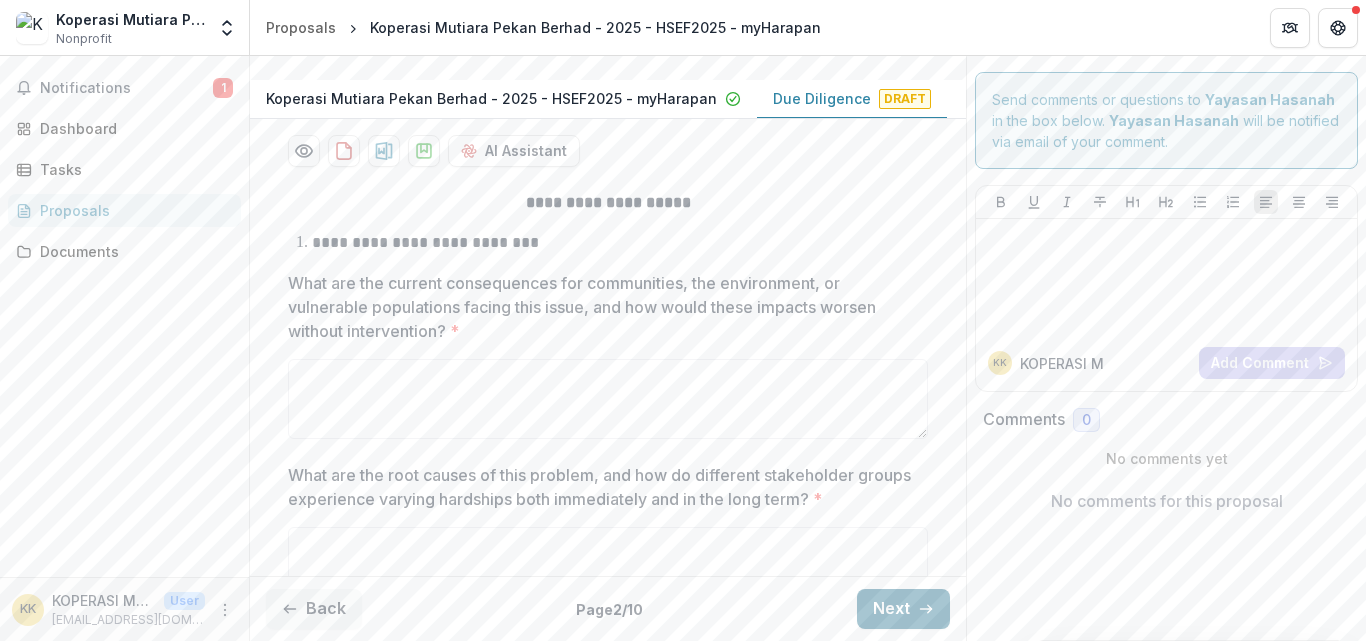 click on "Next" at bounding box center [903, 609] 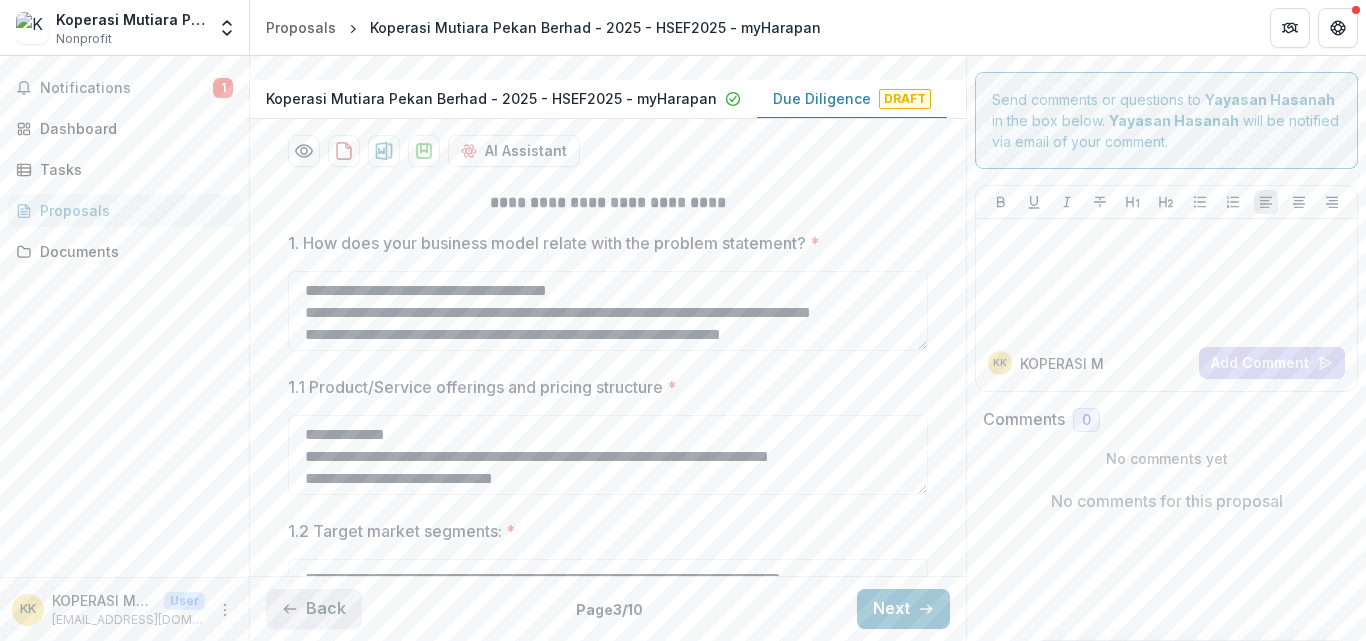 click on "Back" at bounding box center (314, 609) 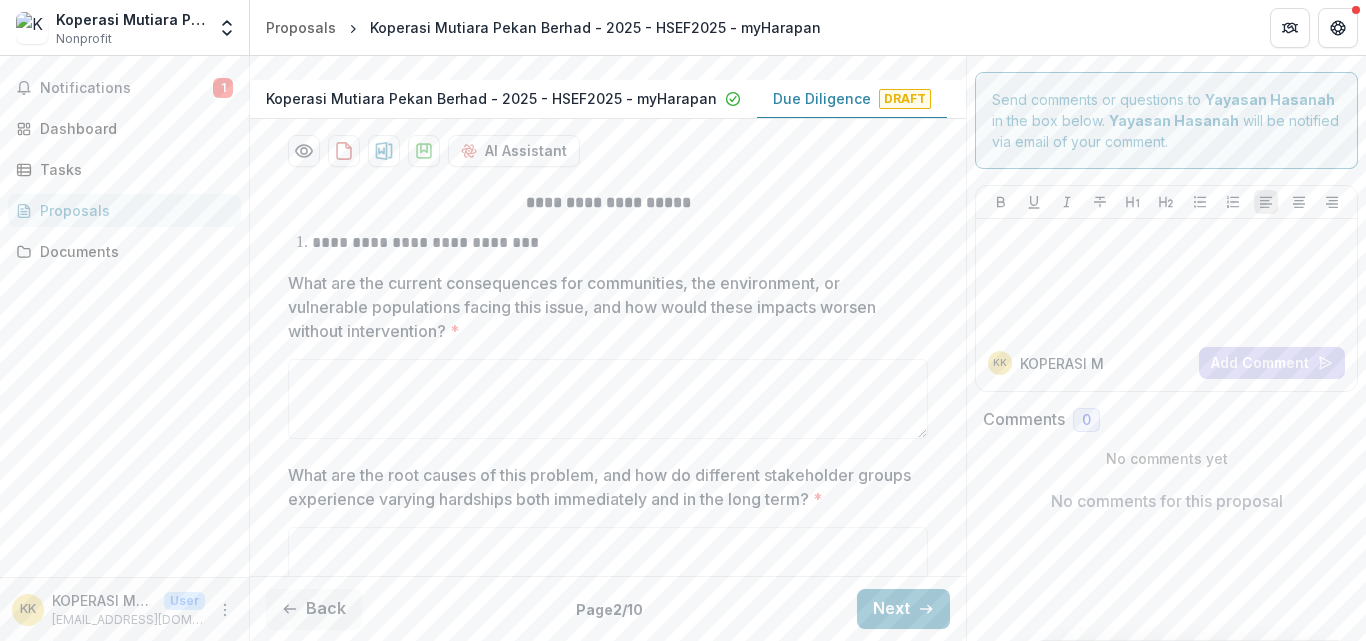 click on "Koperasi Mutiara Pekan Berhad - 2025 - HSEF2025 - myHarapan" at bounding box center [491, 98] 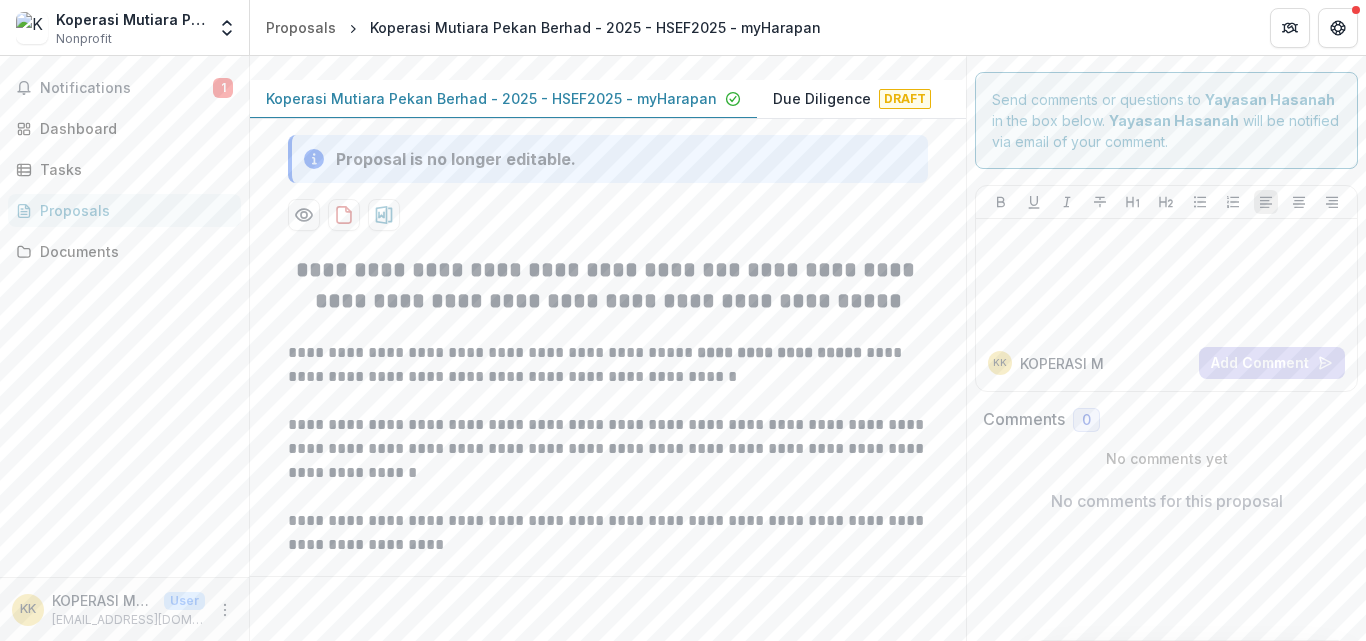 scroll, scrollTop: 0, scrollLeft: 0, axis: both 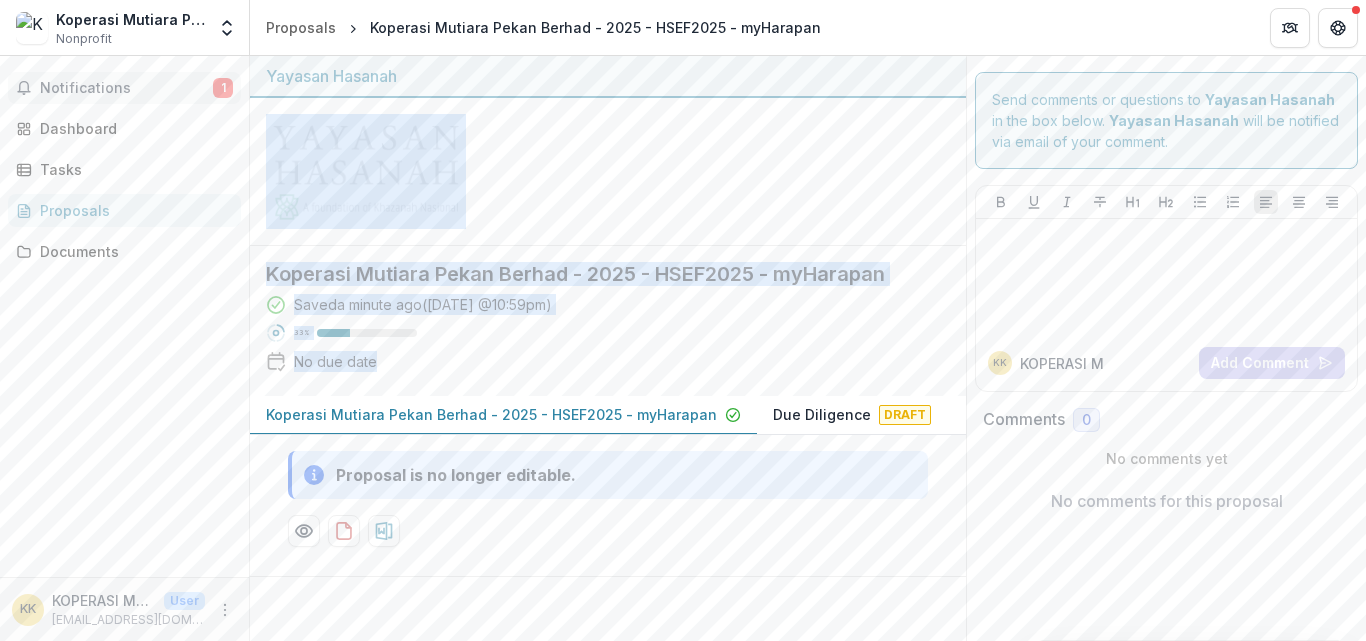 click on "Notifications" at bounding box center [126, 88] 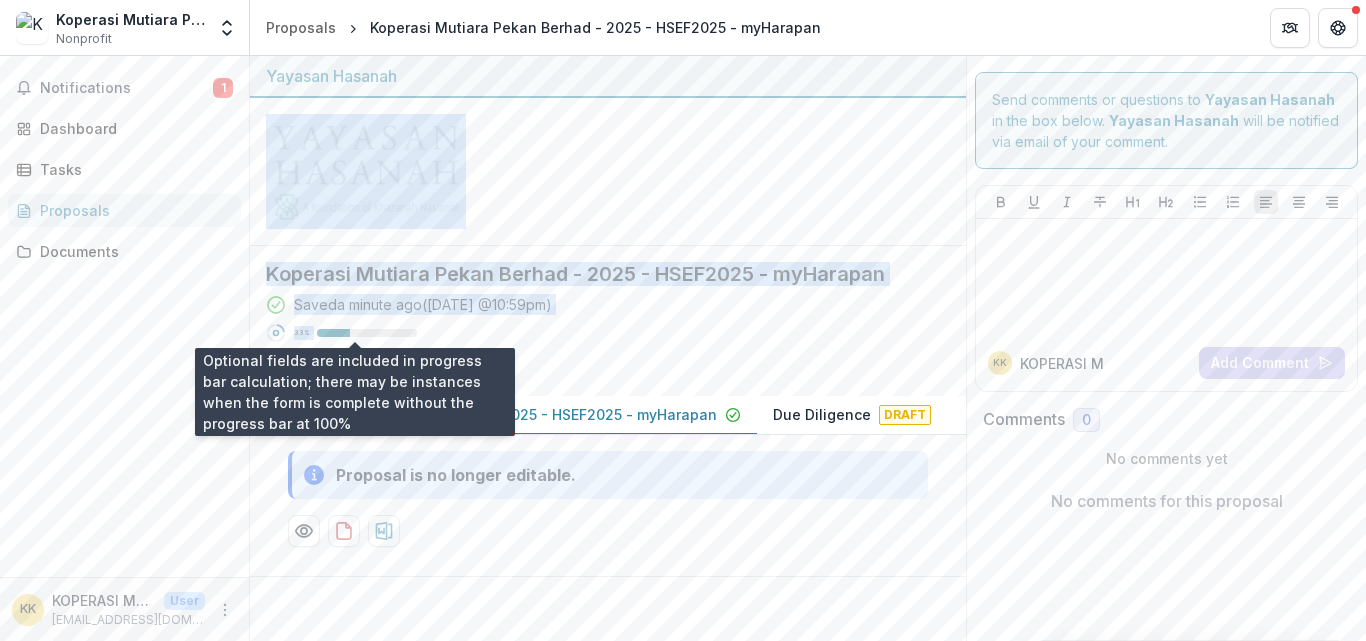 click on "33 %" at bounding box center (301, 333) 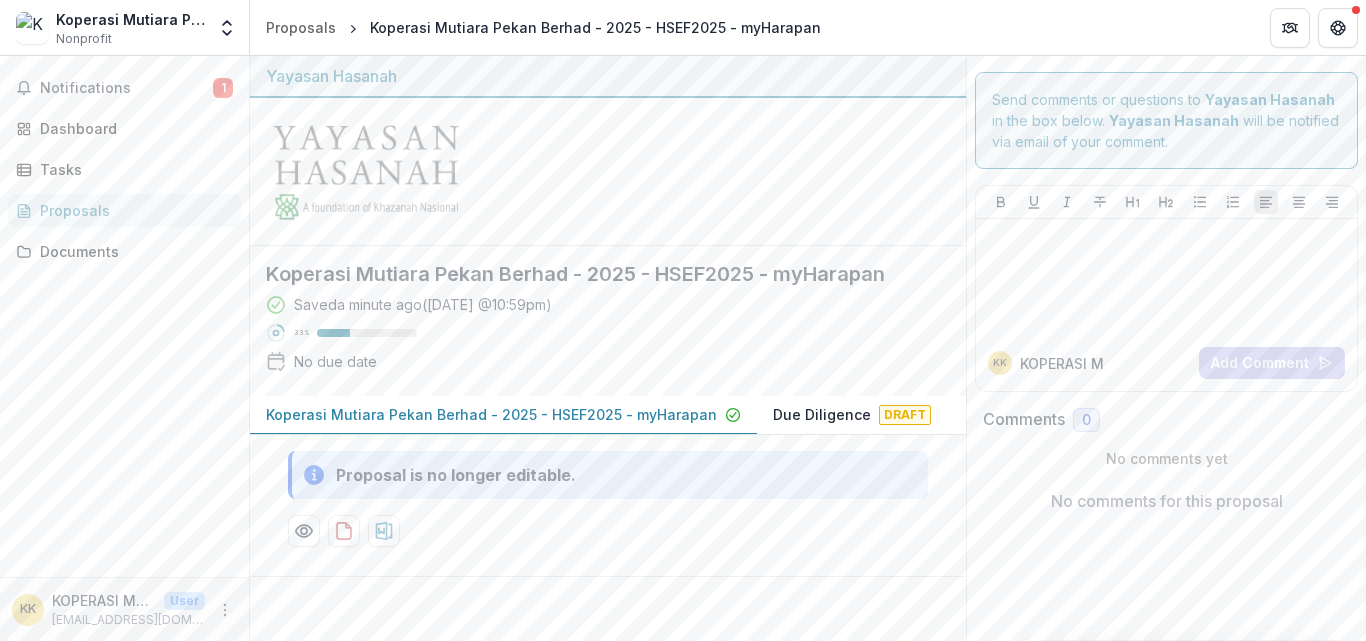 drag, startPoint x: 959, startPoint y: 110, endPoint x: 958, endPoint y: 160, distance: 50.01 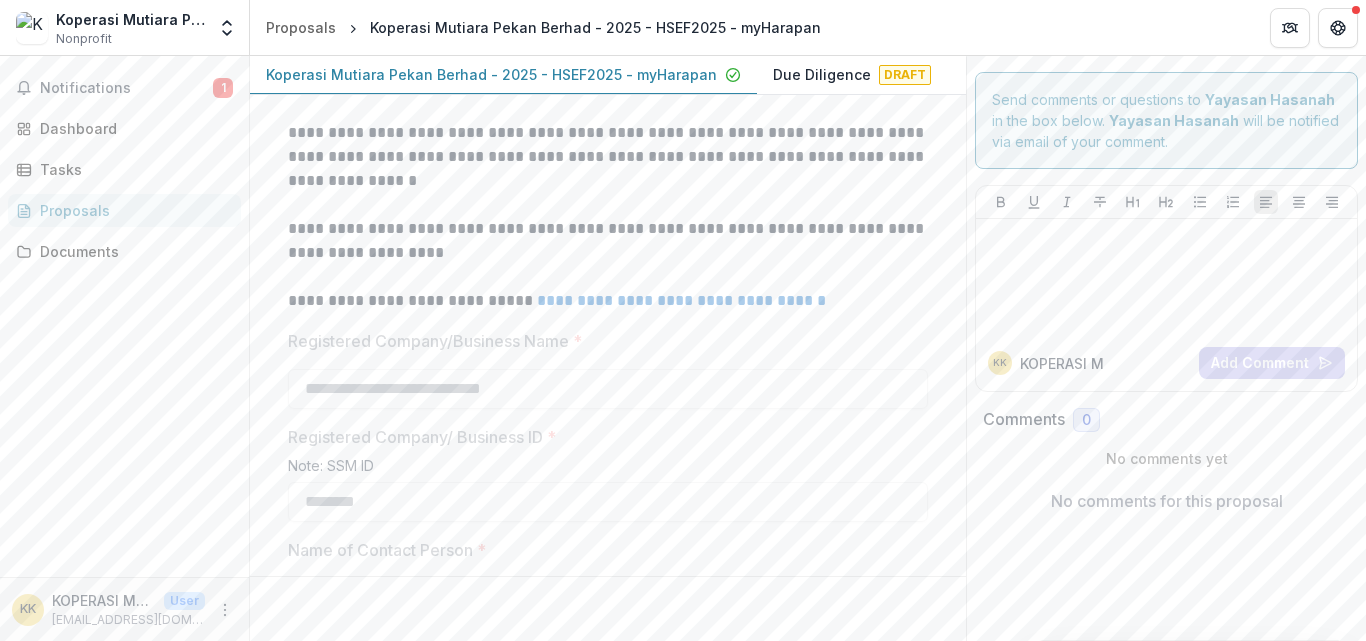 scroll, scrollTop: 371, scrollLeft: 0, axis: vertical 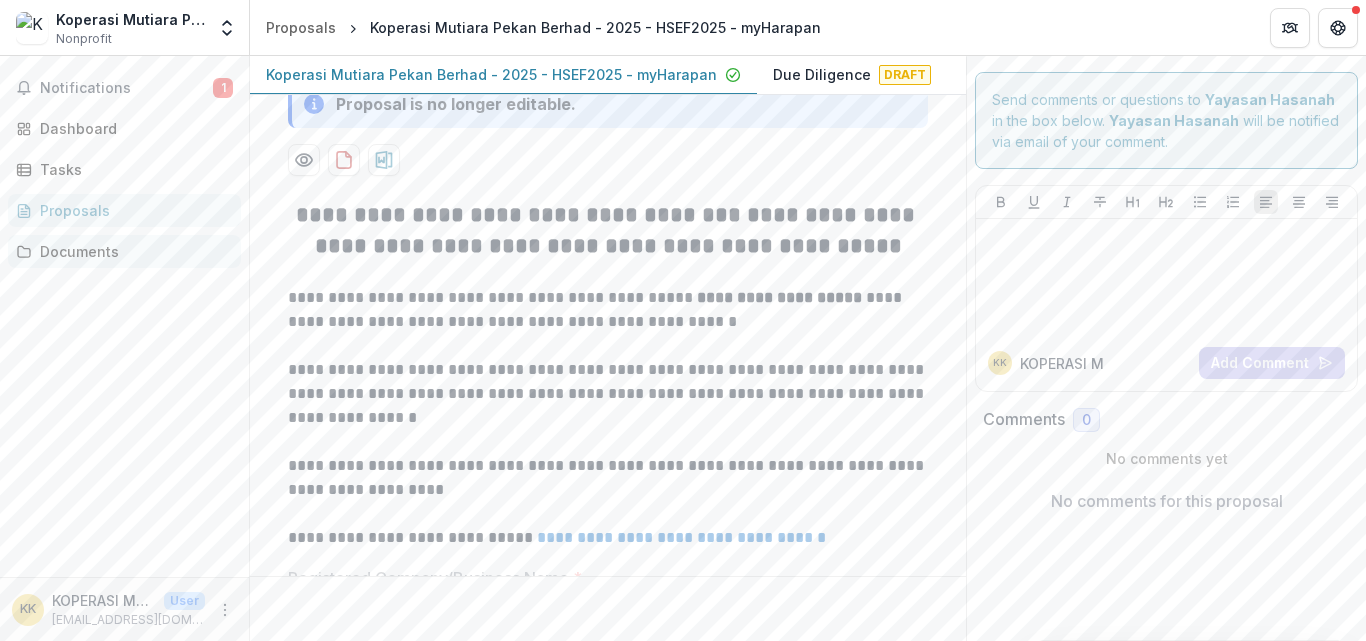 click on "Documents" at bounding box center (132, 251) 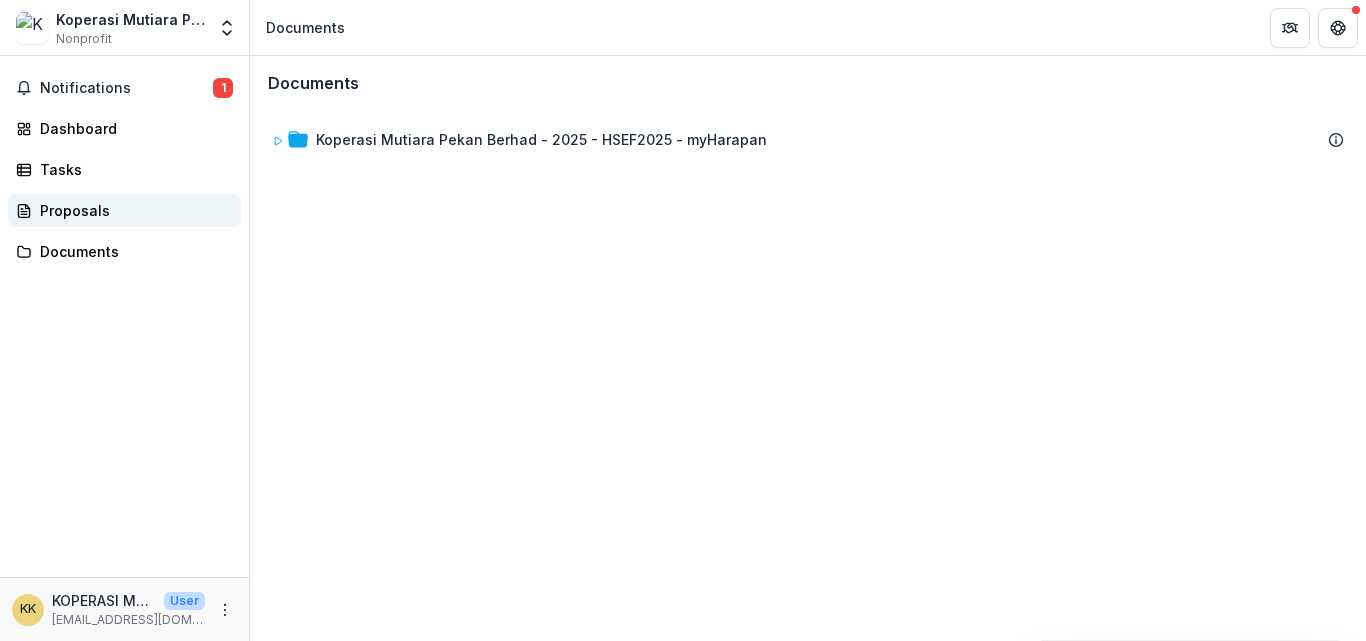 click on "Proposals" at bounding box center (132, 210) 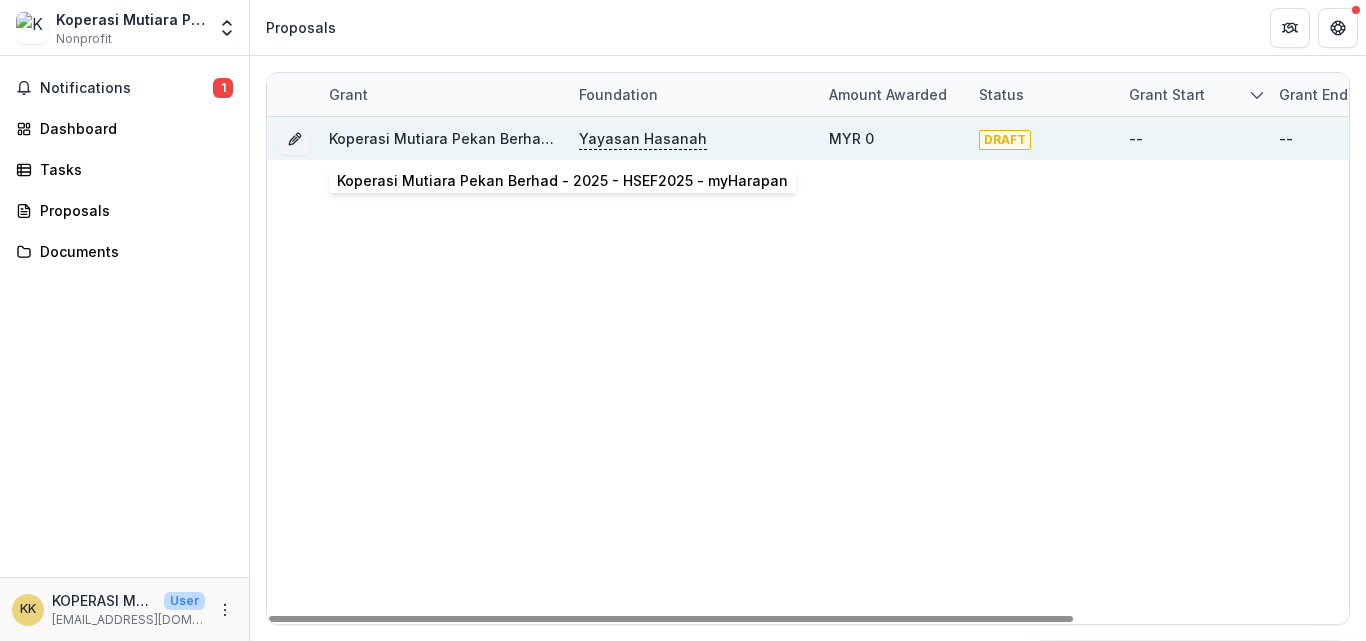 click on "Koperasi Mutiara Pekan Berhad - 2025 - HSEF2025 - myHarapan" at bounding box center [554, 138] 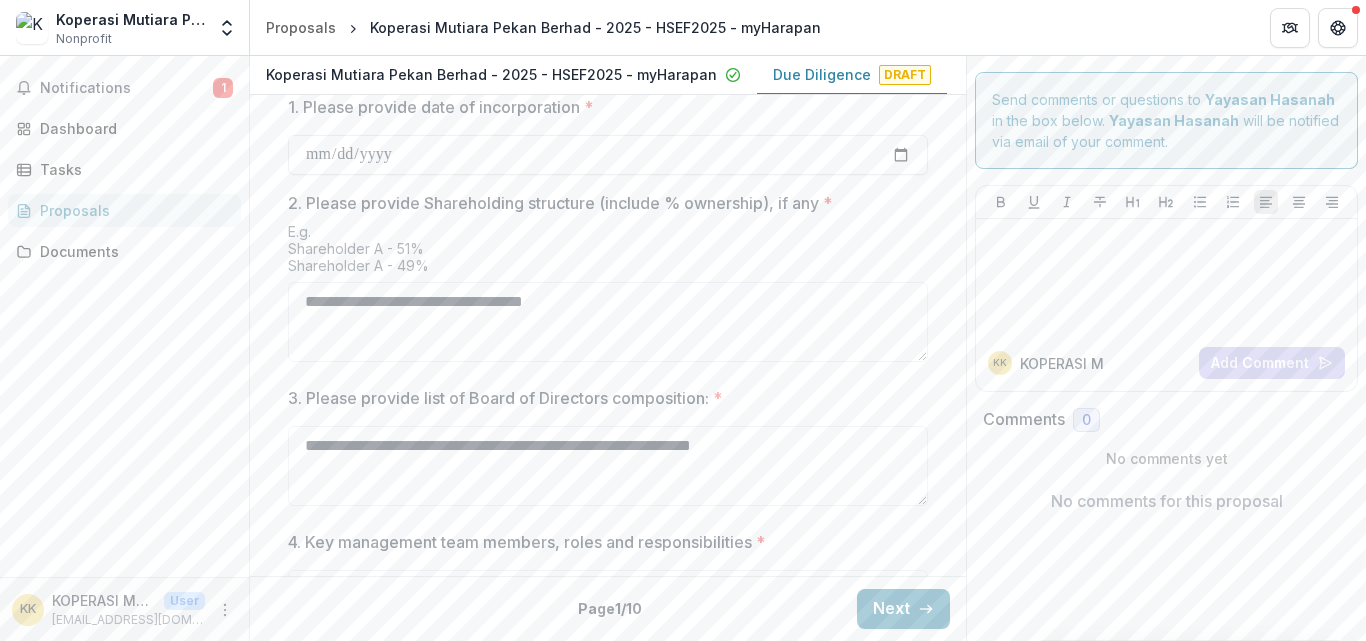 scroll, scrollTop: 1011, scrollLeft: 0, axis: vertical 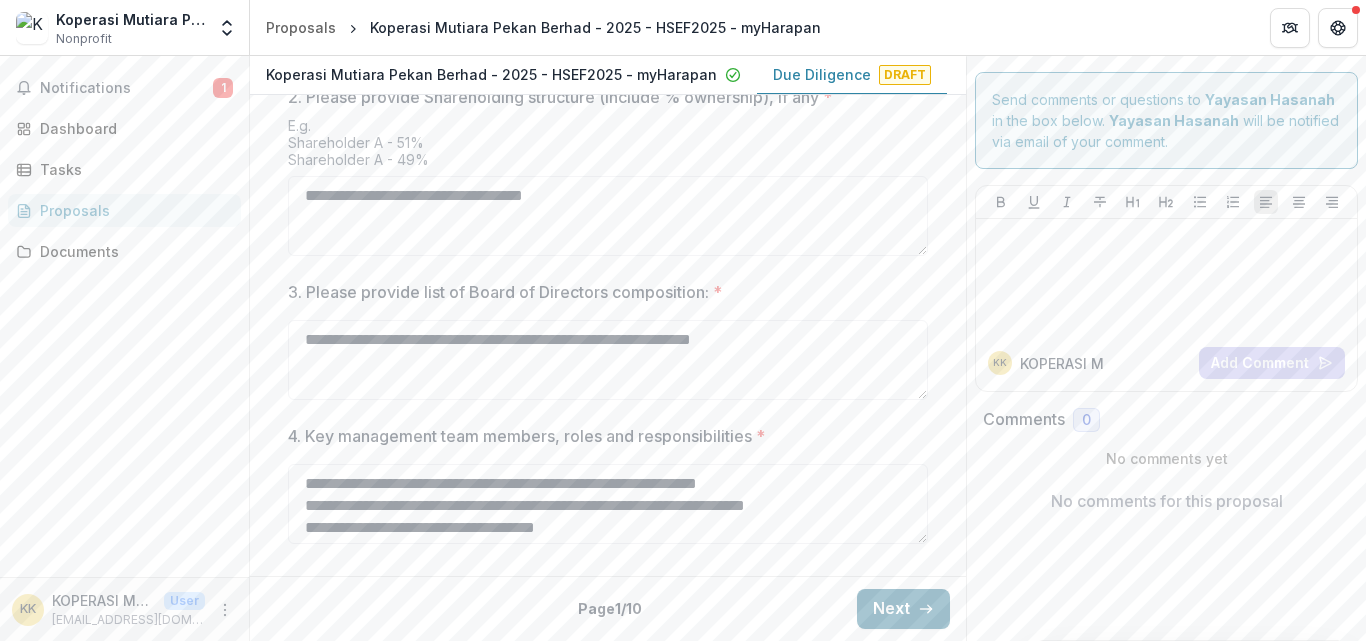click 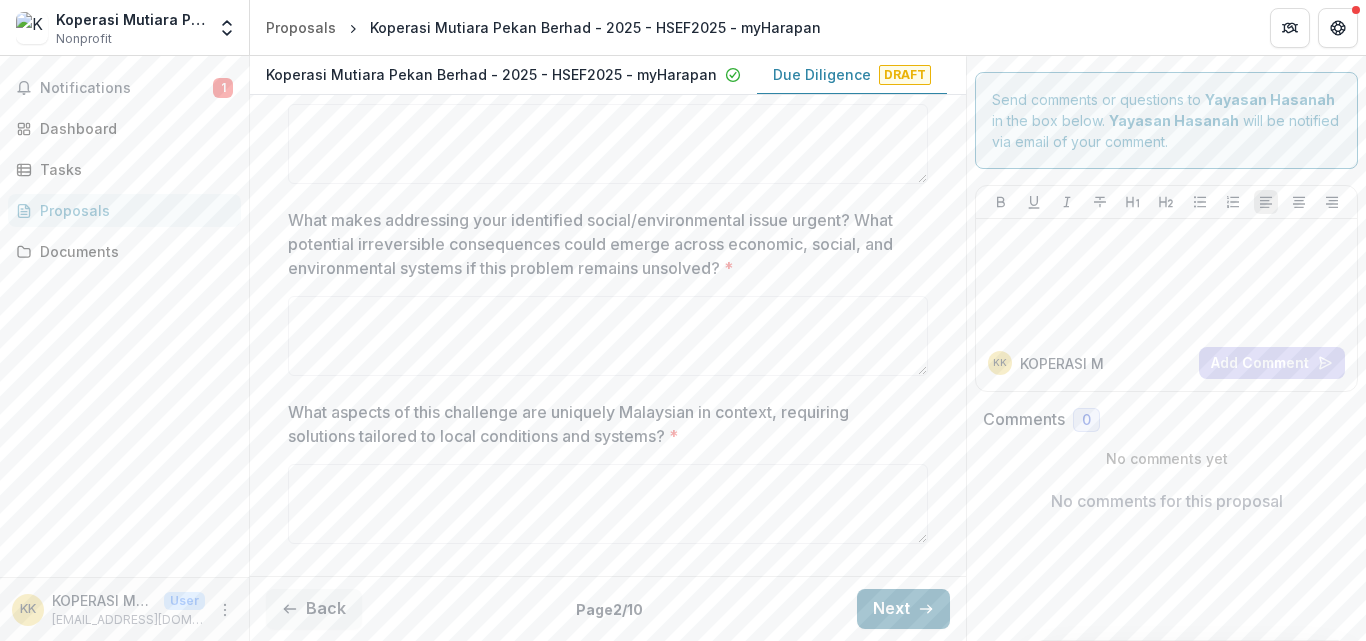 scroll, scrollTop: 0, scrollLeft: 0, axis: both 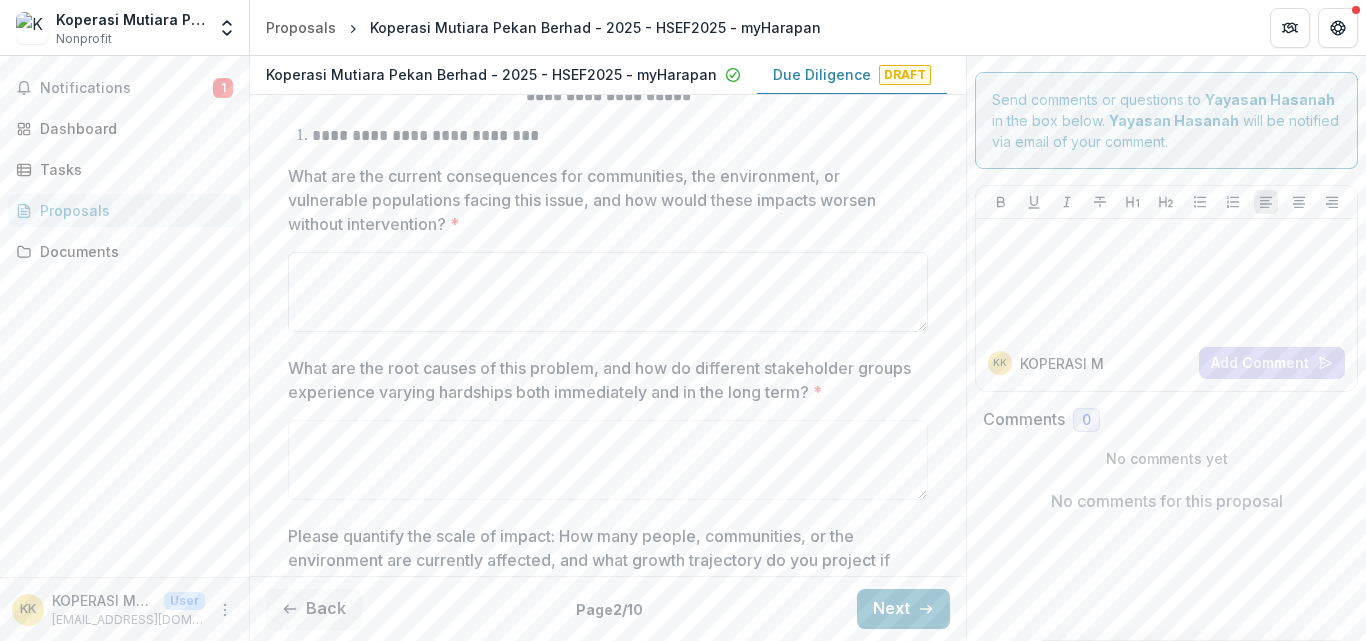 click on "What are the current consequences for communities, the environment, or vulnerable populations facing this issue, and how would these impacts worsen without intervention? *" at bounding box center [608, 292] 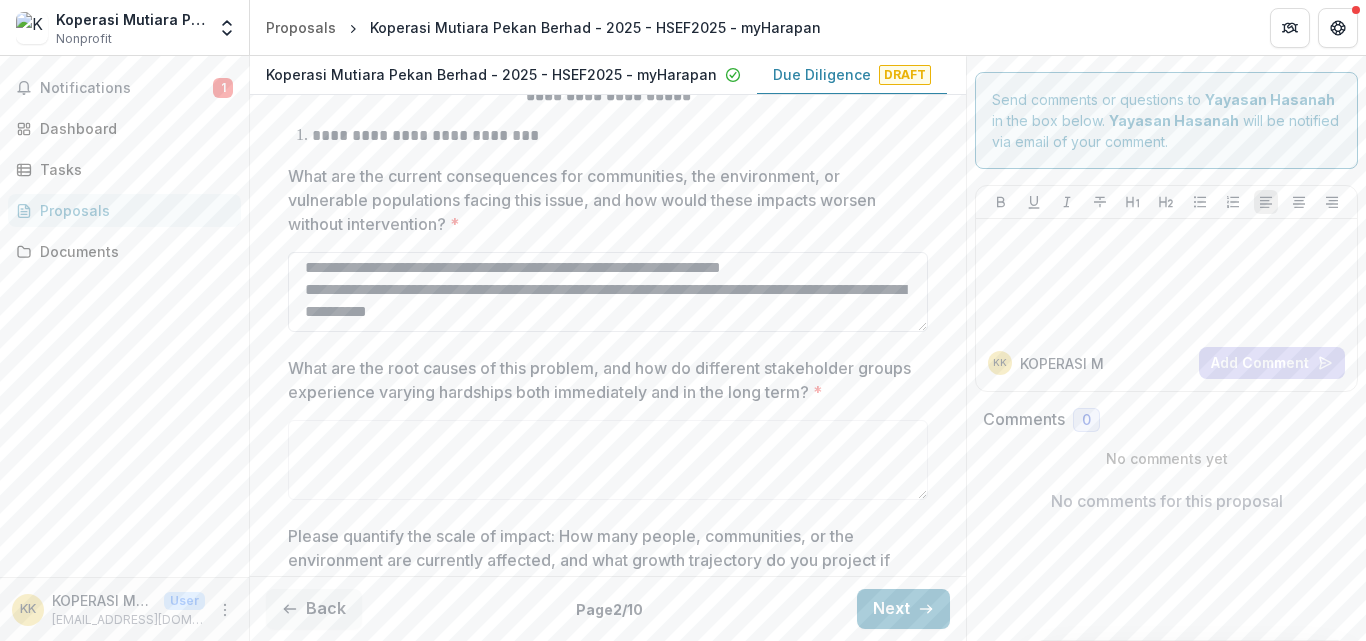 scroll, scrollTop: 106, scrollLeft: 0, axis: vertical 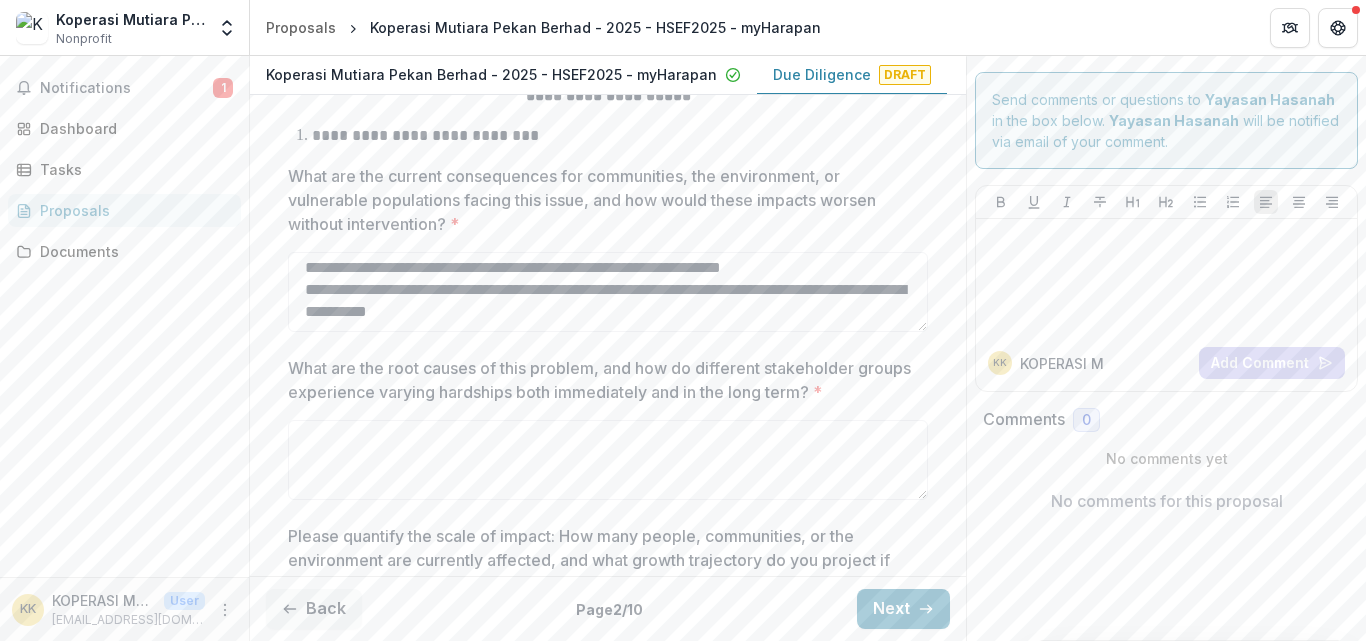 type on "**********" 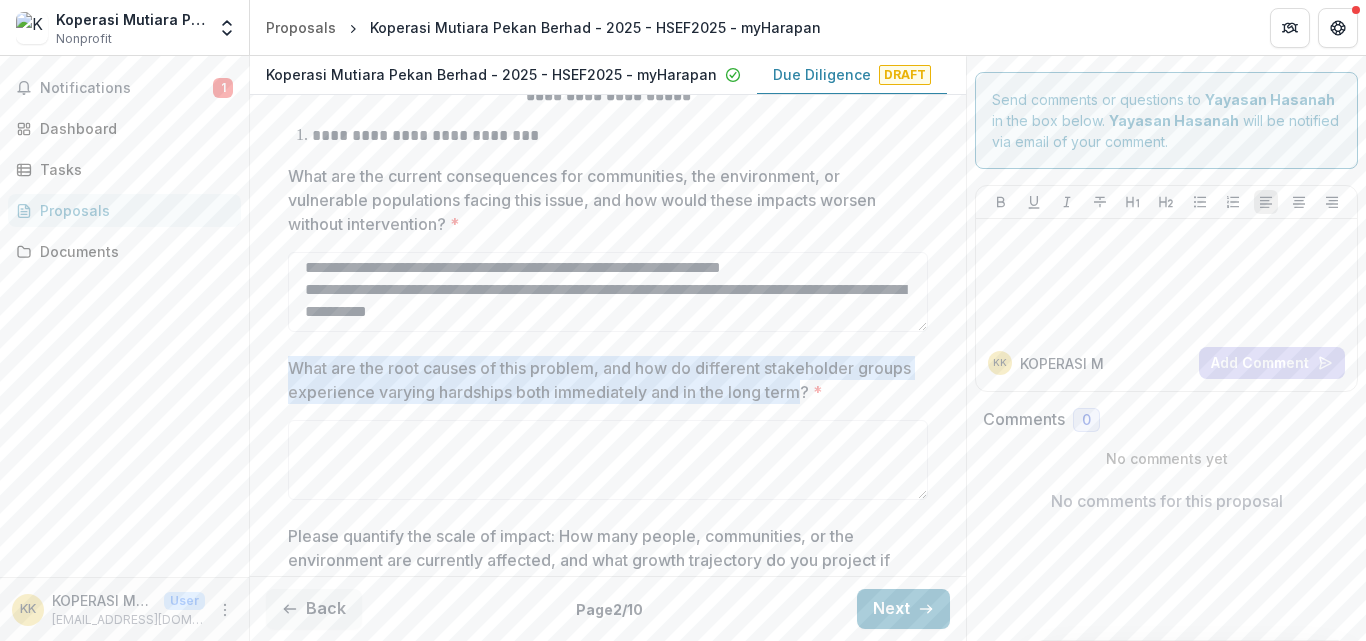 drag, startPoint x: 286, startPoint y: 363, endPoint x: 865, endPoint y: 395, distance: 579.8836 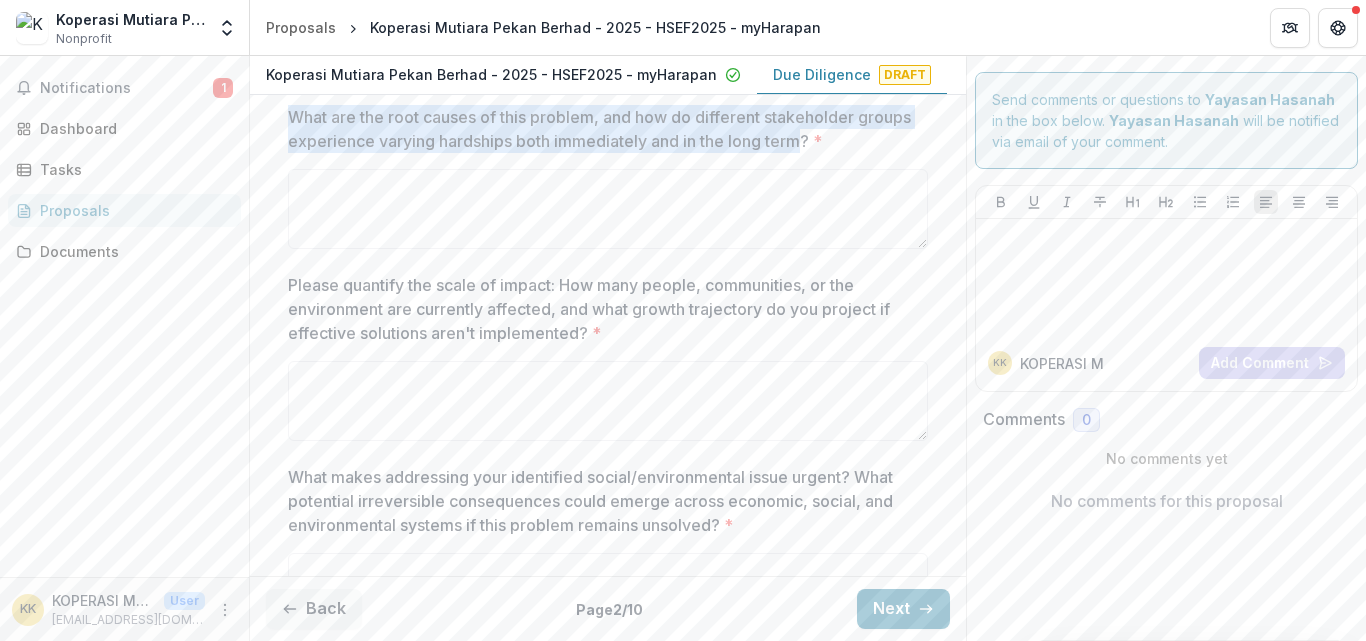 scroll, scrollTop: 568, scrollLeft: 0, axis: vertical 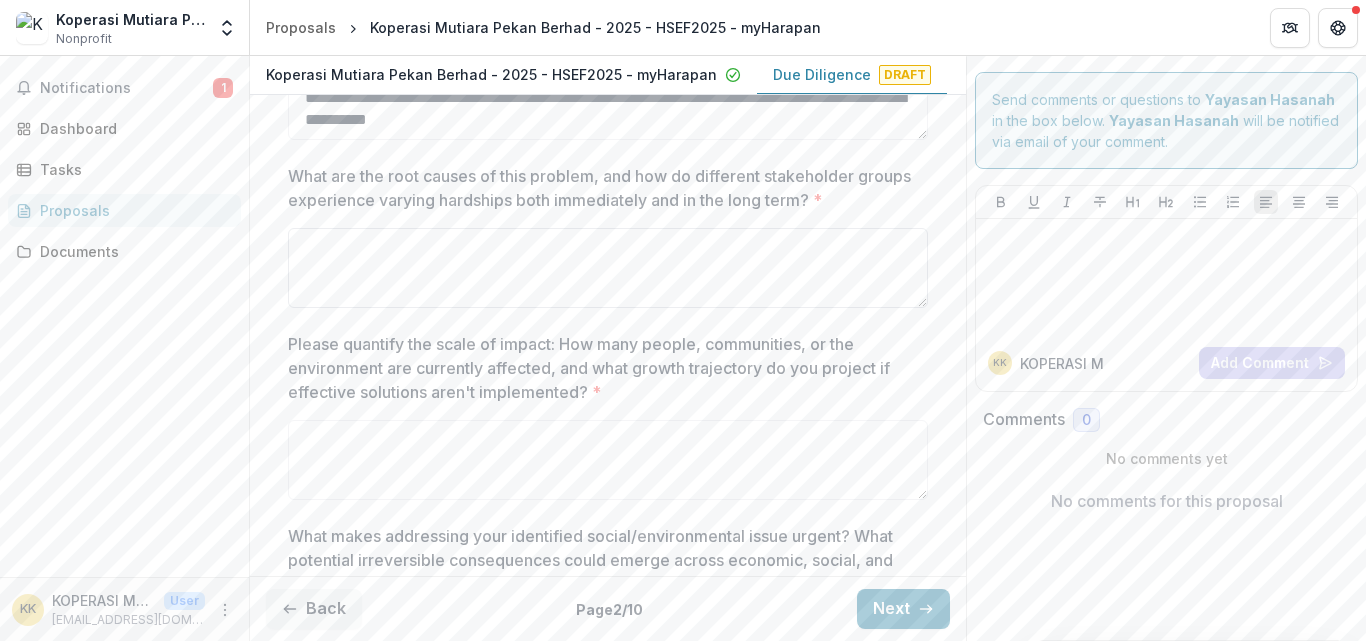 click on "What are the root causes of this problem, and how do different stakeholder groups experience varying hardships both immediately and in the long term? *" at bounding box center (608, 268) 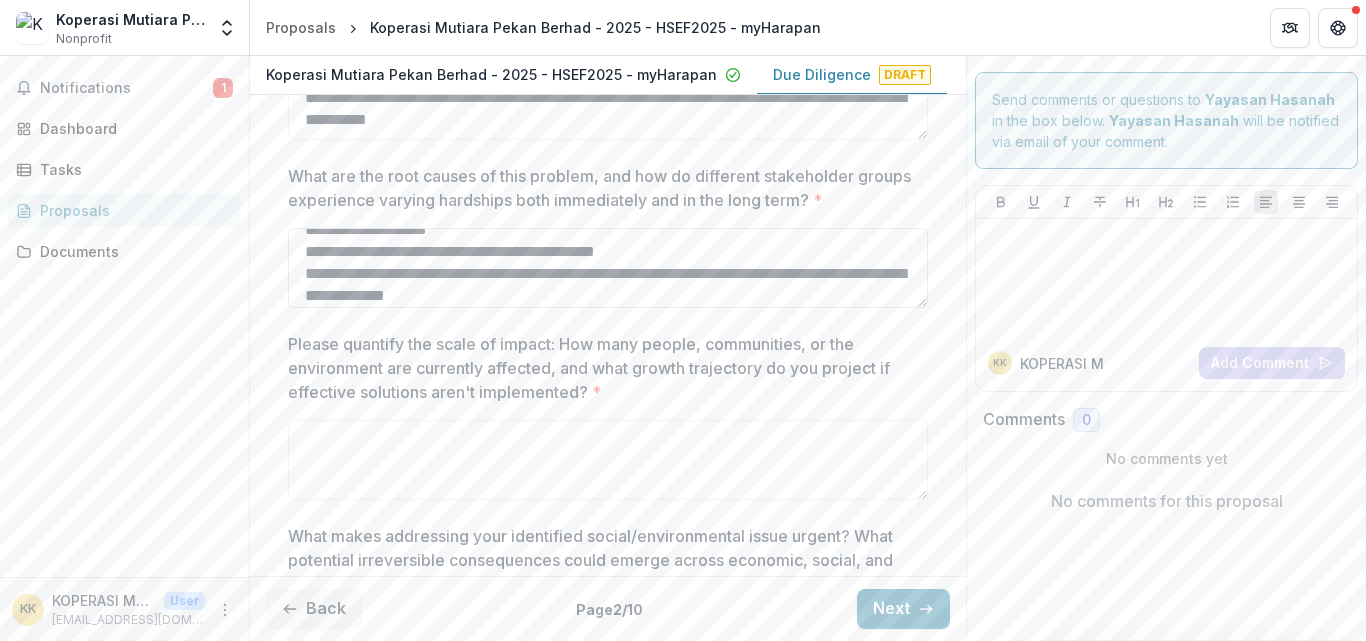 scroll, scrollTop: 84, scrollLeft: 0, axis: vertical 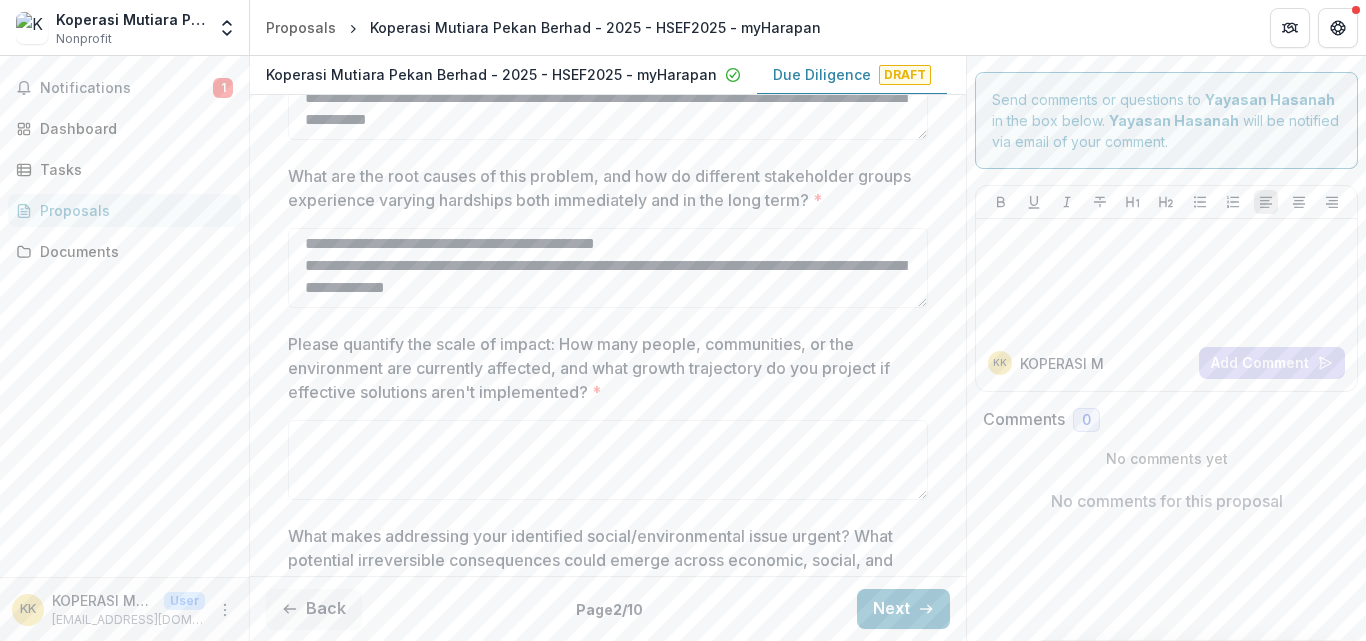 drag, startPoint x: 967, startPoint y: 302, endPoint x: 966, endPoint y: 285, distance: 17.029387 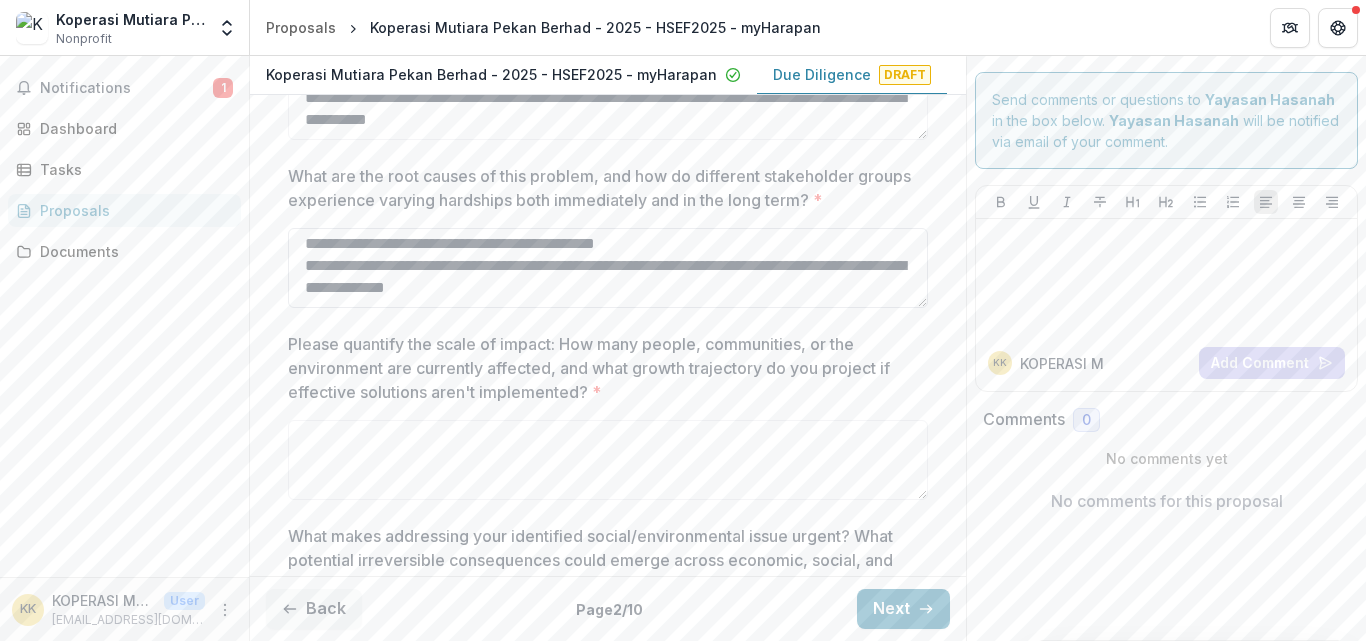 click on "**********" at bounding box center [608, 268] 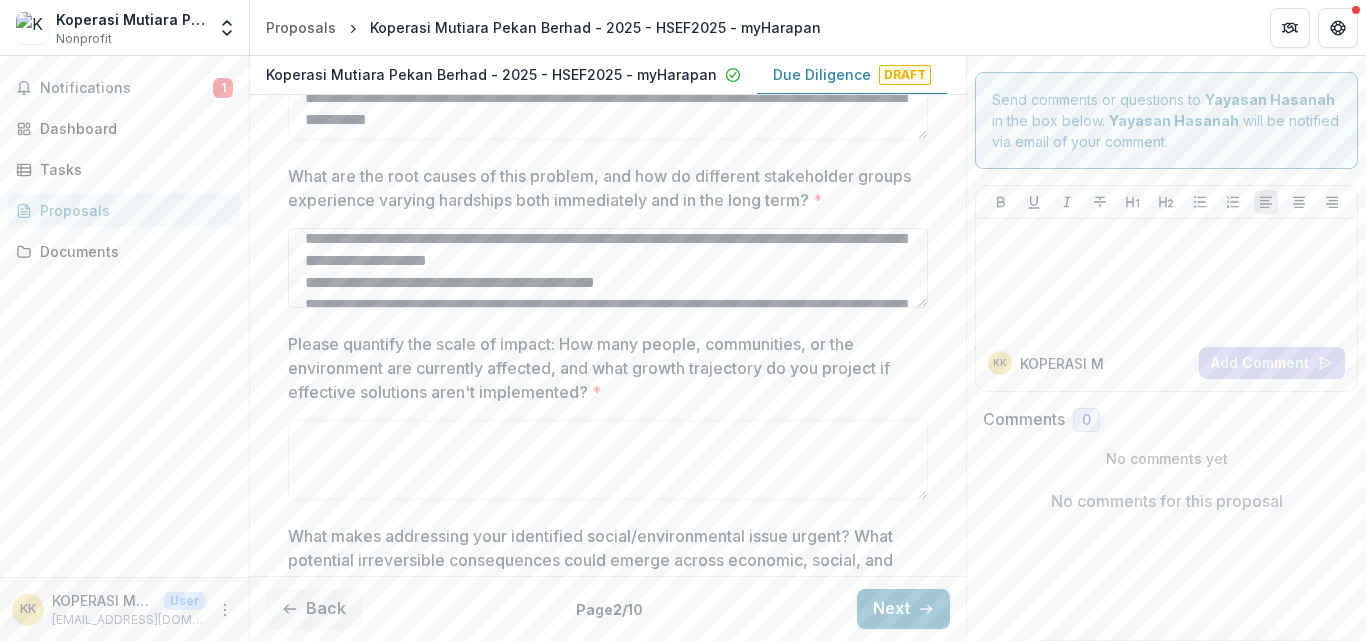 scroll, scrollTop: 9, scrollLeft: 0, axis: vertical 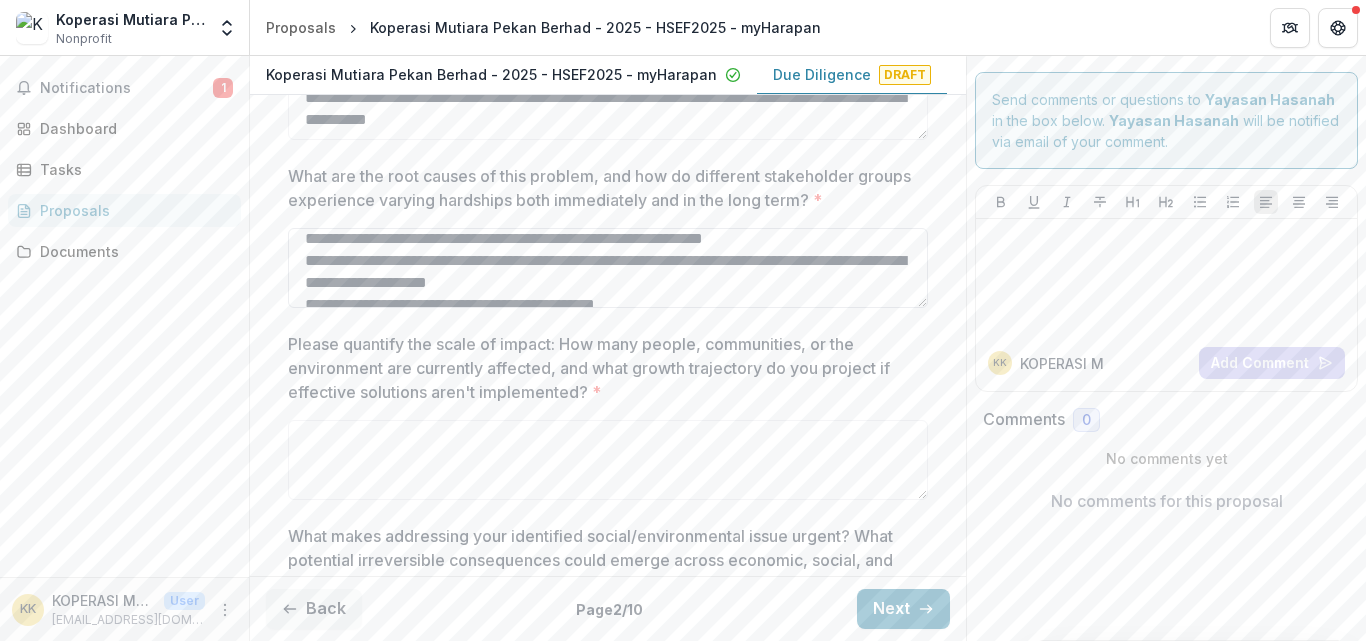 click on "**********" at bounding box center [608, 268] 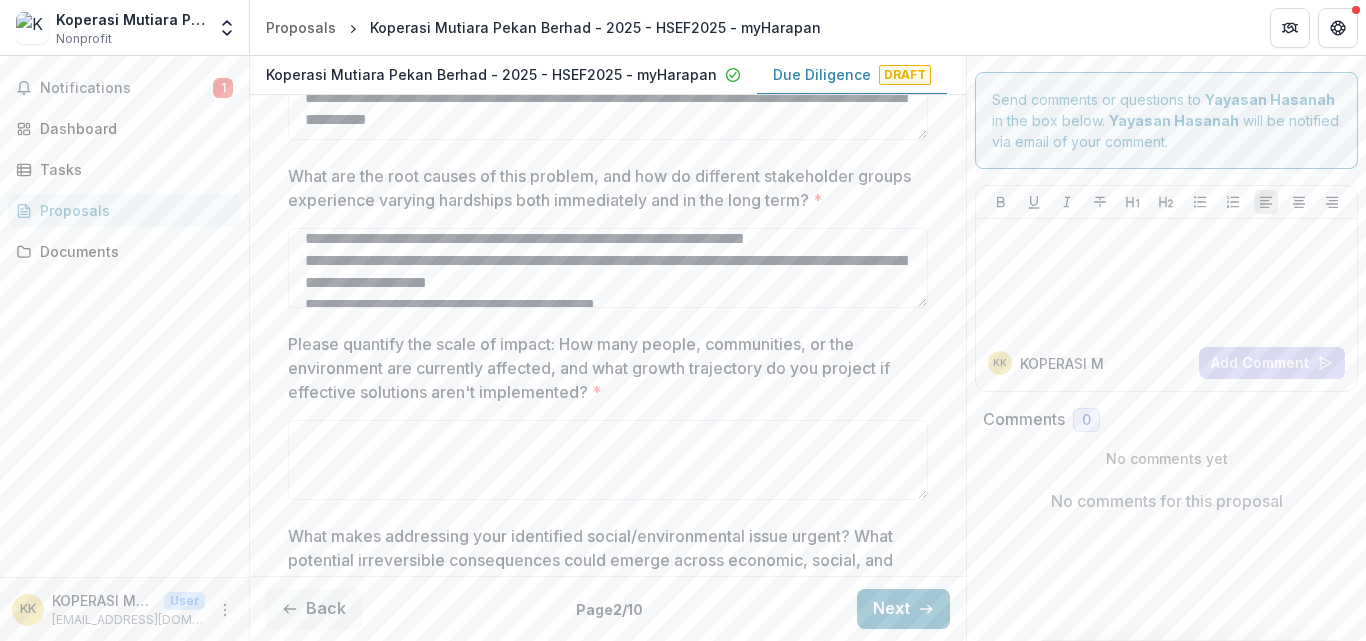 type on "**********" 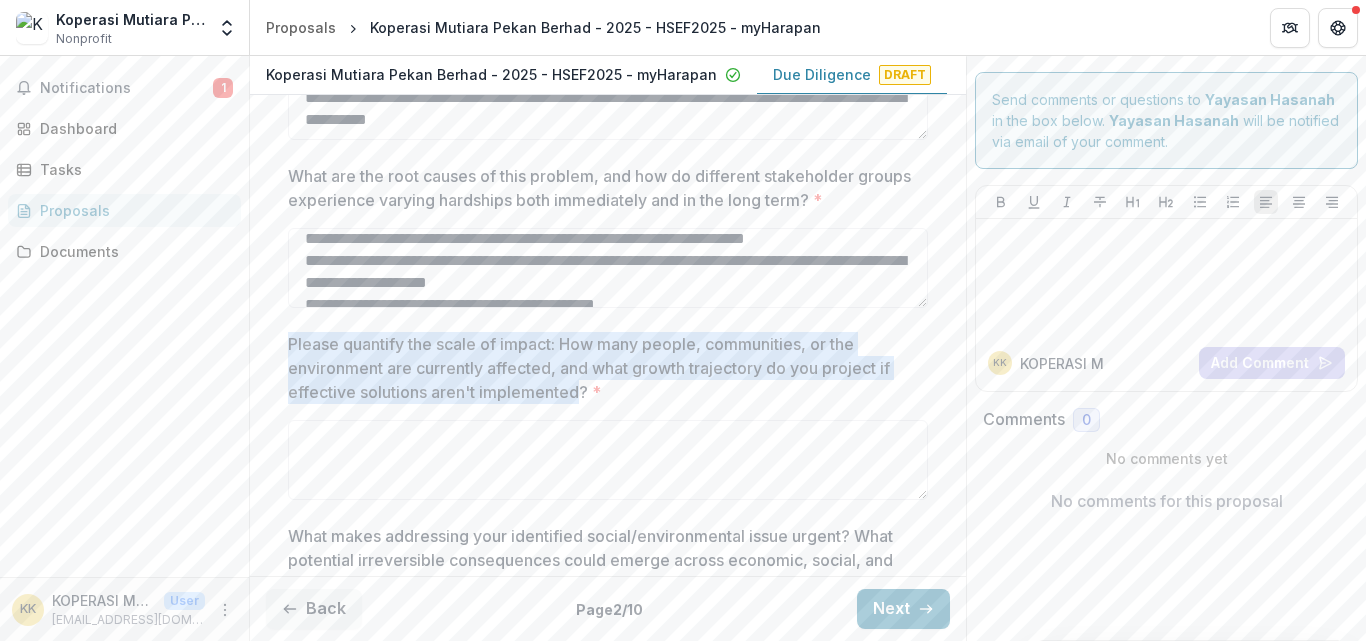 drag, startPoint x: 283, startPoint y: 343, endPoint x: 577, endPoint y: 390, distance: 297.7331 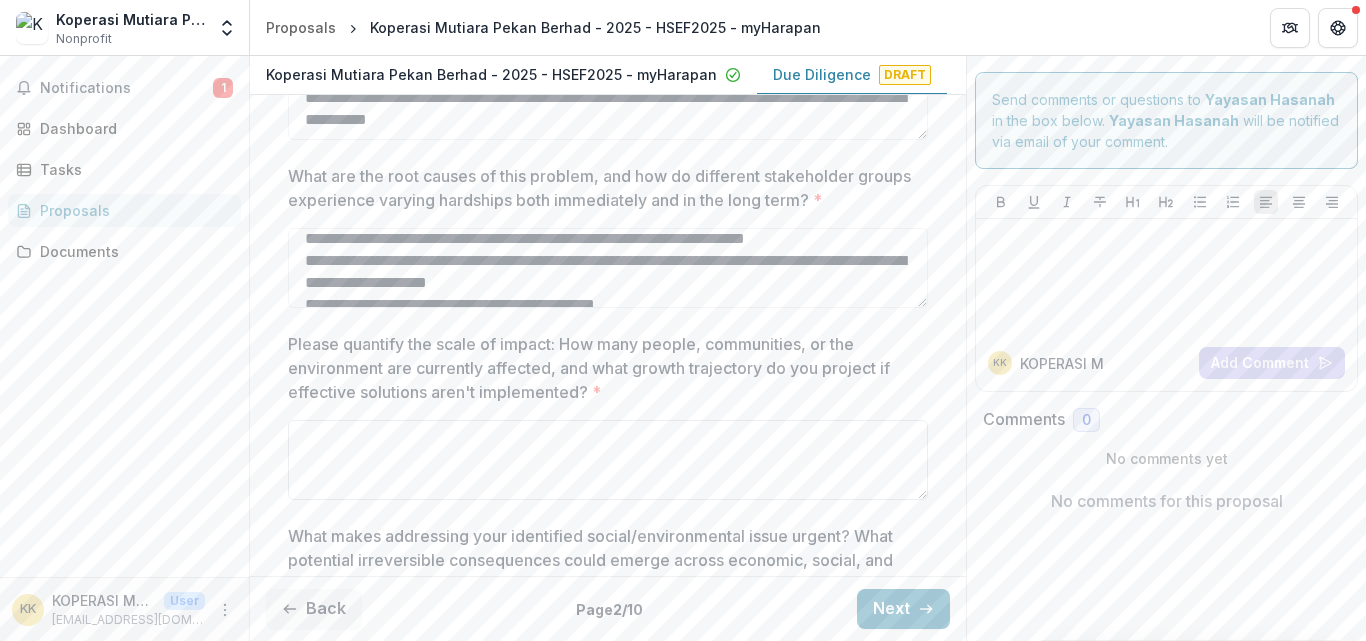 click on "Please quantify the scale of impact: How many people, communities, or the environment are currently affected, and what growth trajectory do you project if effective solutions aren't implemented? *" at bounding box center [608, 460] 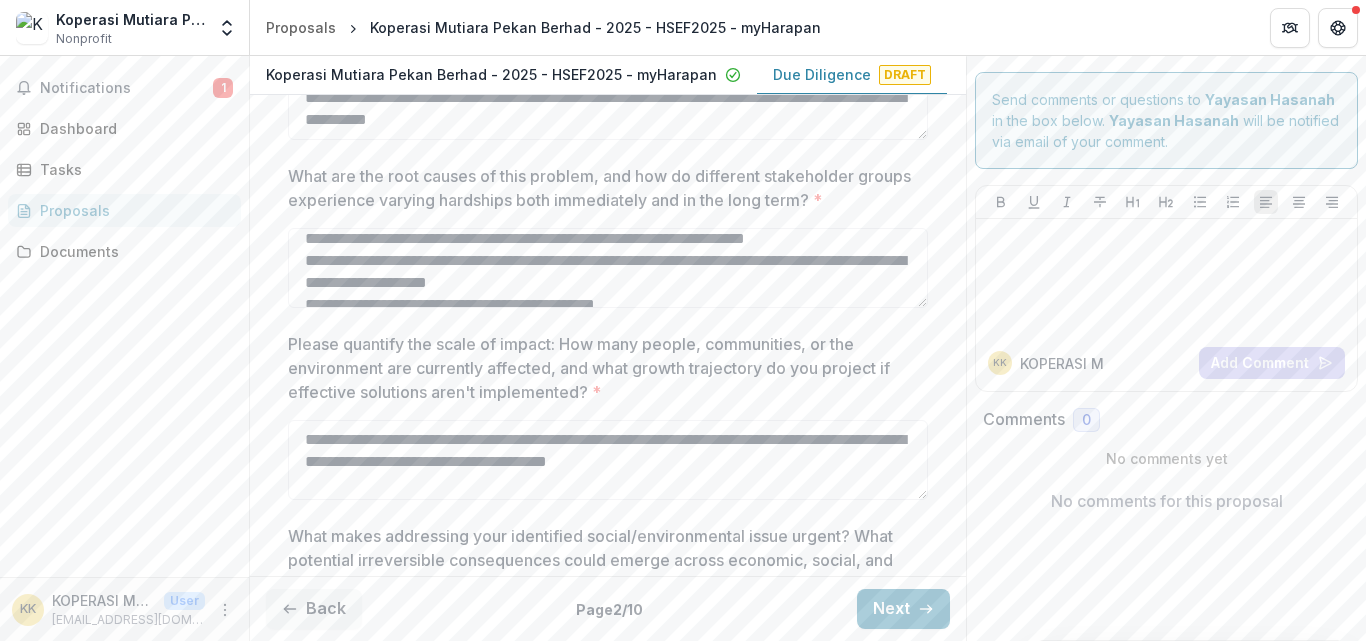 type on "**********" 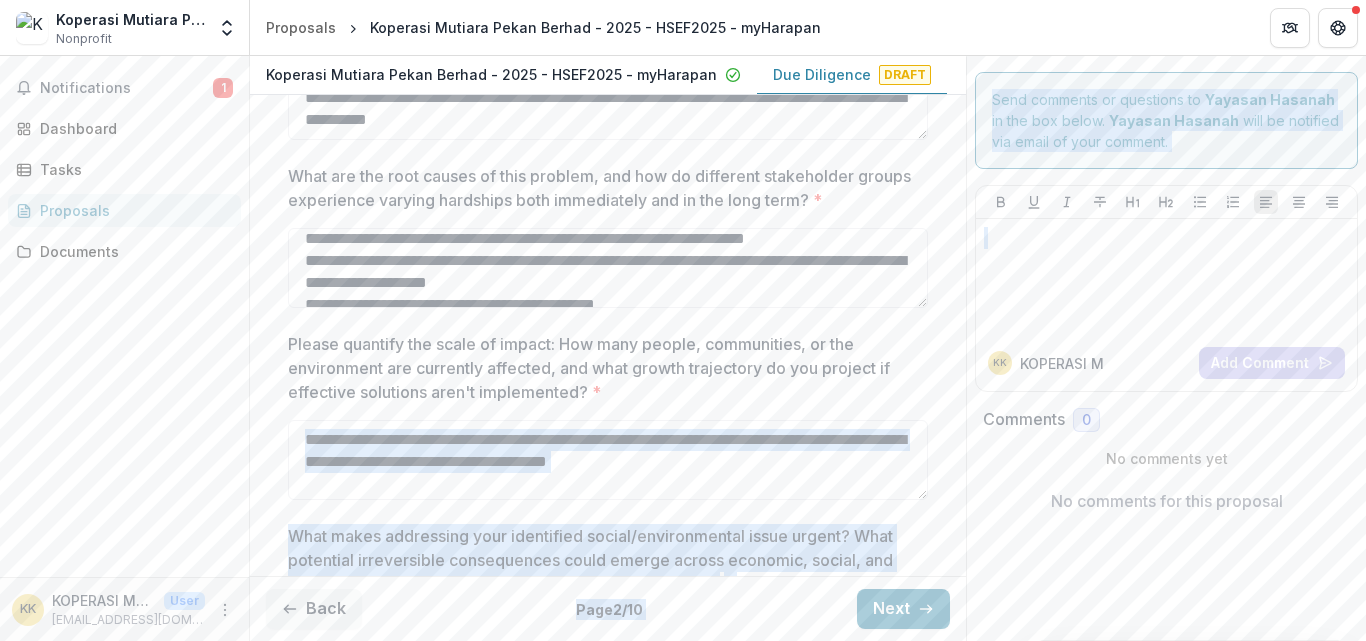 drag, startPoint x: 966, startPoint y: 399, endPoint x: 962, endPoint y: 414, distance: 15.524175 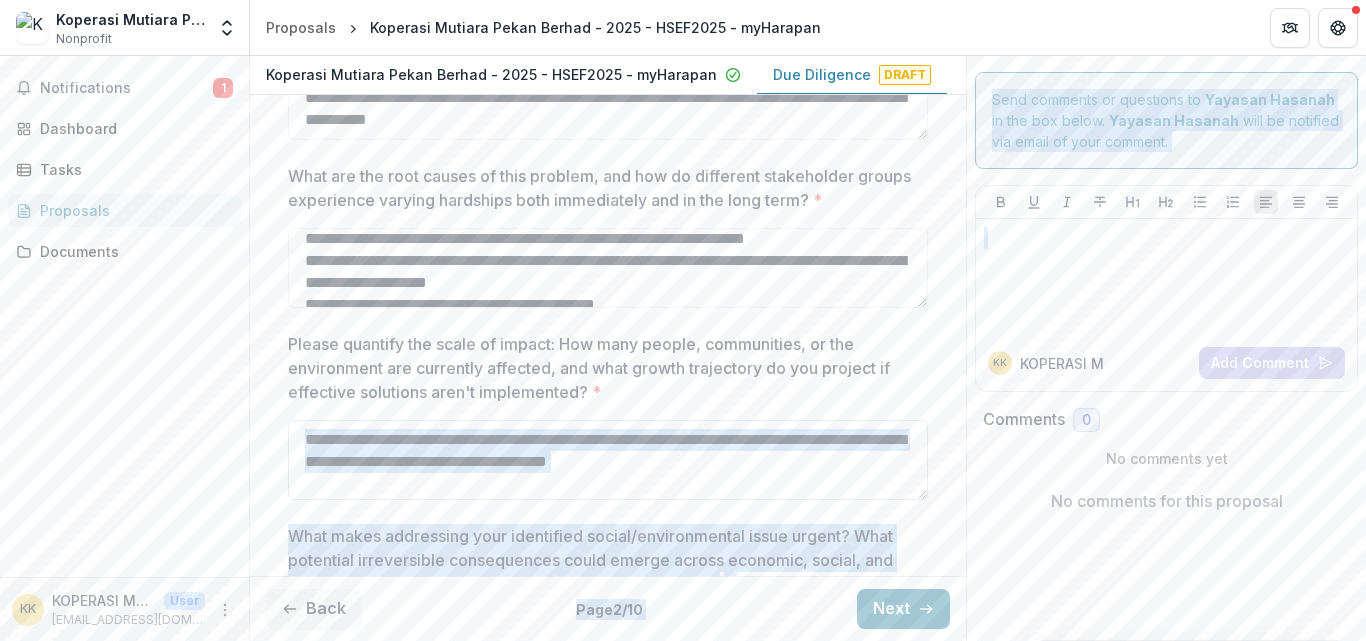 click on "**********" at bounding box center [608, 460] 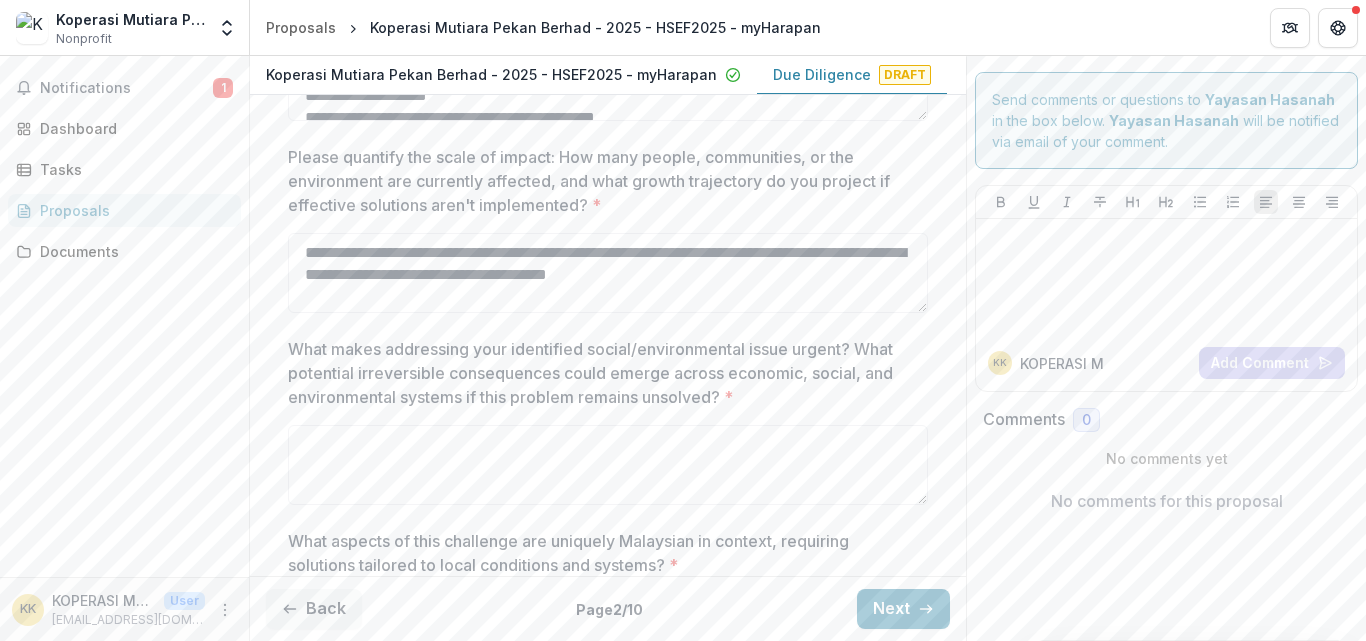 scroll, scrollTop: 931, scrollLeft: 0, axis: vertical 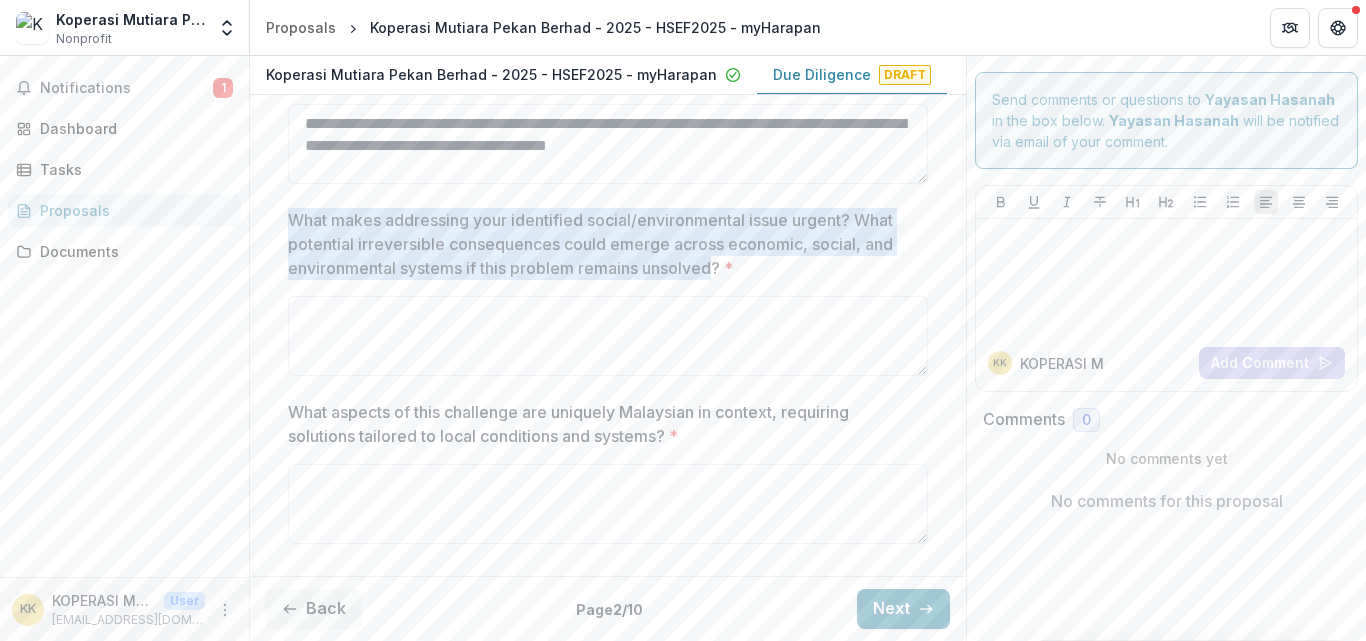 drag, startPoint x: 283, startPoint y: 219, endPoint x: 716, endPoint y: 273, distance: 436.35422 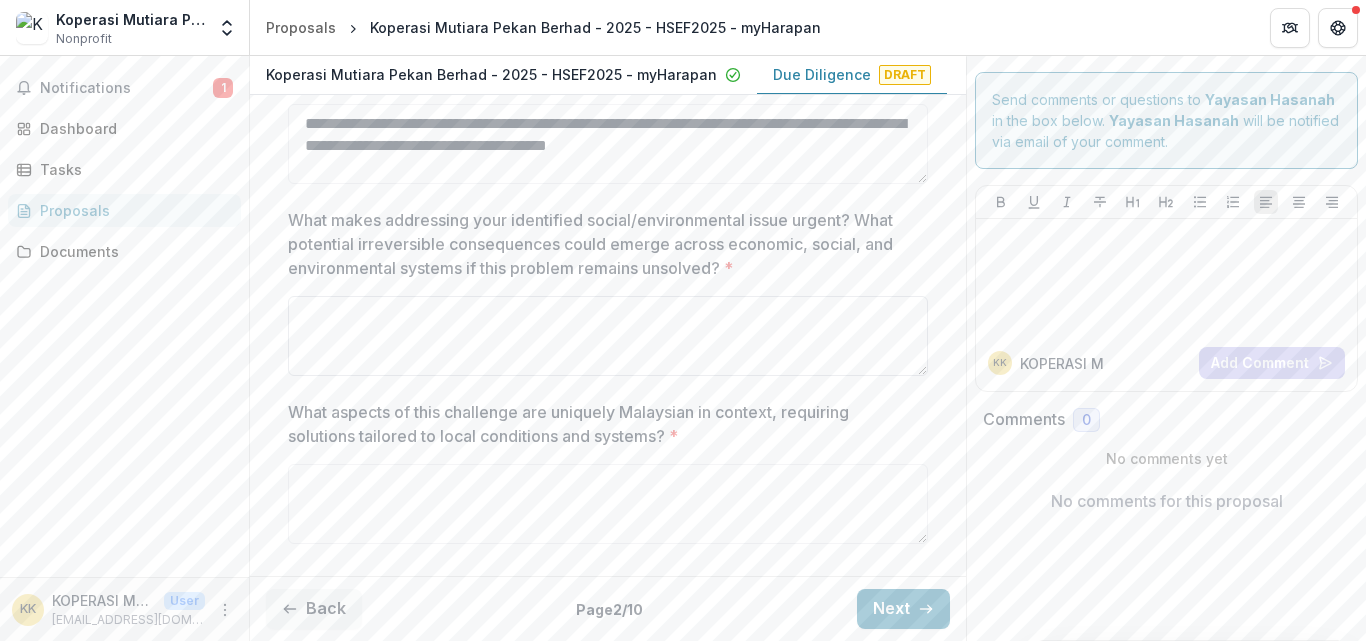 click on "What makes addressing your identified social/environmental issue urgent? What potential irreversible consequences could emerge across economic, social, and environmental systems if this problem remains unsolved? *" at bounding box center (608, 336) 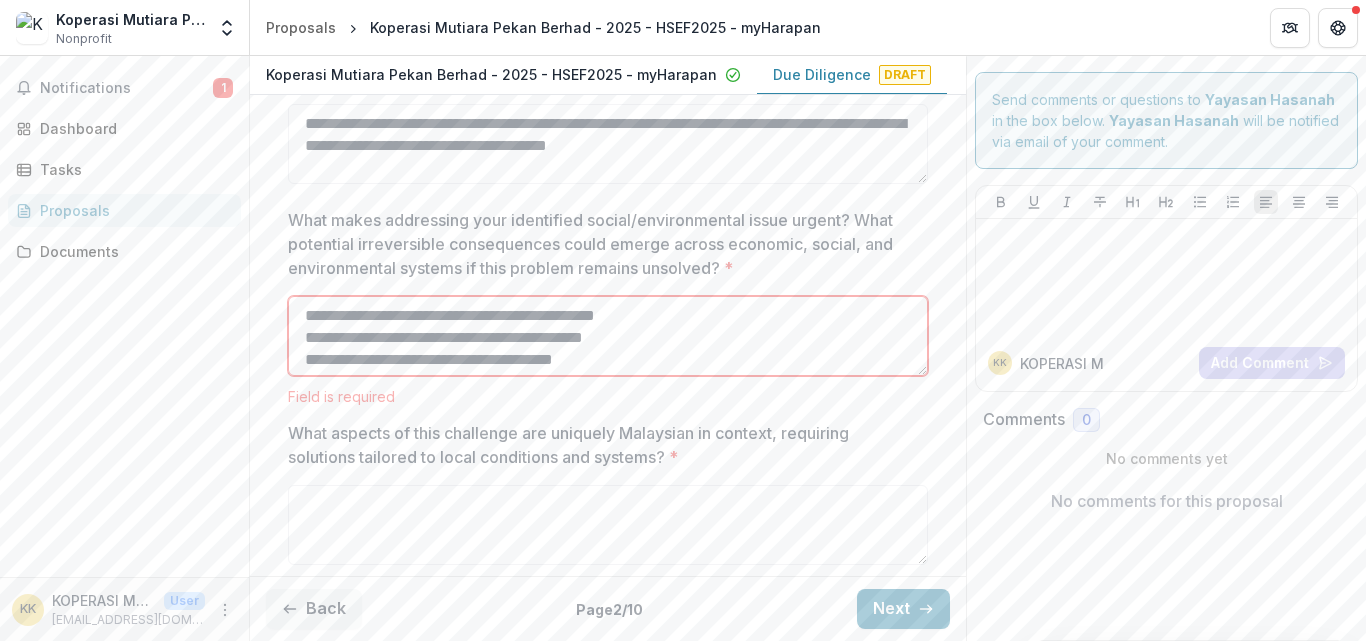 scroll, scrollTop: 18, scrollLeft: 0, axis: vertical 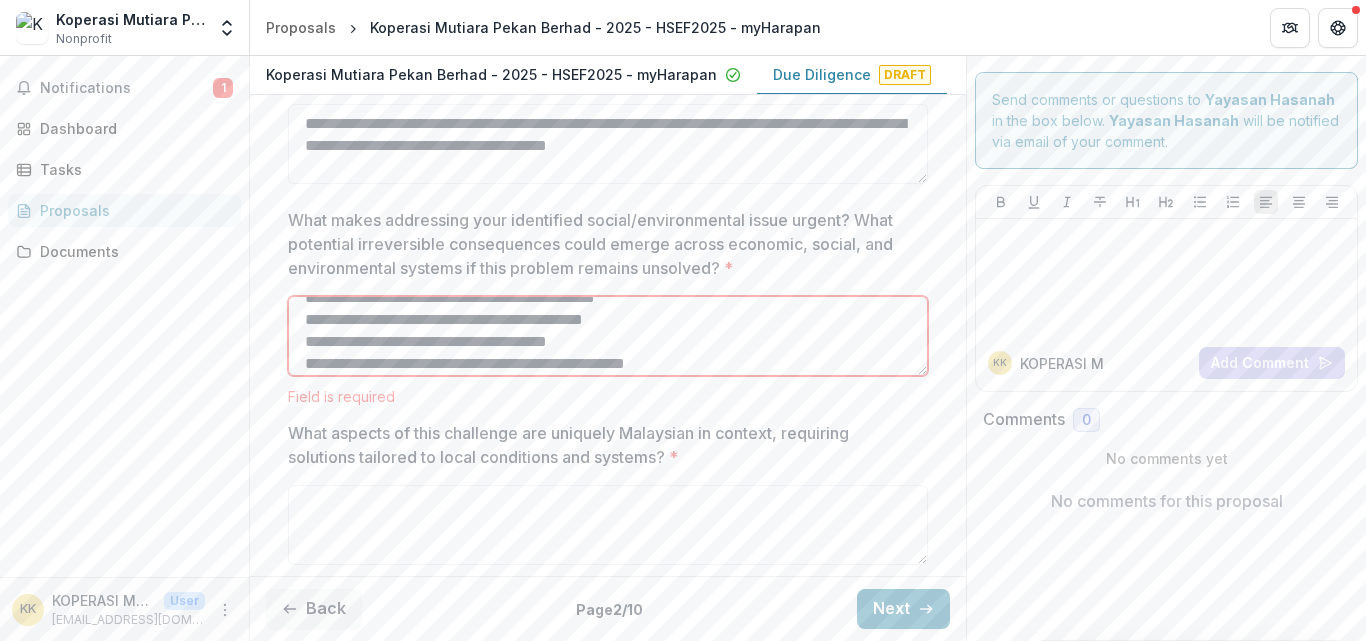 type on "**********" 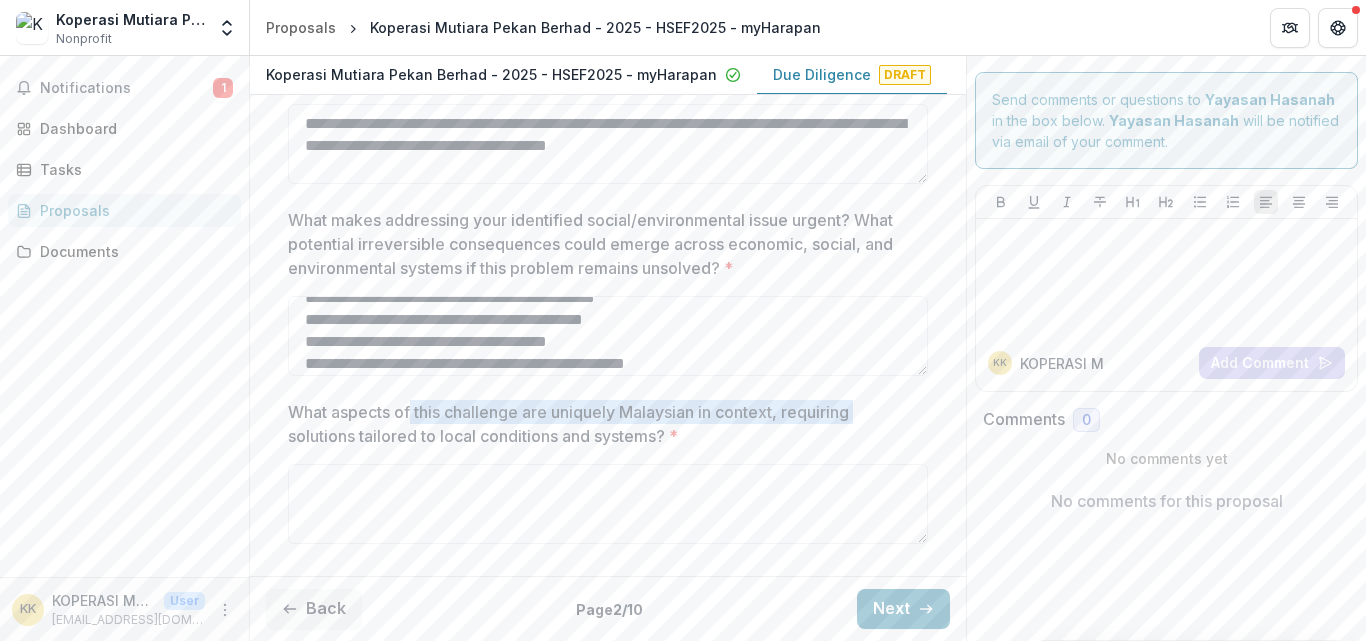 drag, startPoint x: 289, startPoint y: 430, endPoint x: 411, endPoint y: 422, distance: 122.26202 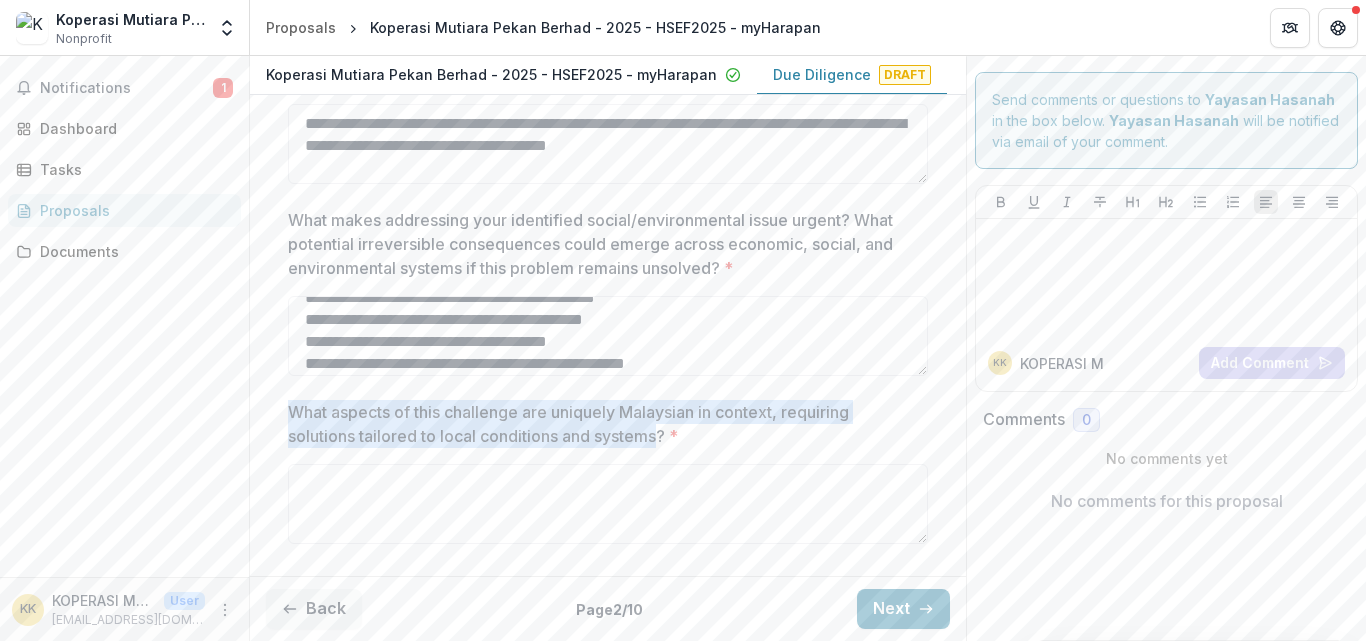 drag, startPoint x: 283, startPoint y: 409, endPoint x: 660, endPoint y: 443, distance: 378.53006 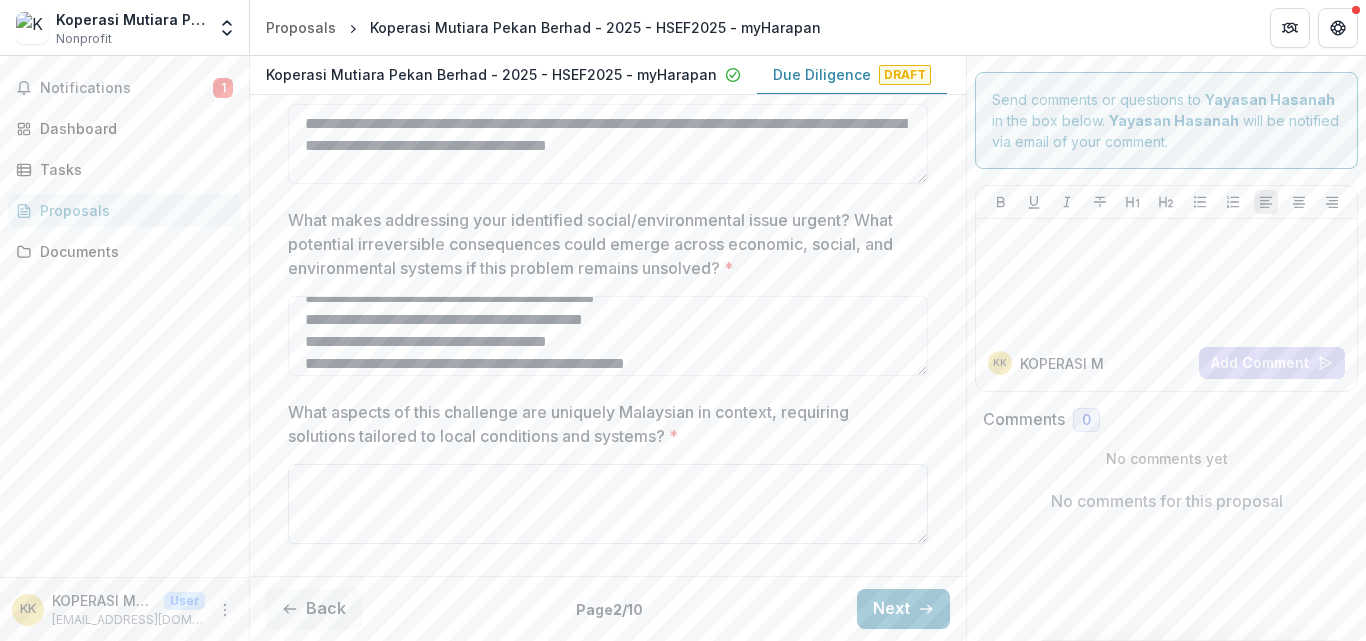 click on "What aspects of this challenge are uniquely Malaysian in context, requiring solutions tailored to local conditions and systems? *" at bounding box center (608, 504) 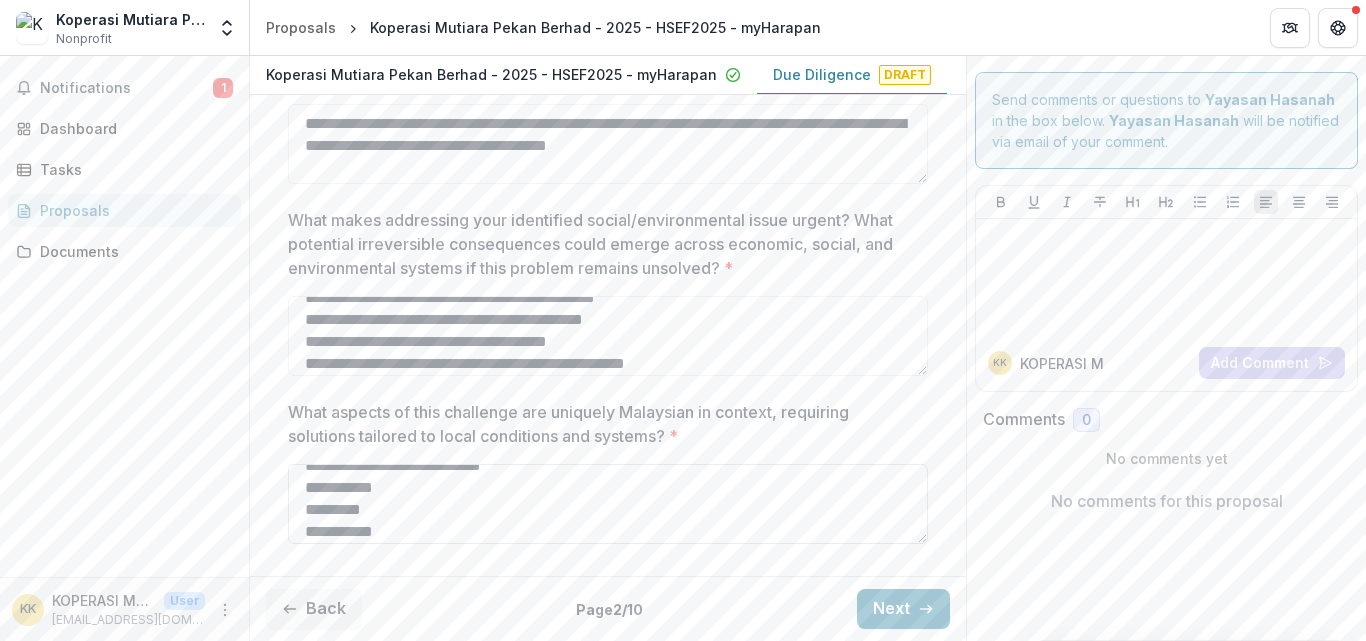 scroll, scrollTop: 40, scrollLeft: 0, axis: vertical 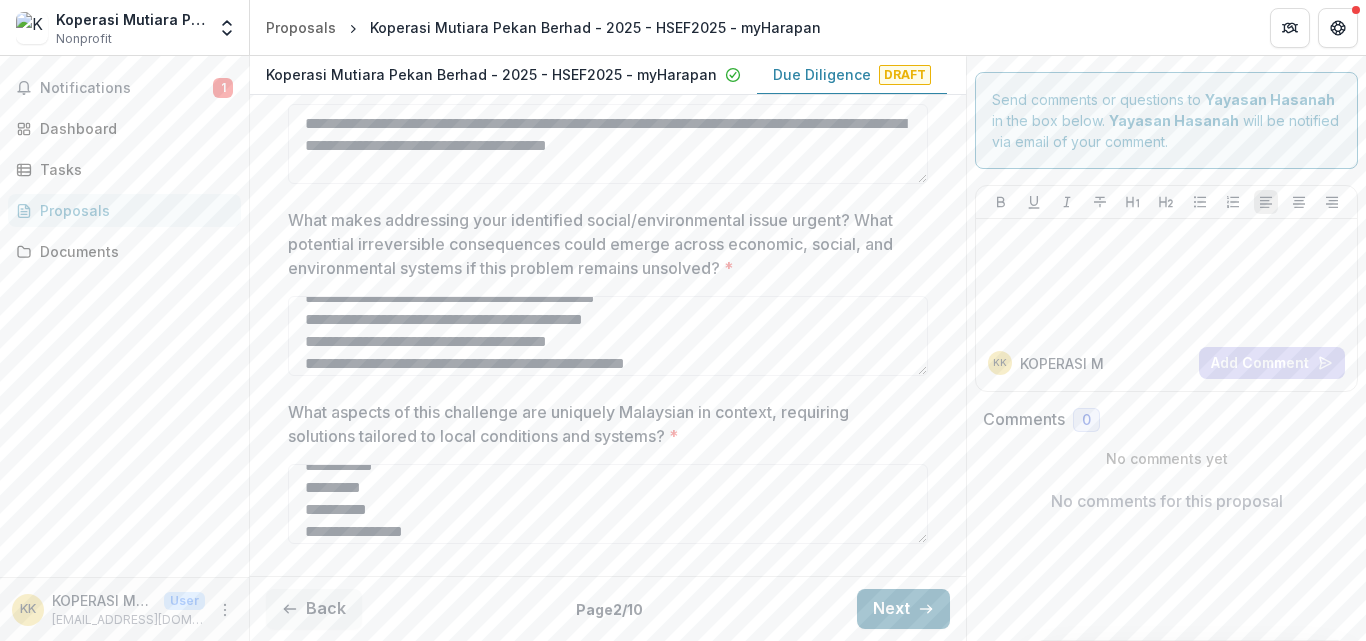 type on "**********" 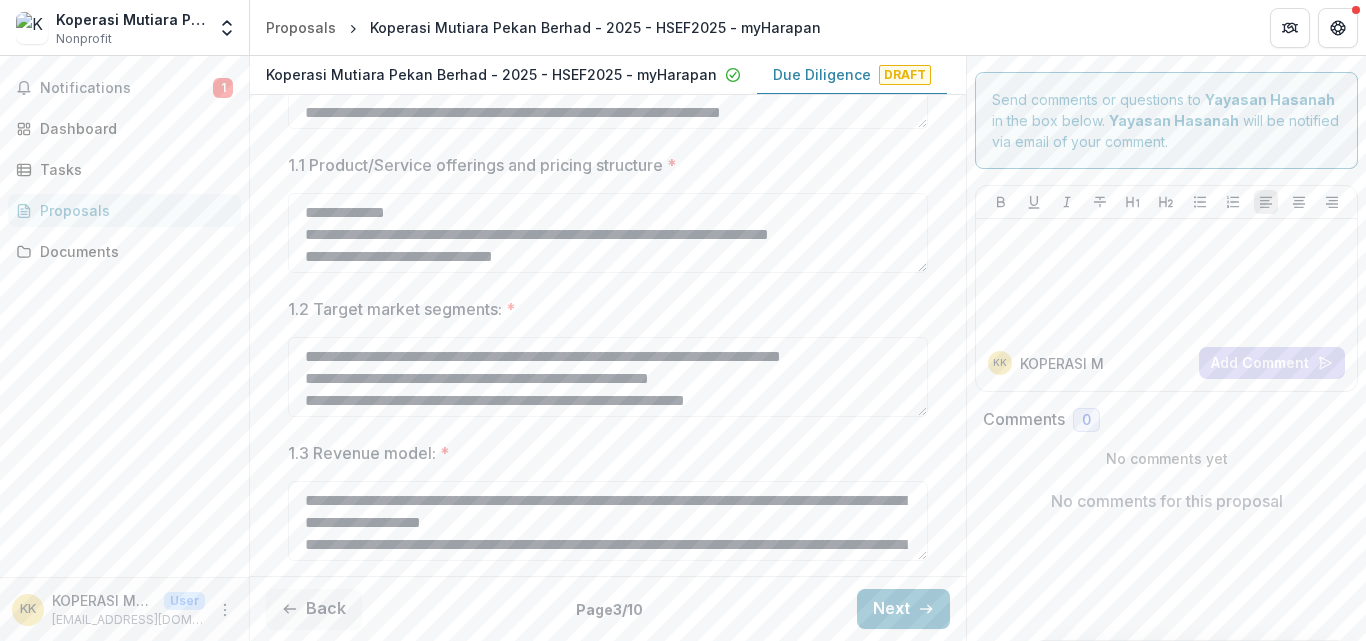 scroll, scrollTop: 555, scrollLeft: 0, axis: vertical 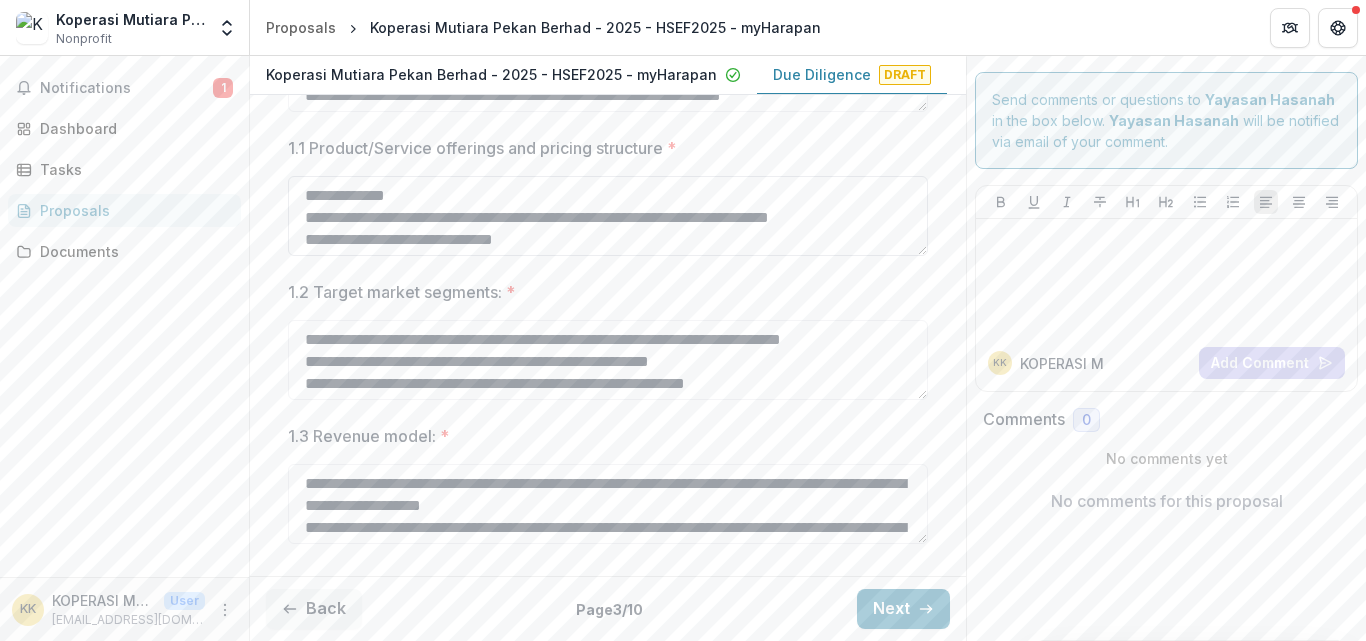 click on "**********" at bounding box center (608, 216) 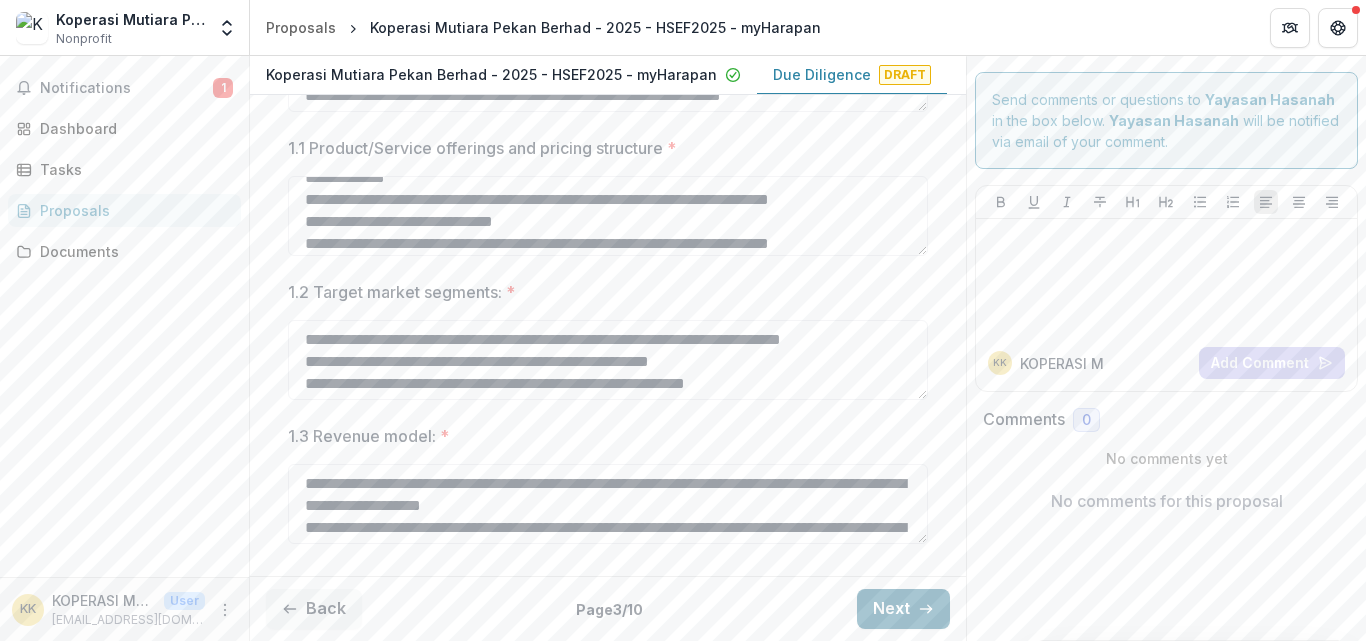 click on "Next" at bounding box center [903, 609] 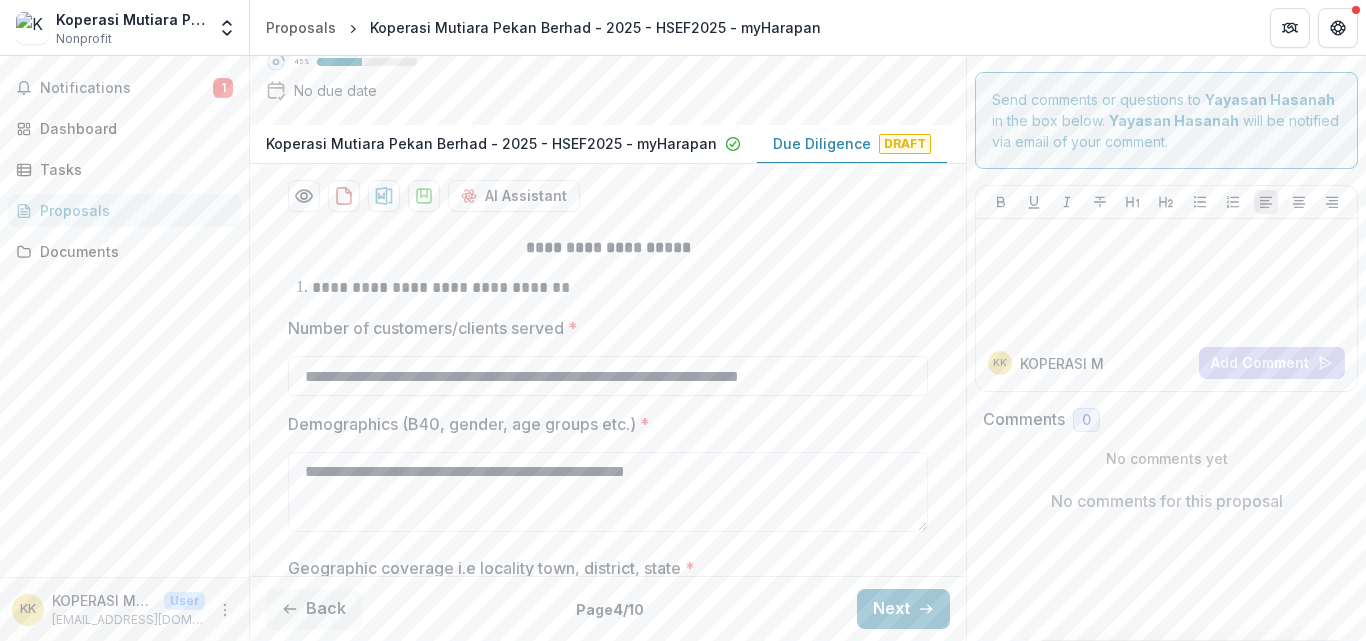 scroll, scrollTop: 403, scrollLeft: 0, axis: vertical 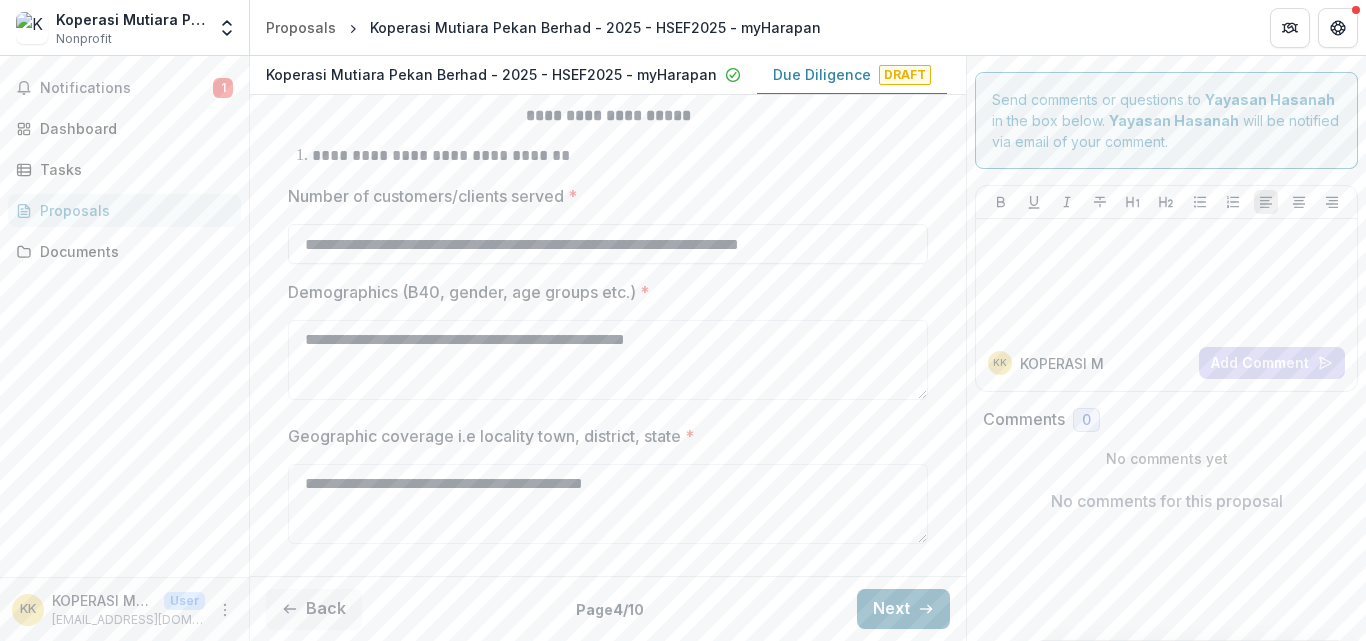 click on "Next" at bounding box center [903, 609] 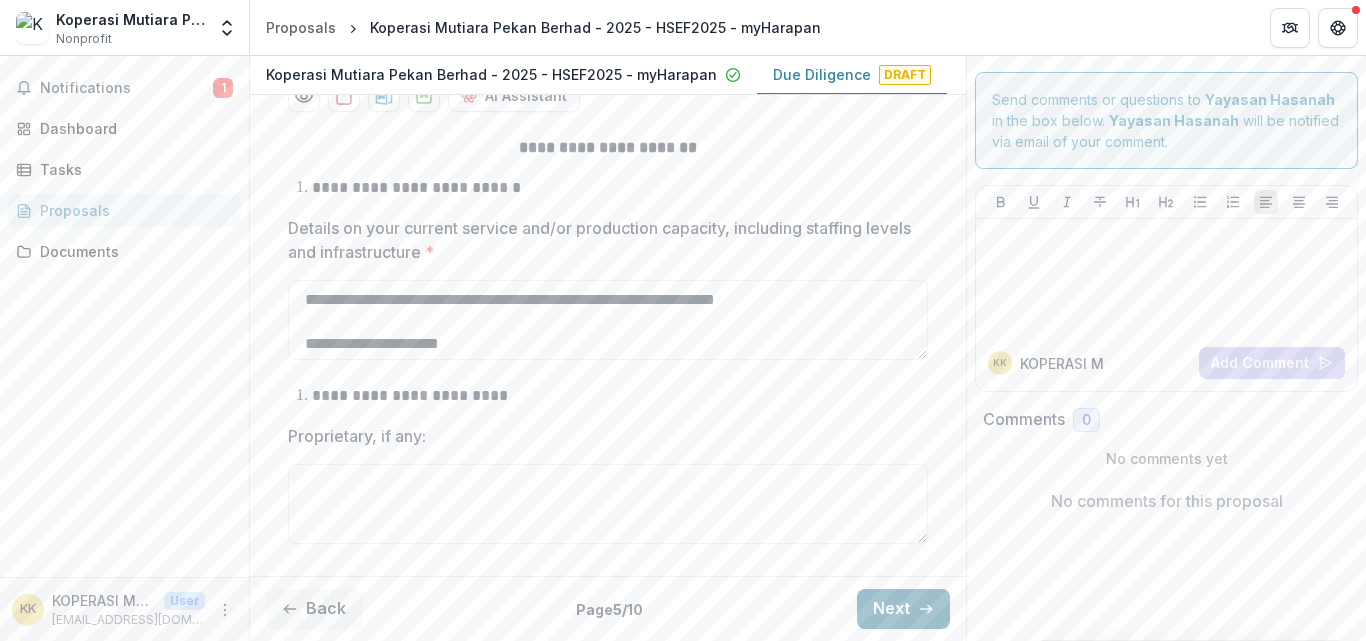 scroll, scrollTop: 0, scrollLeft: 0, axis: both 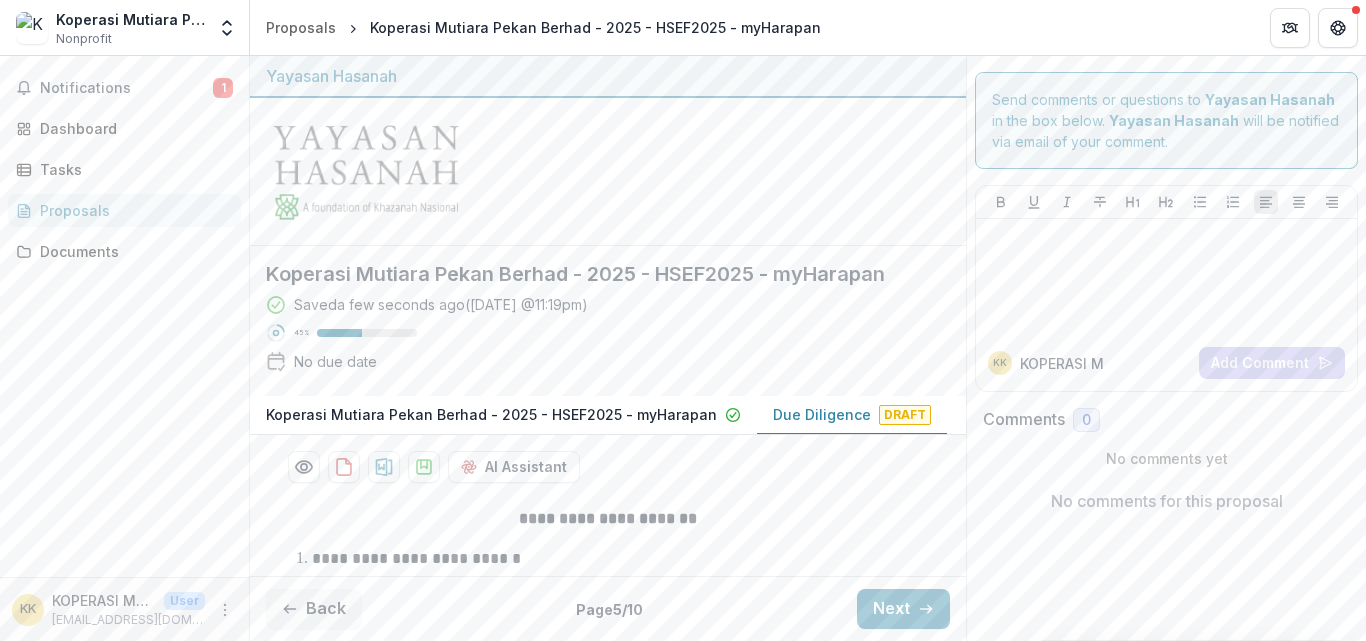 drag, startPoint x: 959, startPoint y: 316, endPoint x: 961, endPoint y: 337, distance: 21.095022 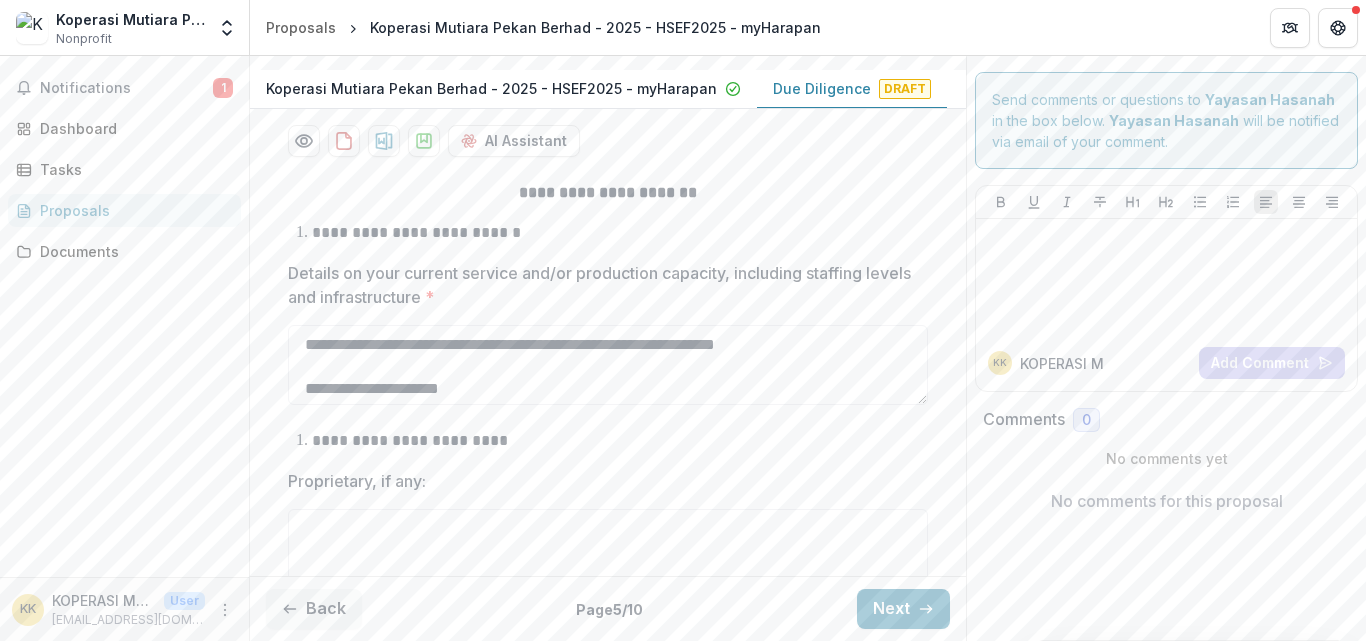 scroll, scrollTop: 371, scrollLeft: 0, axis: vertical 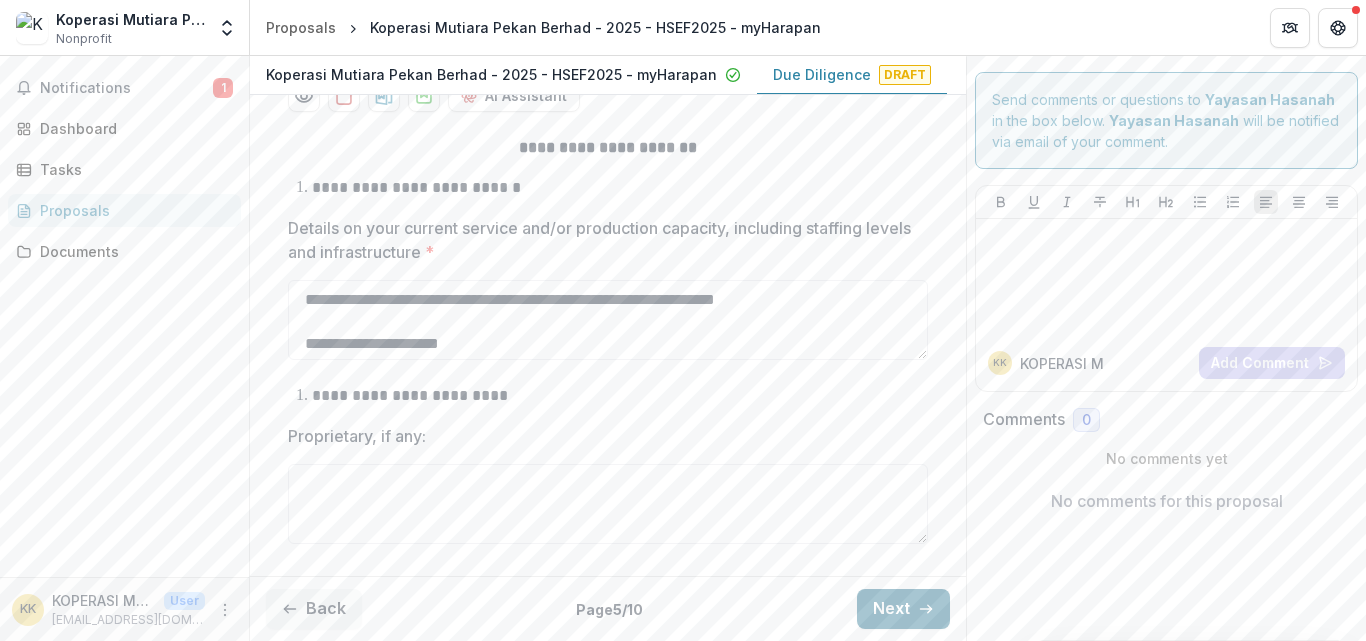 click 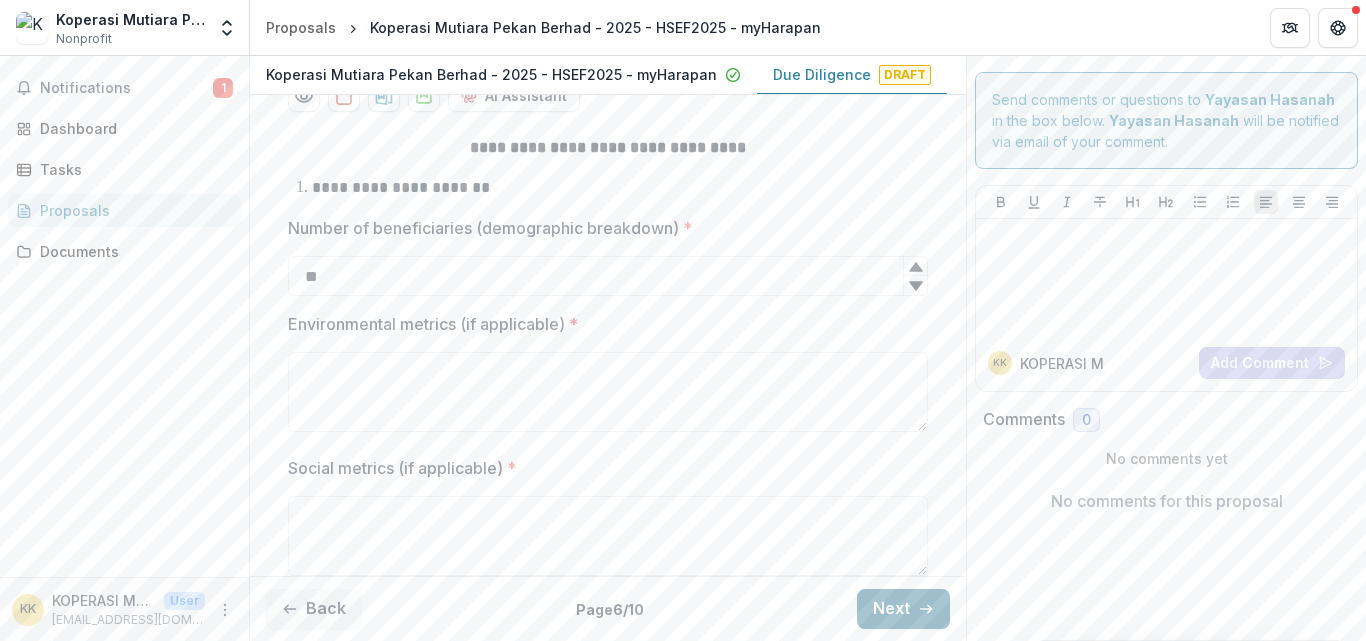 scroll, scrollTop: 0, scrollLeft: 0, axis: both 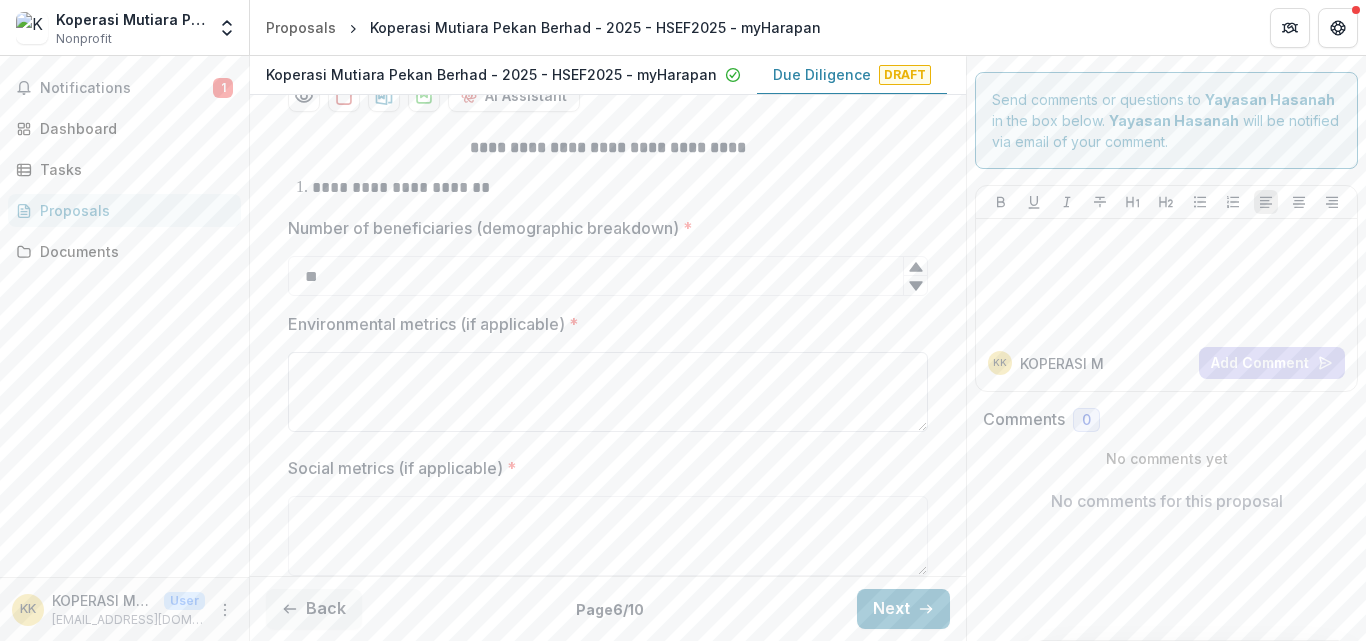click on "Environmental metrics (if applicable) *" at bounding box center [608, 392] 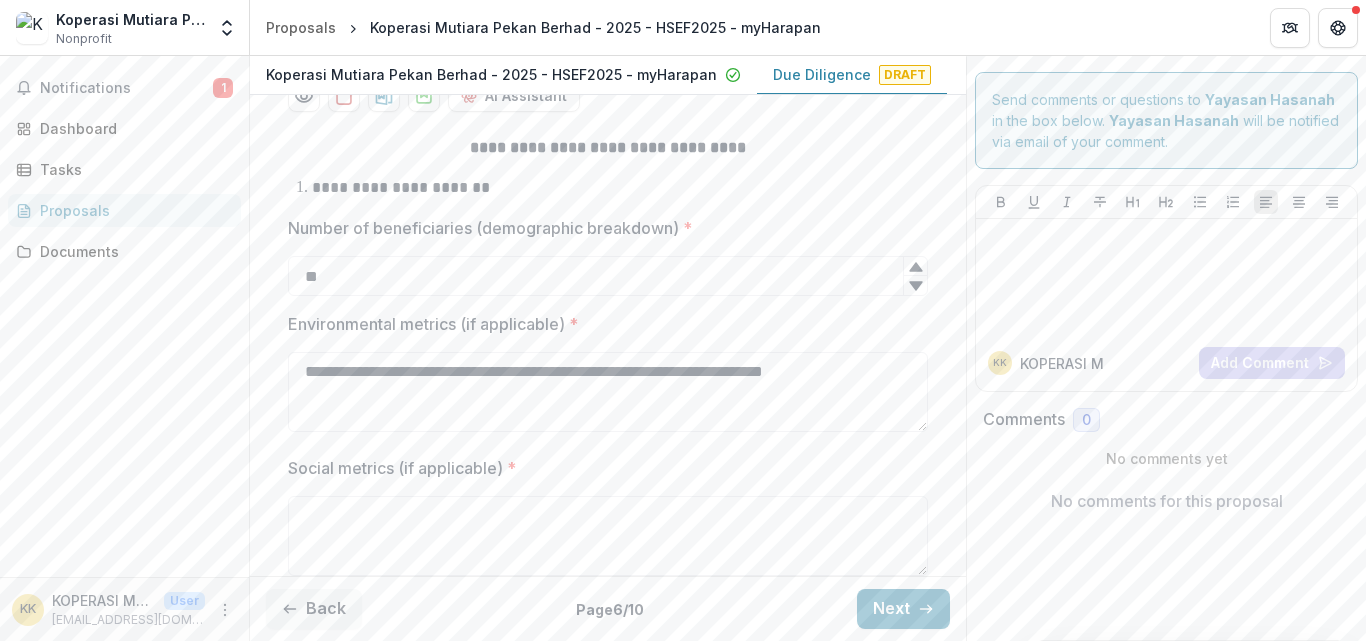 type on "**********" 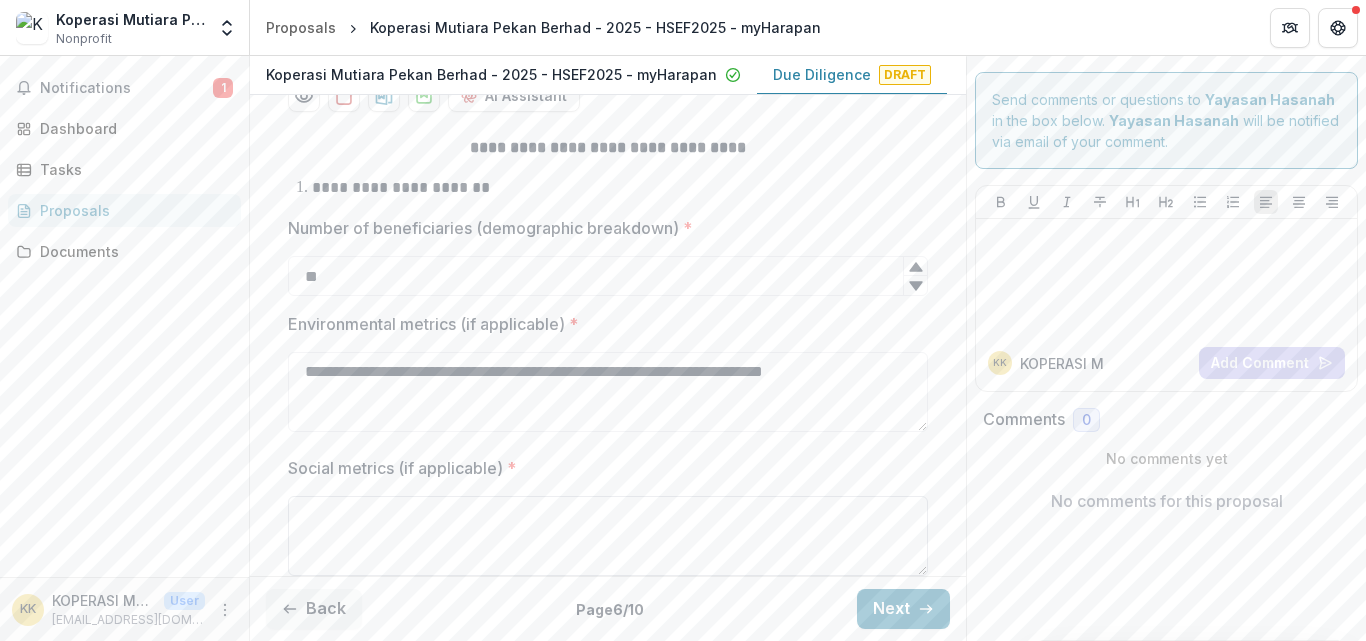 click on "Social metrics (if applicable) *" at bounding box center [608, 536] 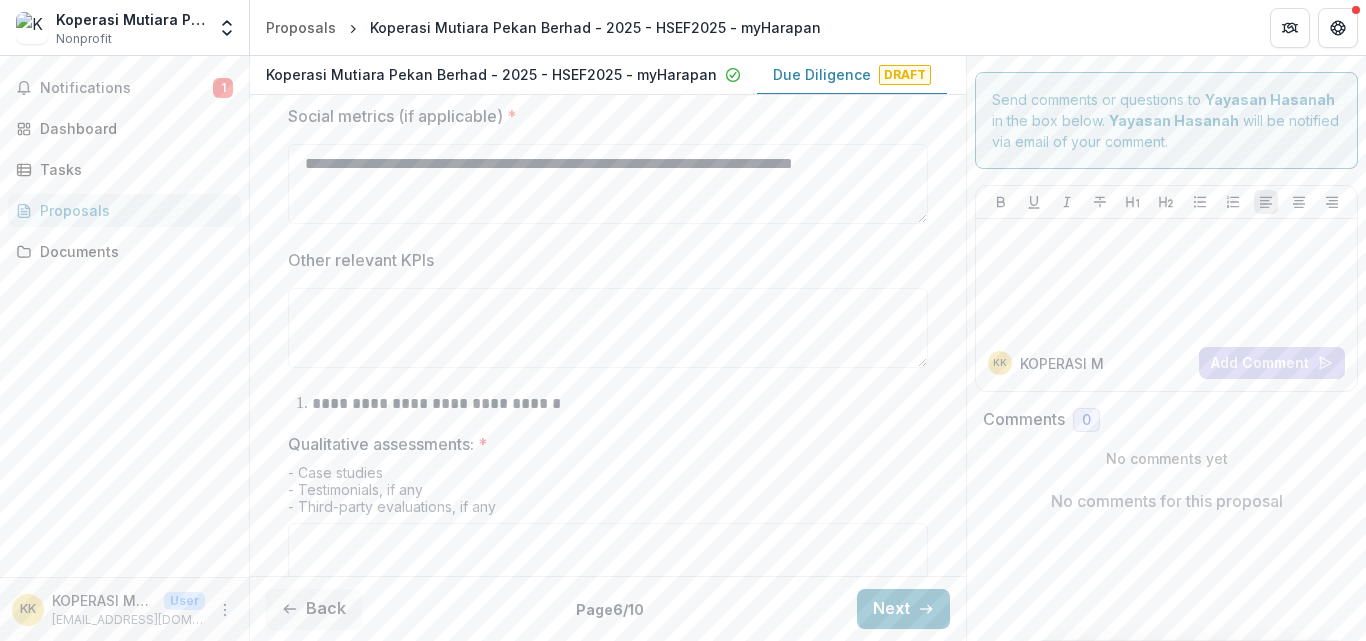 scroll, scrollTop: 726, scrollLeft: 0, axis: vertical 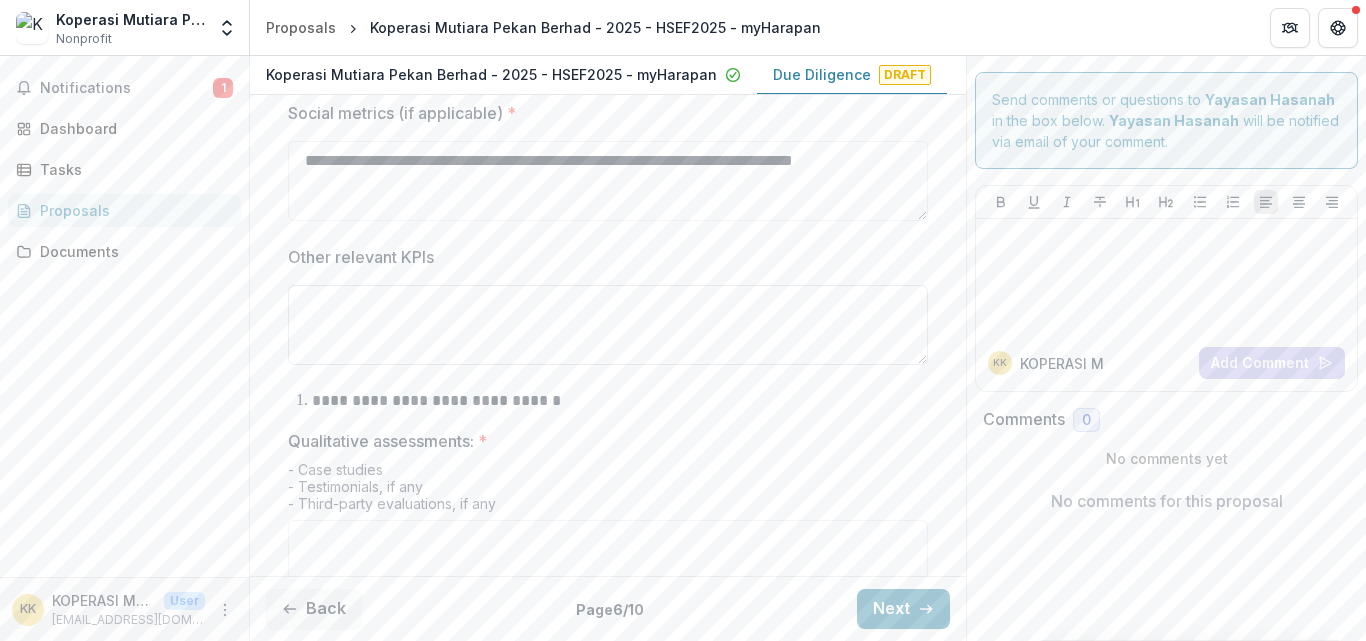 type on "**********" 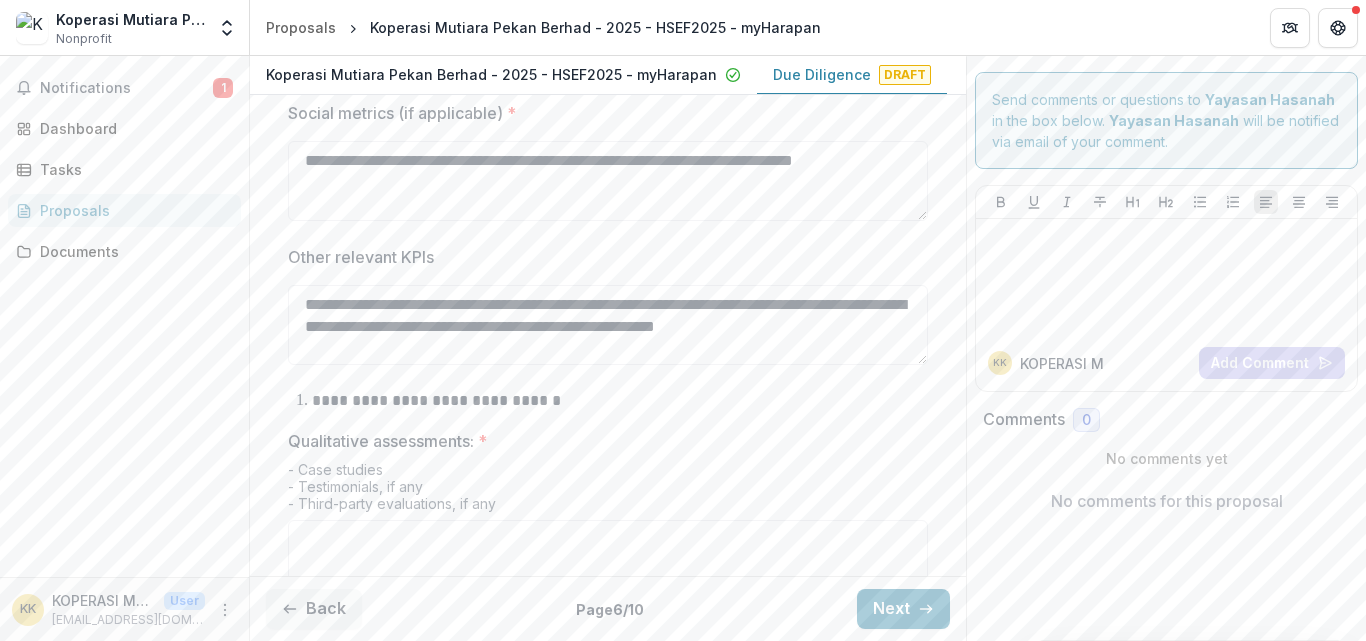 type on "**********" 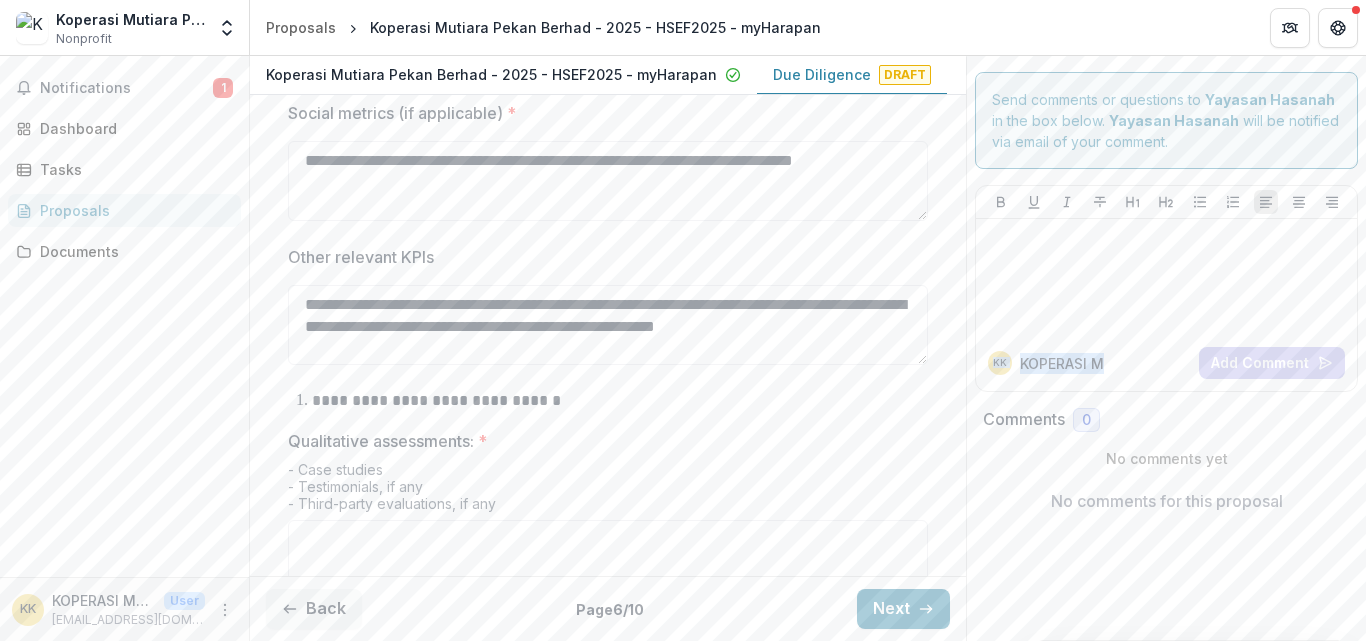 click on "Send comments or questions to   Yayasan Hasanah   in the box below.   Yayasan Hasanah   will be notified via email of your comment. KK KOPERASI M Add Comment Comments 0 No comments yet No comments for this proposal" at bounding box center (1166, 348) 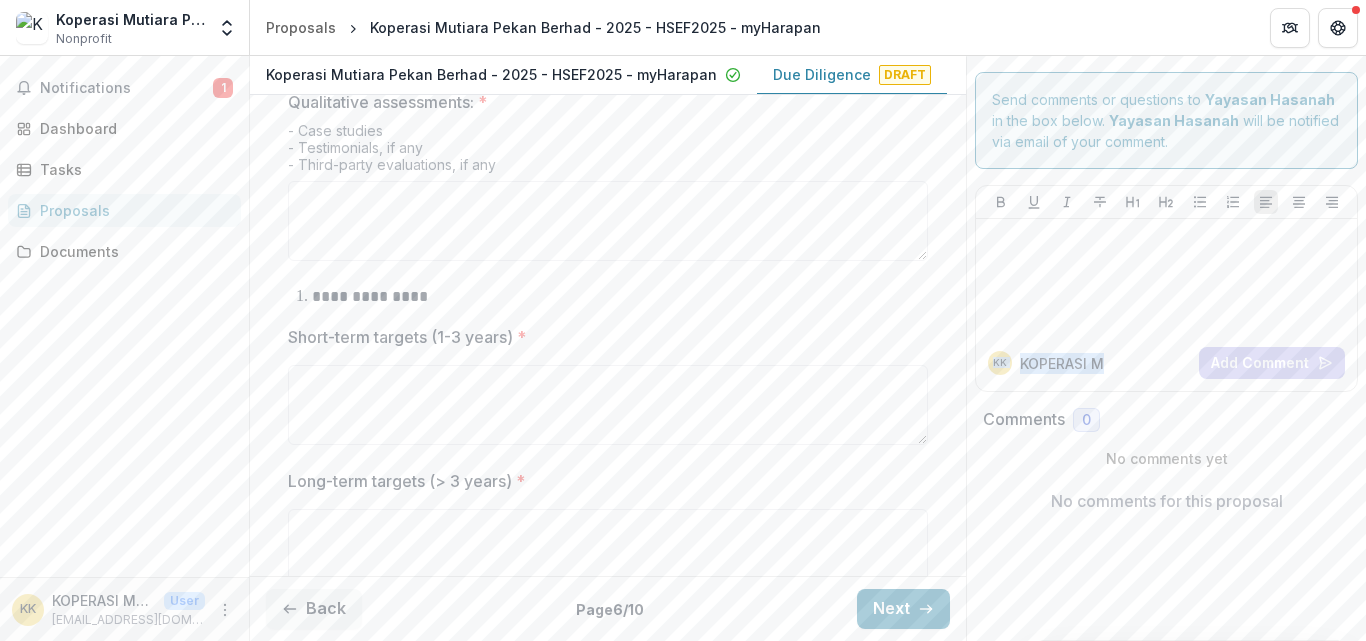 scroll, scrollTop: 1059, scrollLeft: 0, axis: vertical 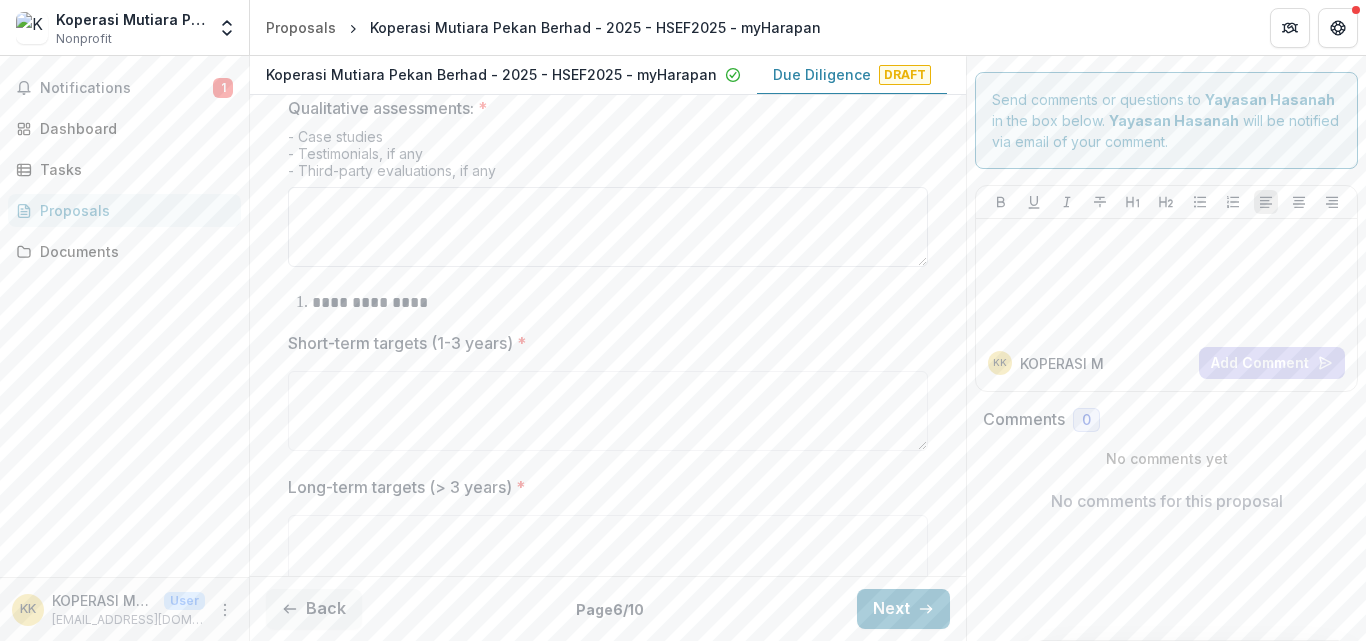 click on "Qualitative assessments: *" at bounding box center (608, 227) 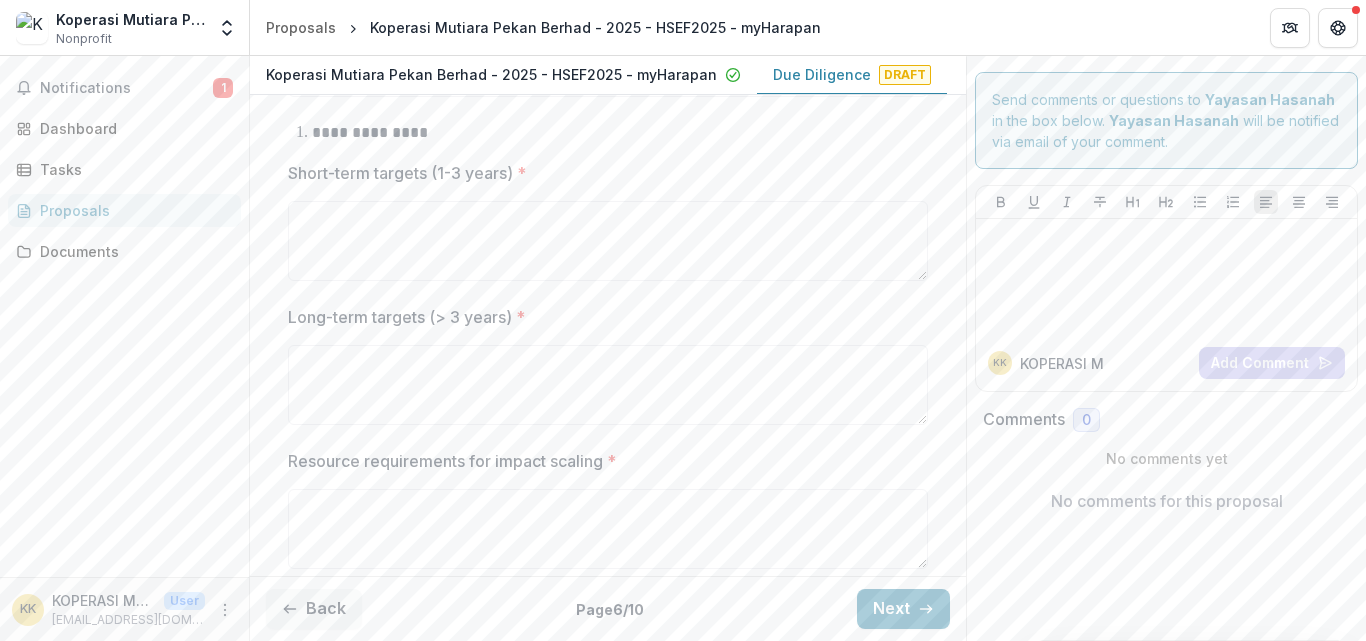scroll, scrollTop: 1239, scrollLeft: 0, axis: vertical 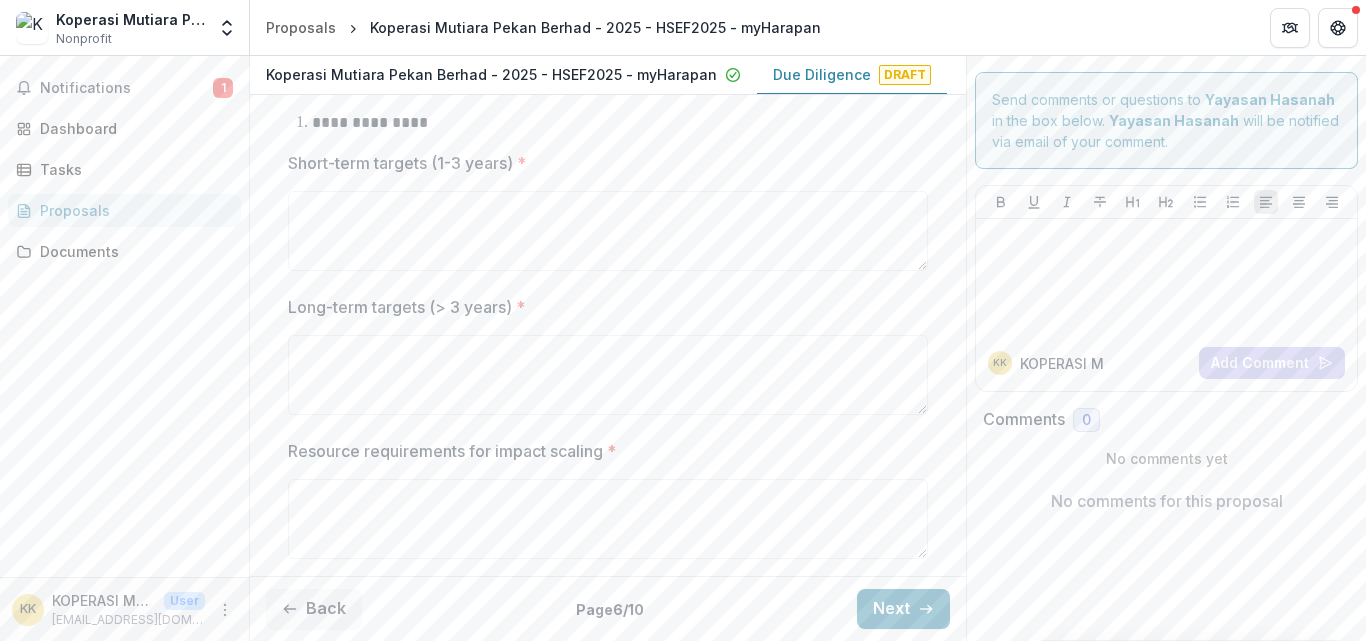 type on "**********" 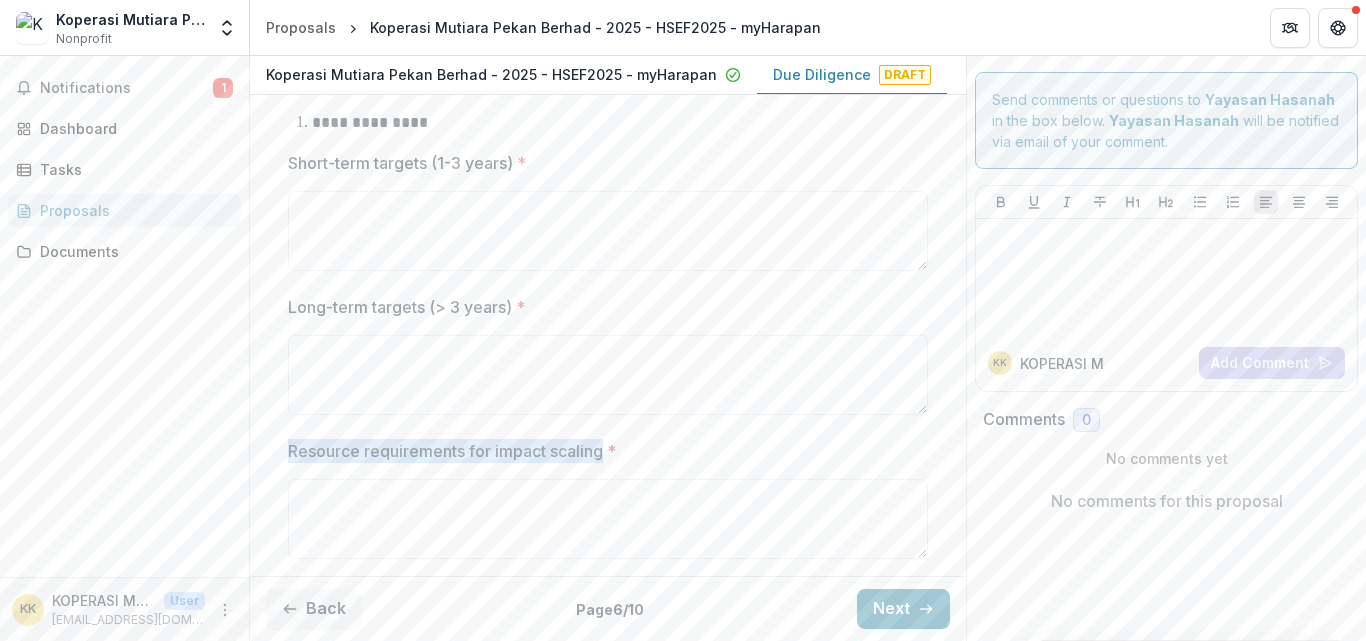 drag, startPoint x: 284, startPoint y: 452, endPoint x: 604, endPoint y: 451, distance: 320.00156 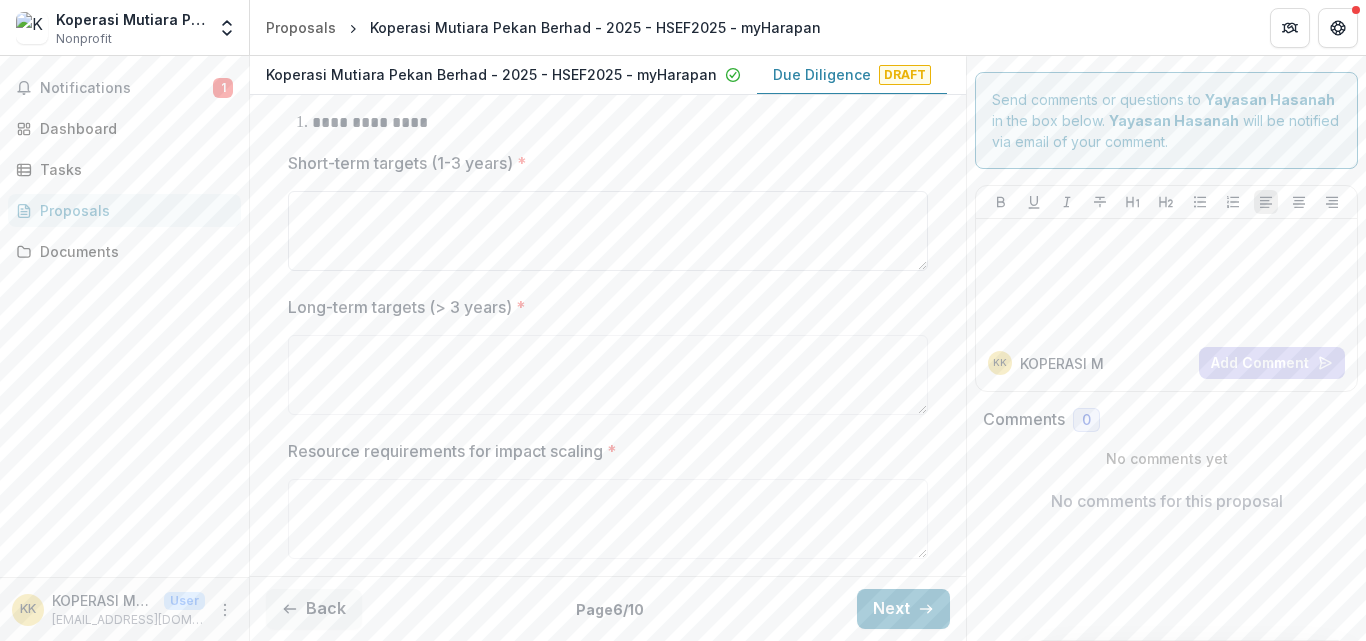 click on "Short-term targets (1-3 years) *" at bounding box center (608, 231) 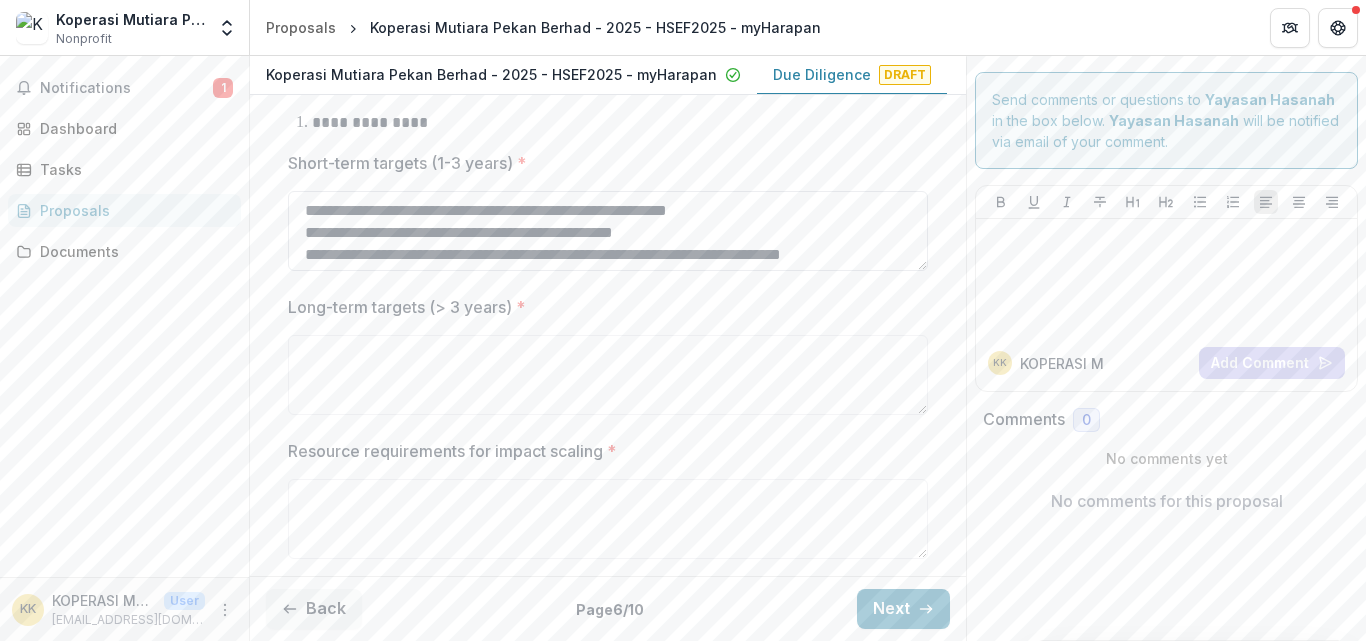 scroll, scrollTop: 18, scrollLeft: 0, axis: vertical 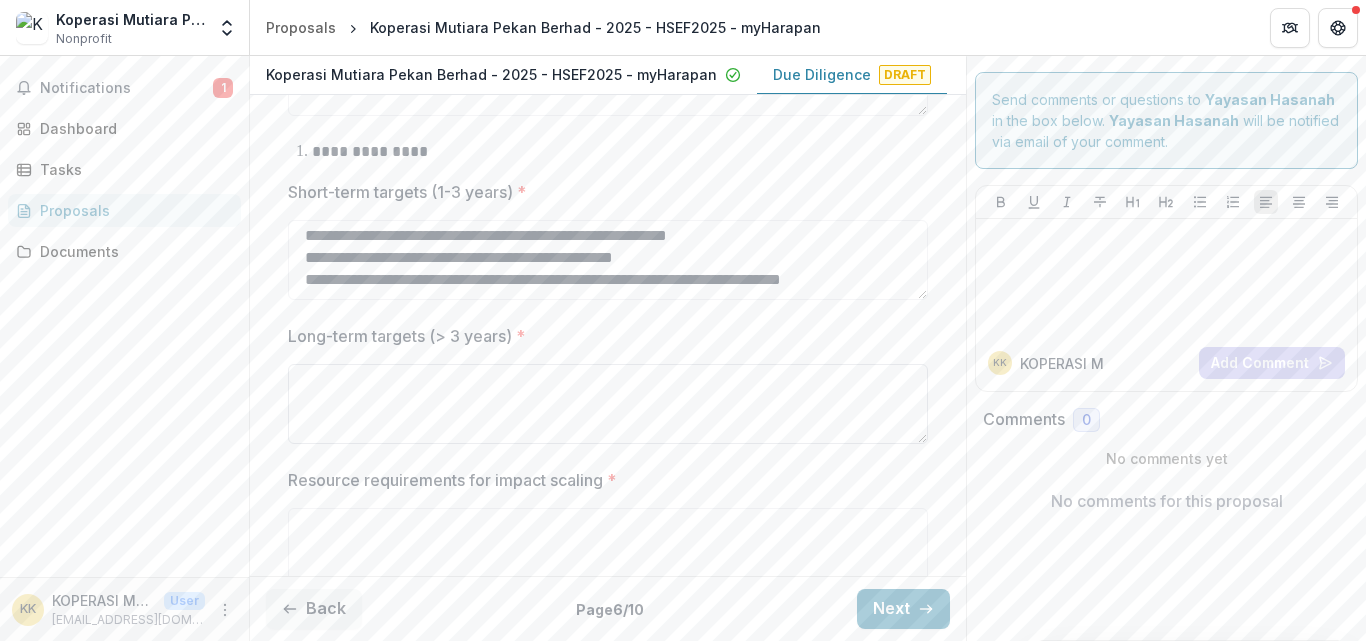 type on "**********" 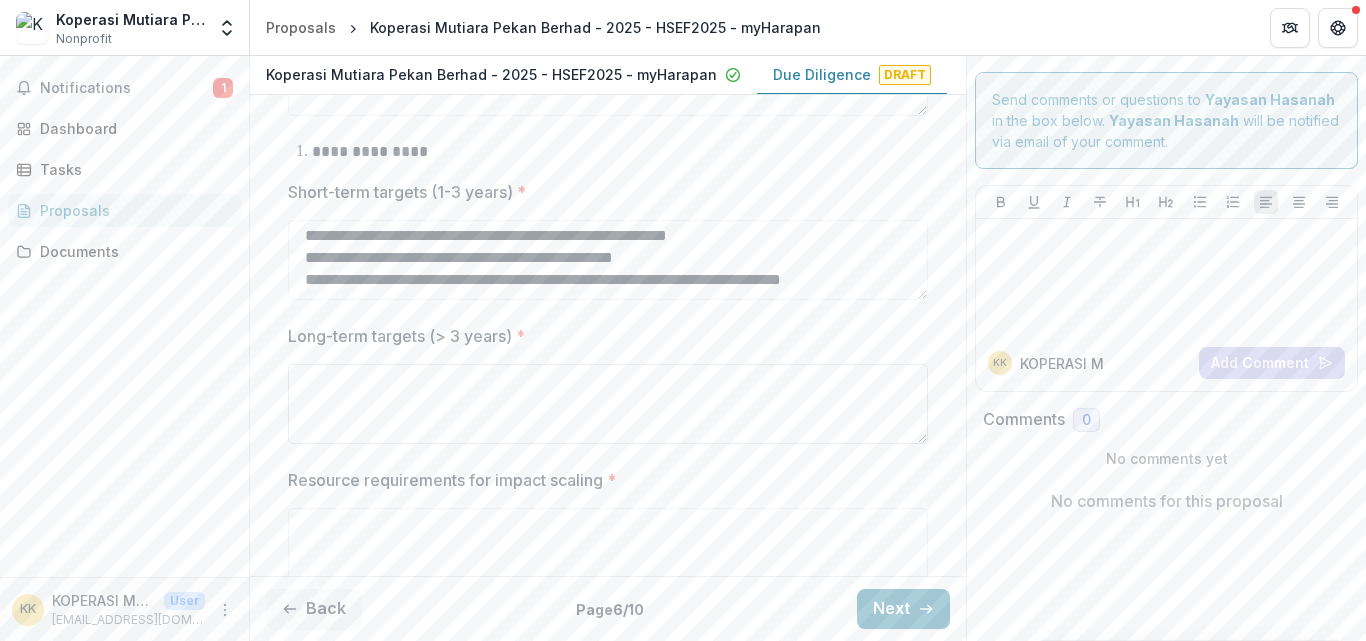 paste on "**********" 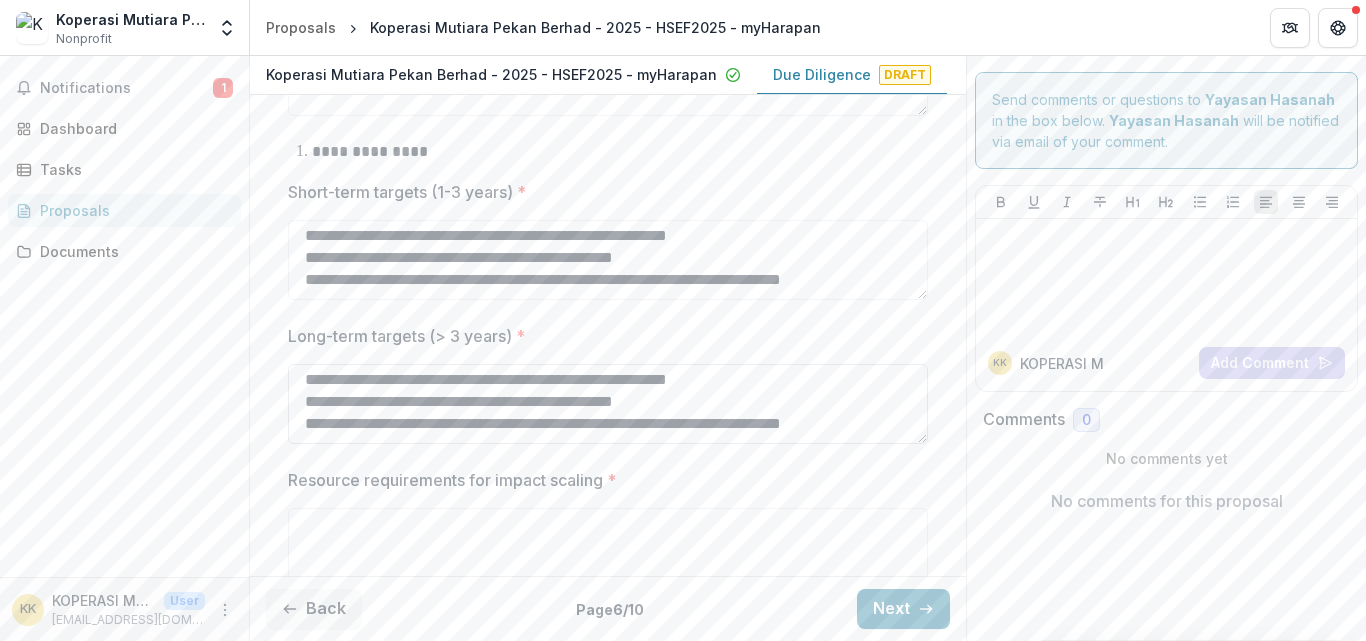 scroll, scrollTop: 9, scrollLeft: 0, axis: vertical 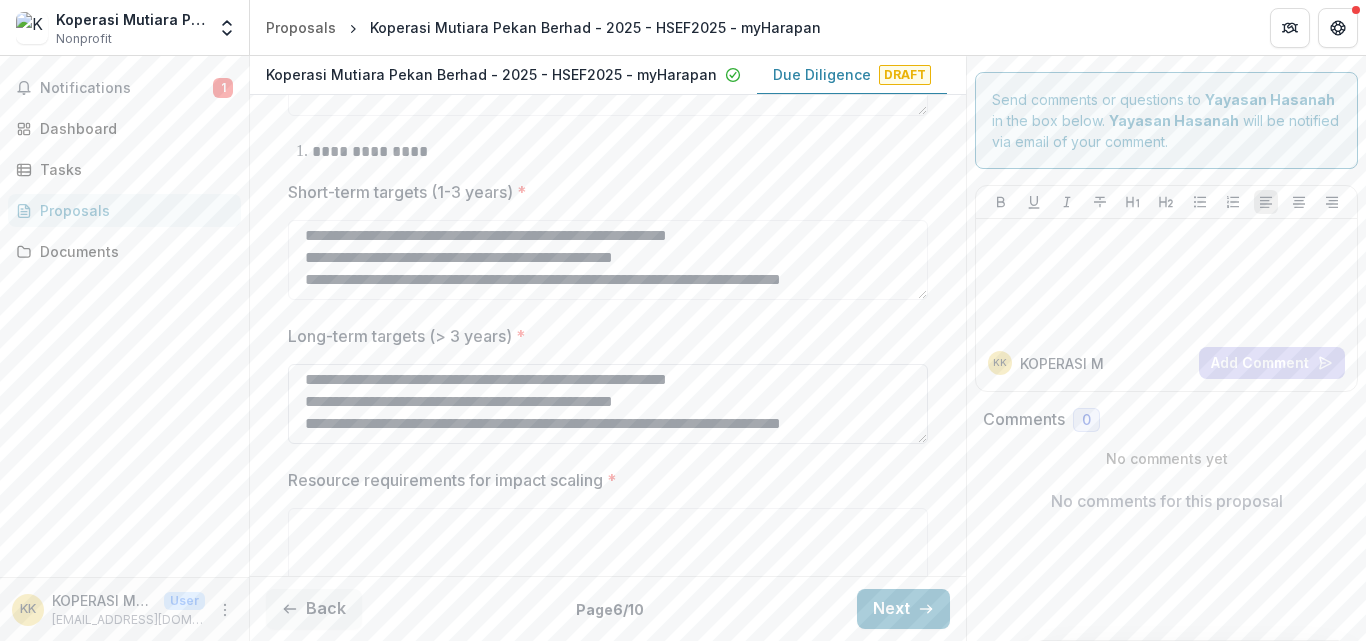 click on "**********" at bounding box center [608, 404] 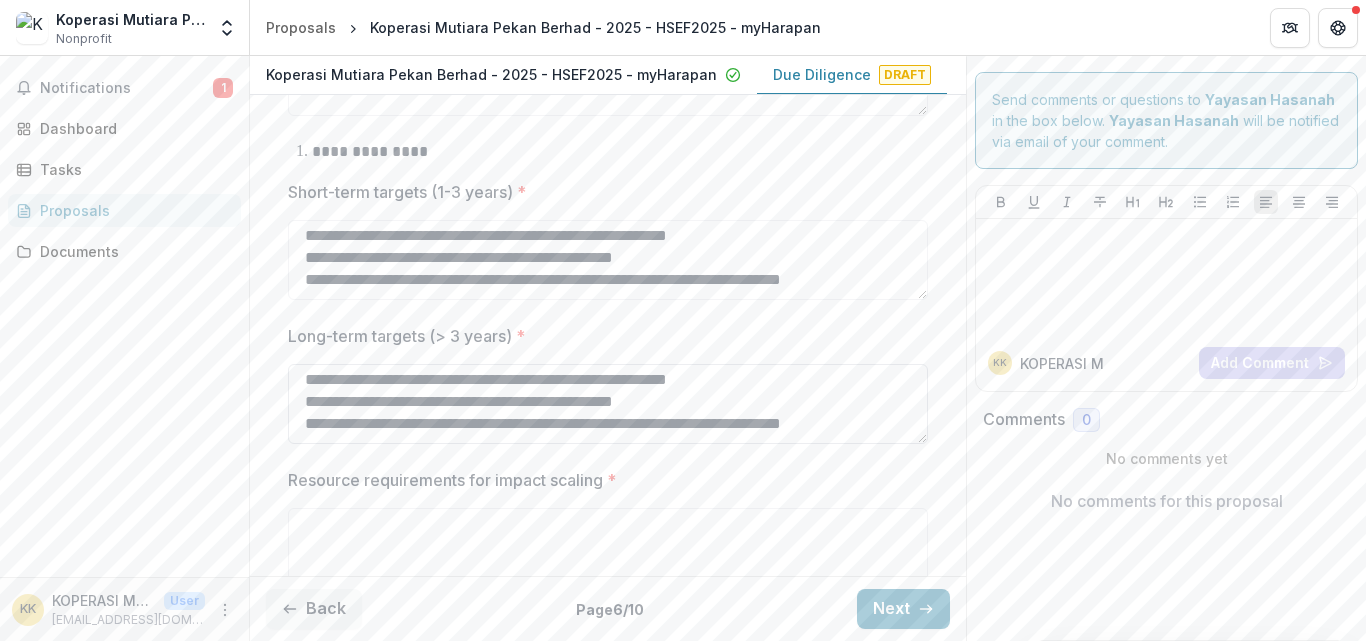 click on "**********" at bounding box center [608, 404] 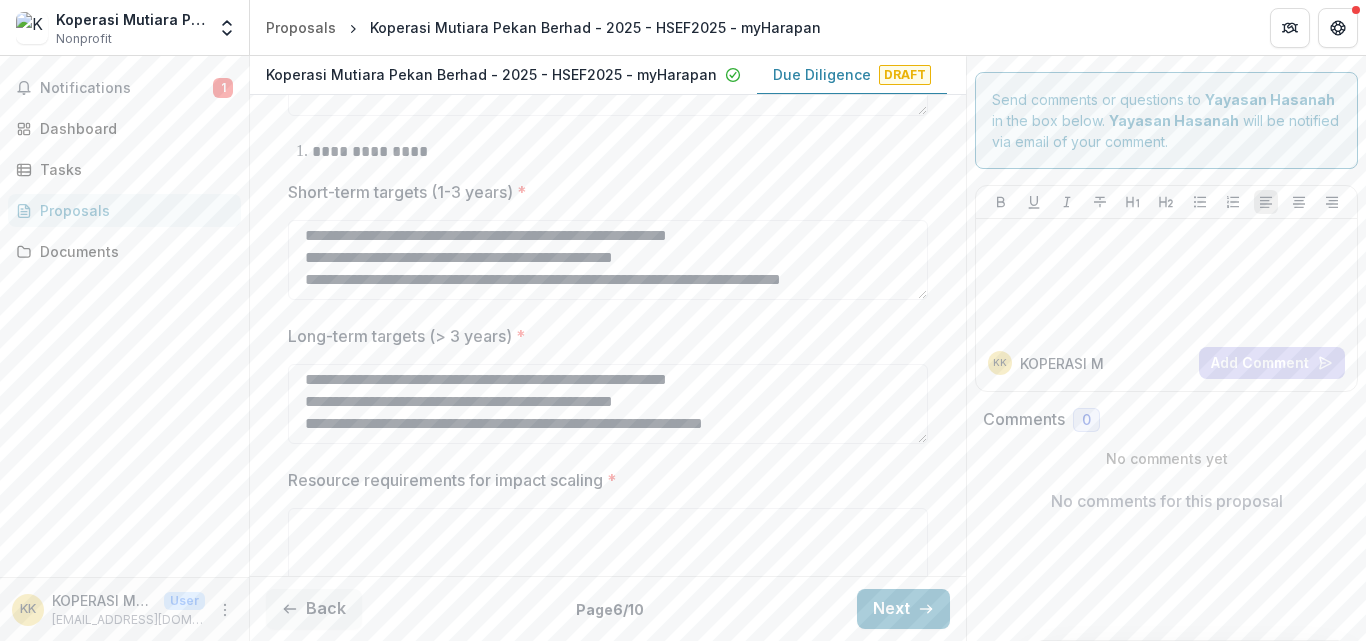 scroll, scrollTop: 18, scrollLeft: 0, axis: vertical 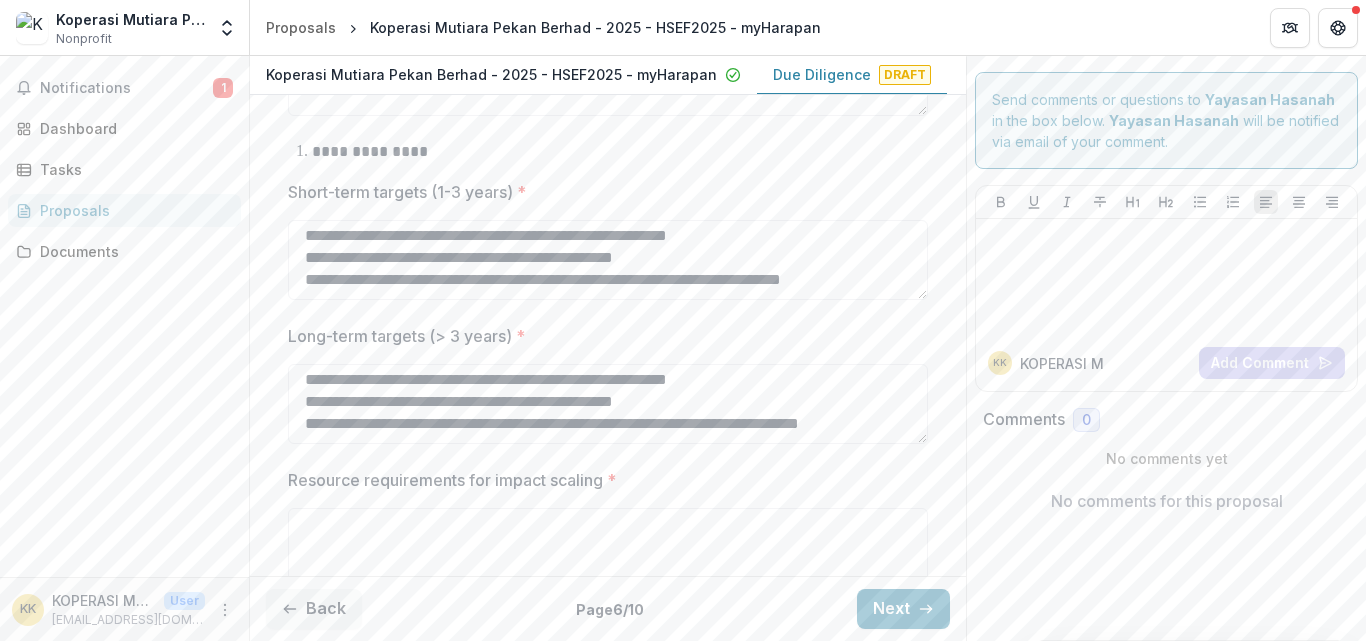 type on "**********" 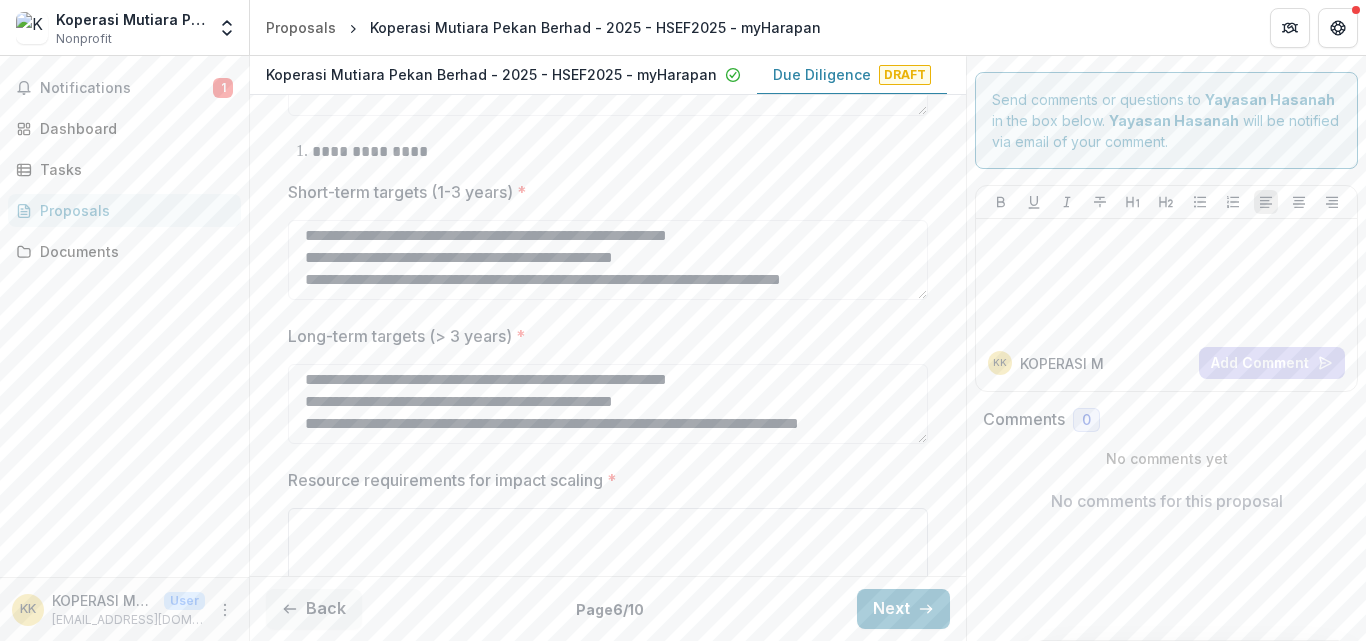 click on "Resource requirements for impact scaling *" at bounding box center (608, 548) 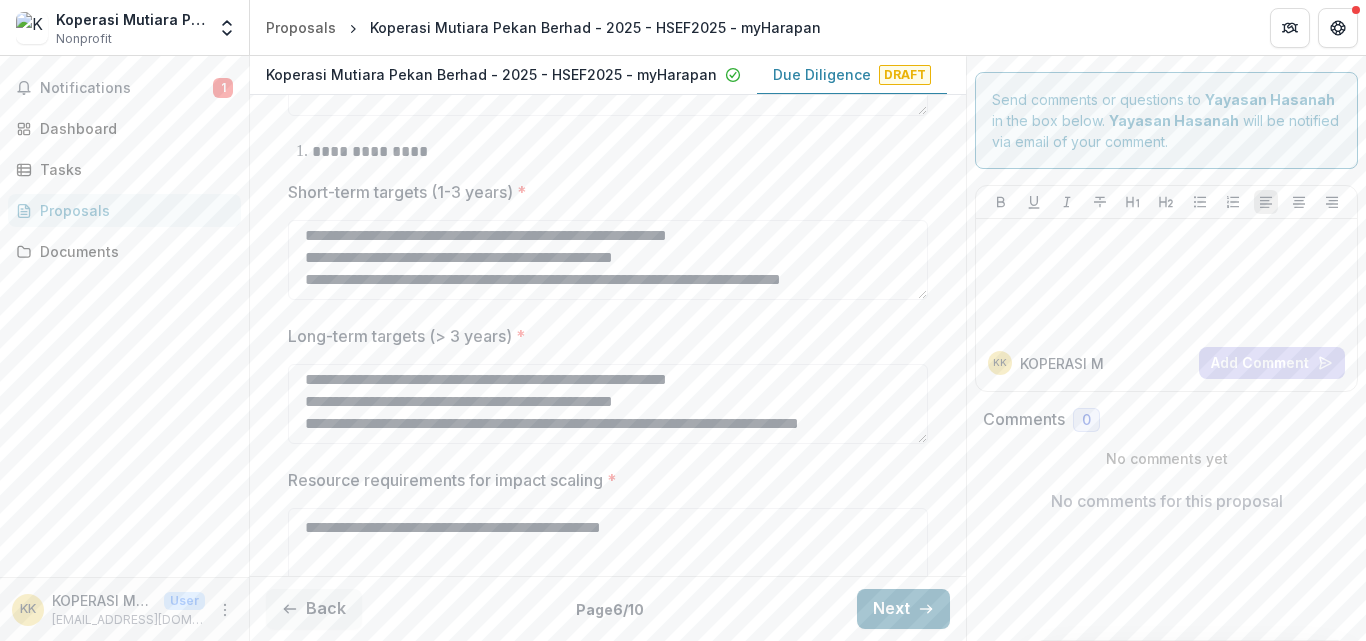 type on "**********" 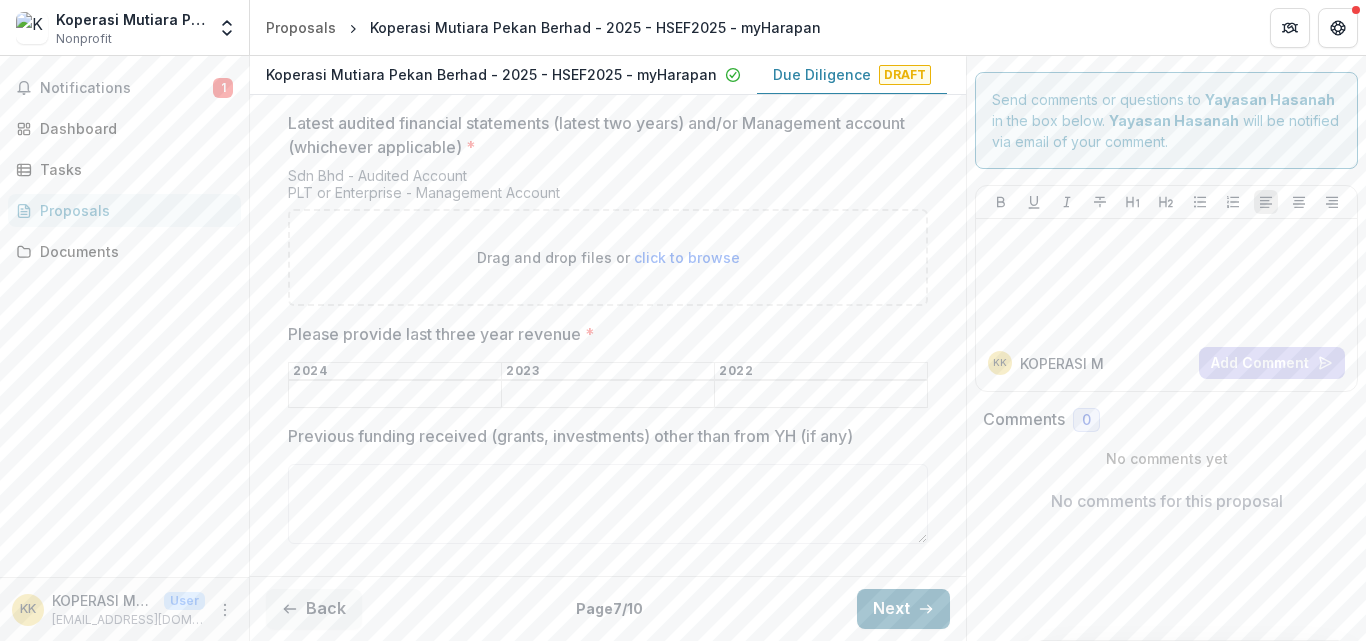 scroll, scrollTop: 0, scrollLeft: 0, axis: both 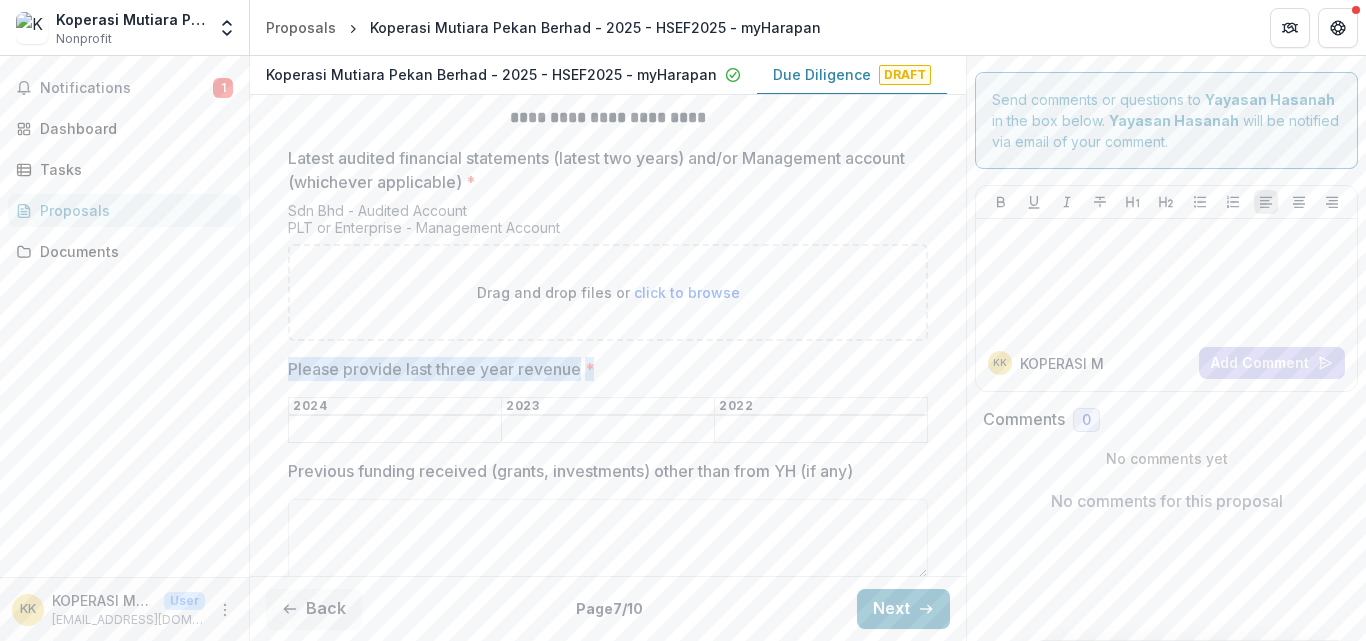 drag, startPoint x: 956, startPoint y: 319, endPoint x: 956, endPoint y: 365, distance: 46 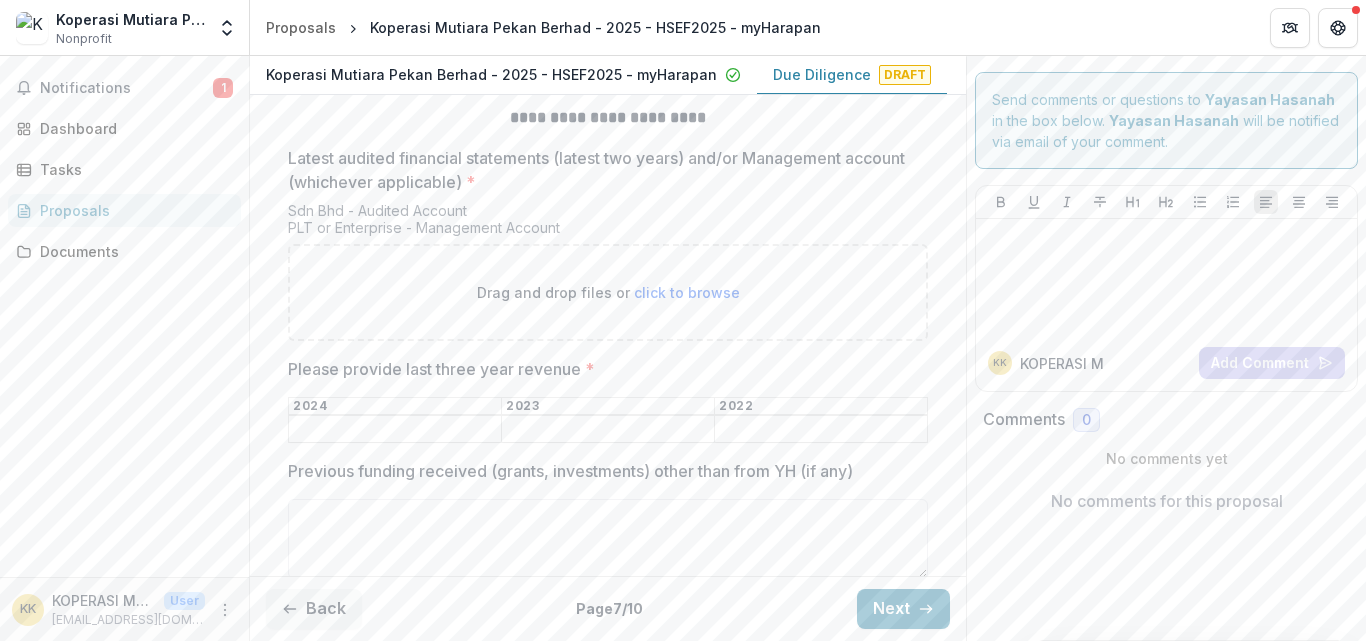 click on "Please provide last three year revenue *" at bounding box center (395, 430) 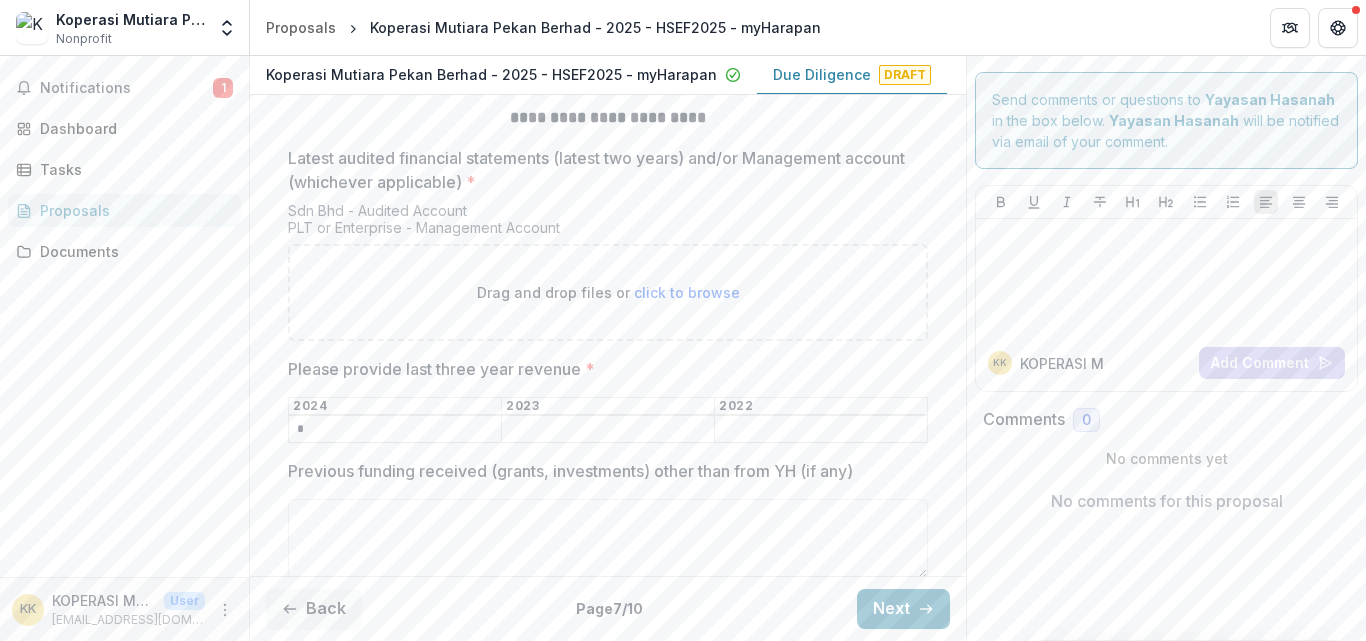 type on "*" 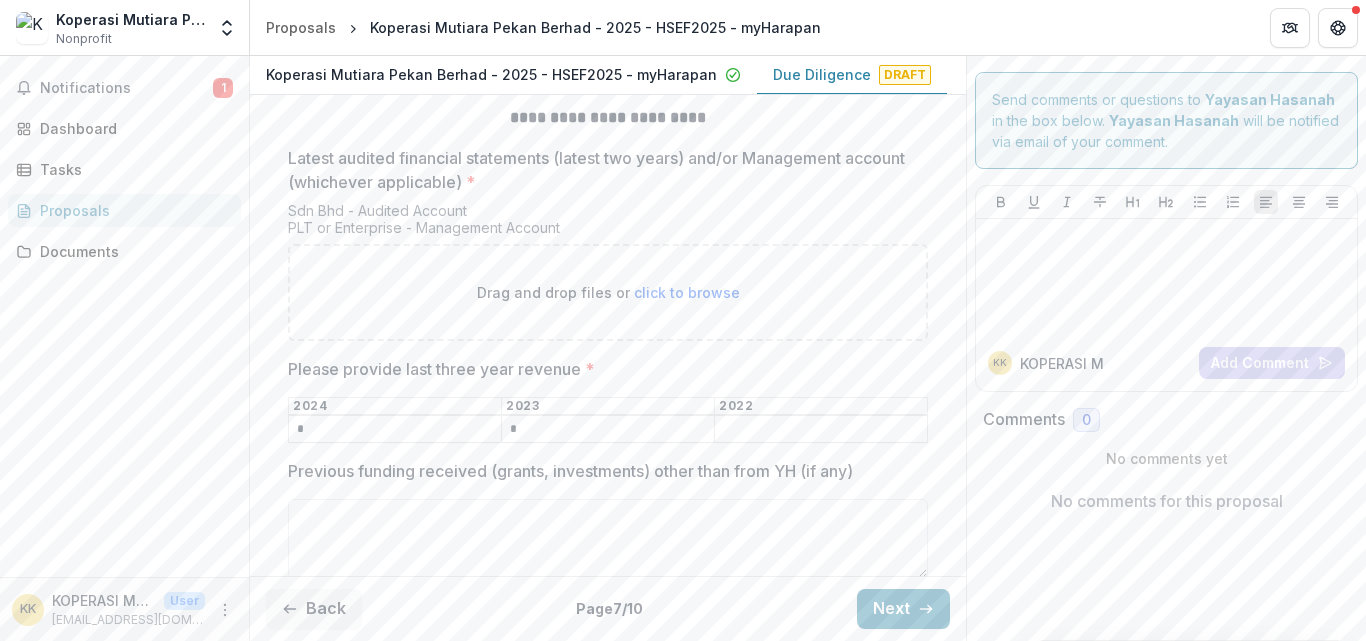 type on "*" 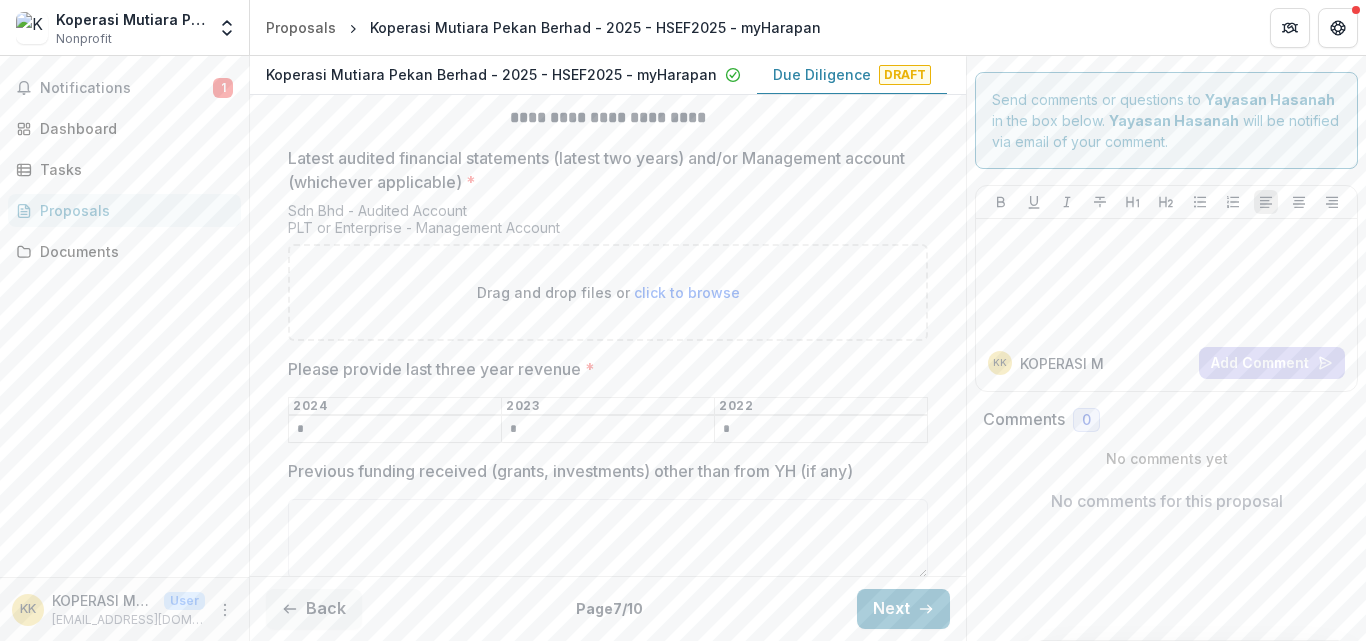 type on "*" 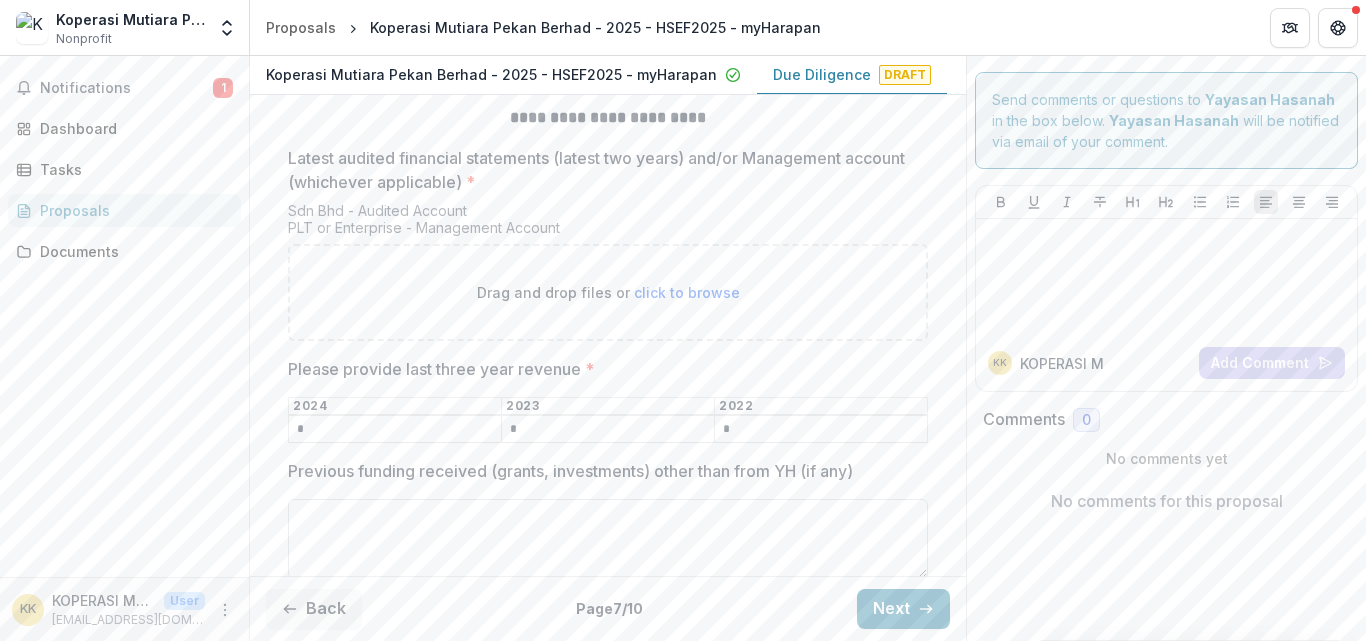 click on "Previous funding received (grants, investments) other than from YH (if any)" at bounding box center (608, 539) 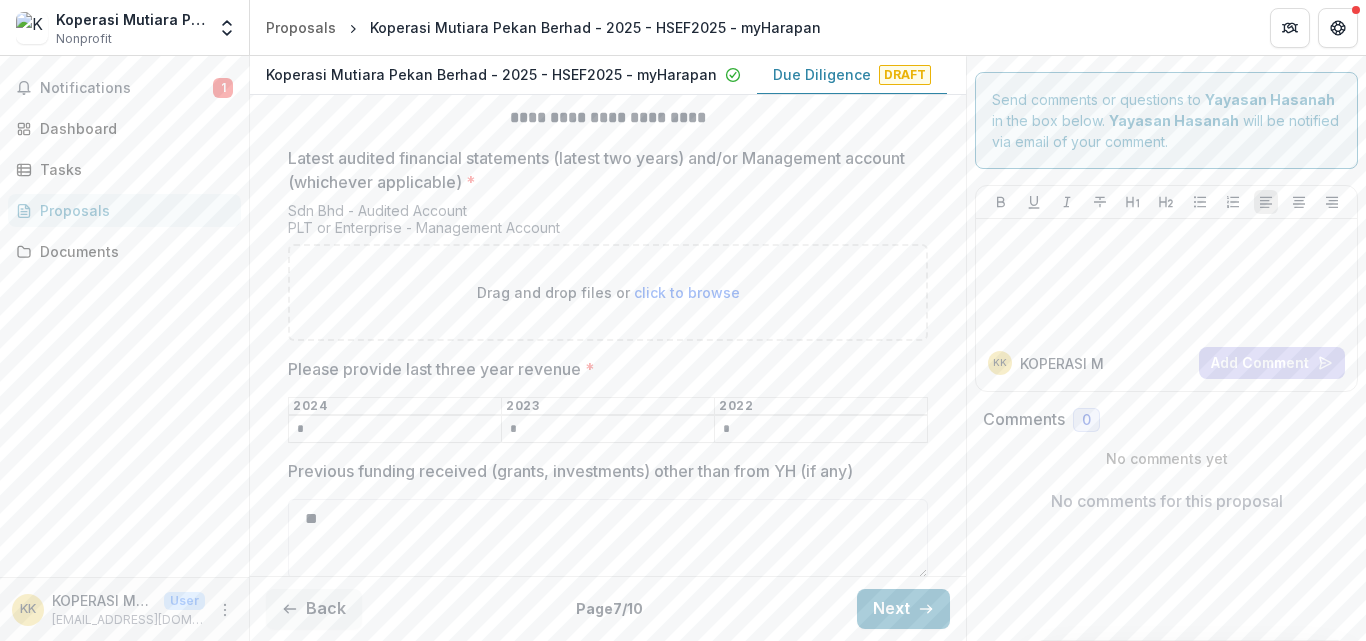 type on "**" 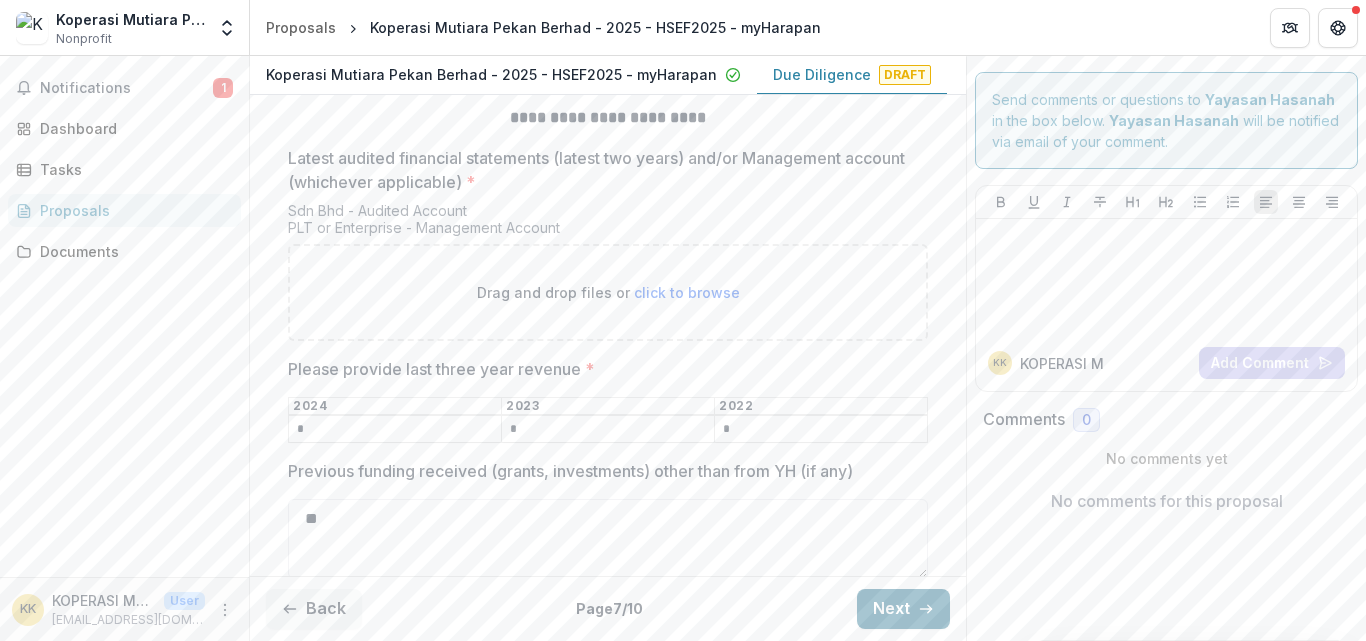 click on "Next" at bounding box center (903, 609) 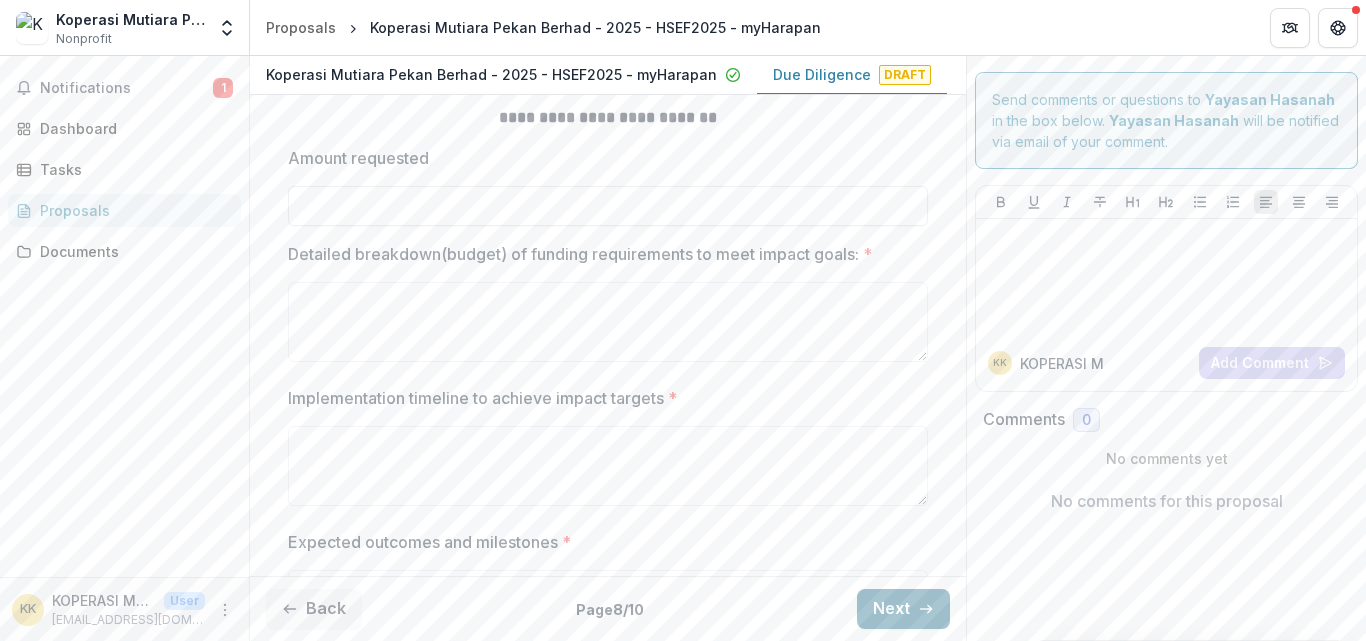 scroll, scrollTop: 0, scrollLeft: 0, axis: both 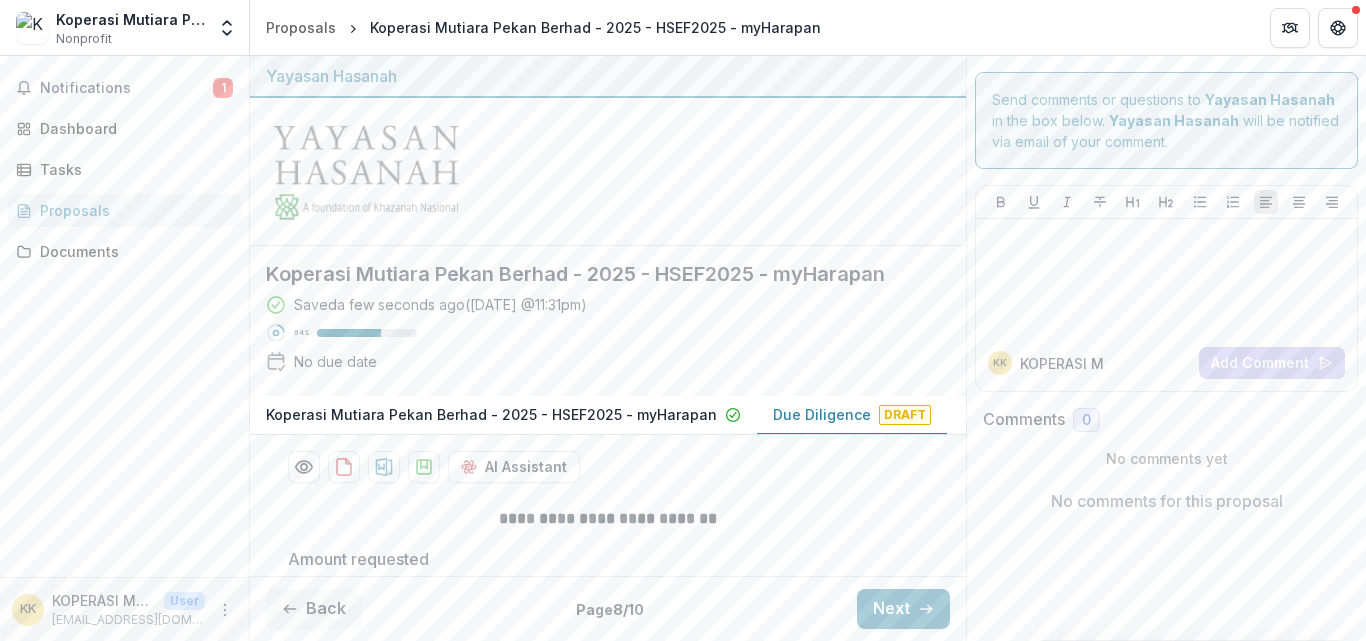 click on "Koperasi Mutiara Pekan Berhad - 2025 - HSEF2025 - myHarapan Saved  a few seconds ago  ( [DATE]   @  11:31pm ) 64 % No due date Comments Answer Suggestions" at bounding box center [608, 321] 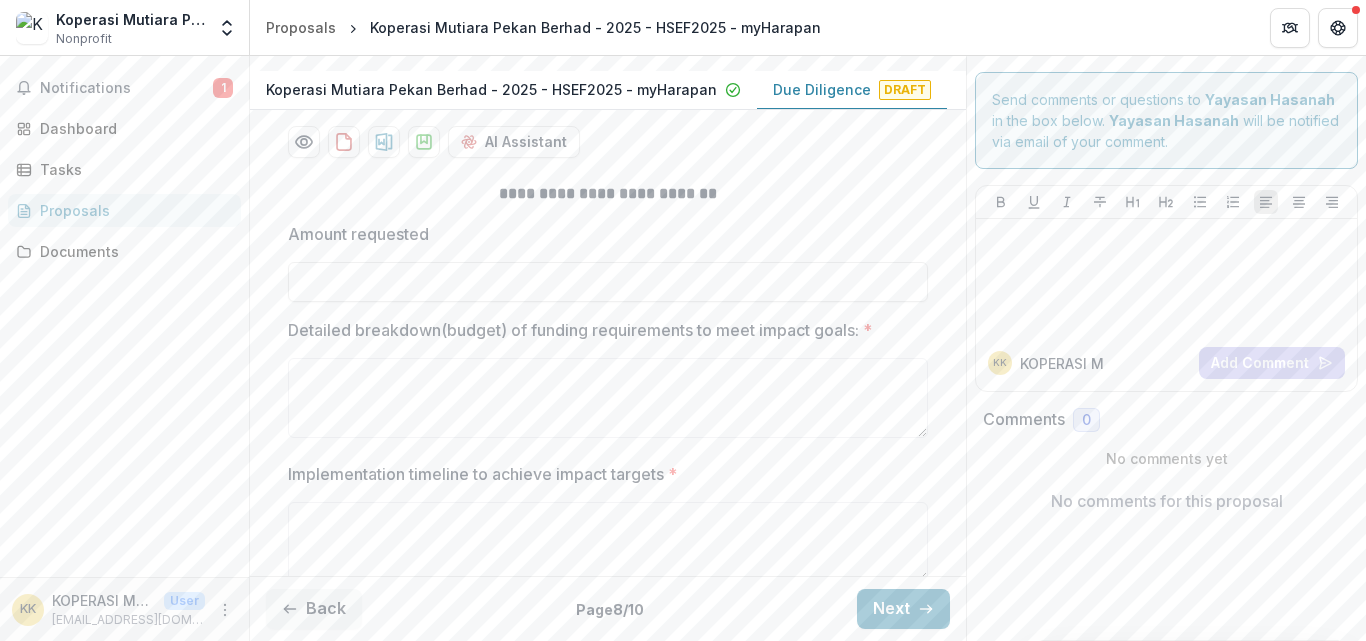 scroll, scrollTop: 360, scrollLeft: 0, axis: vertical 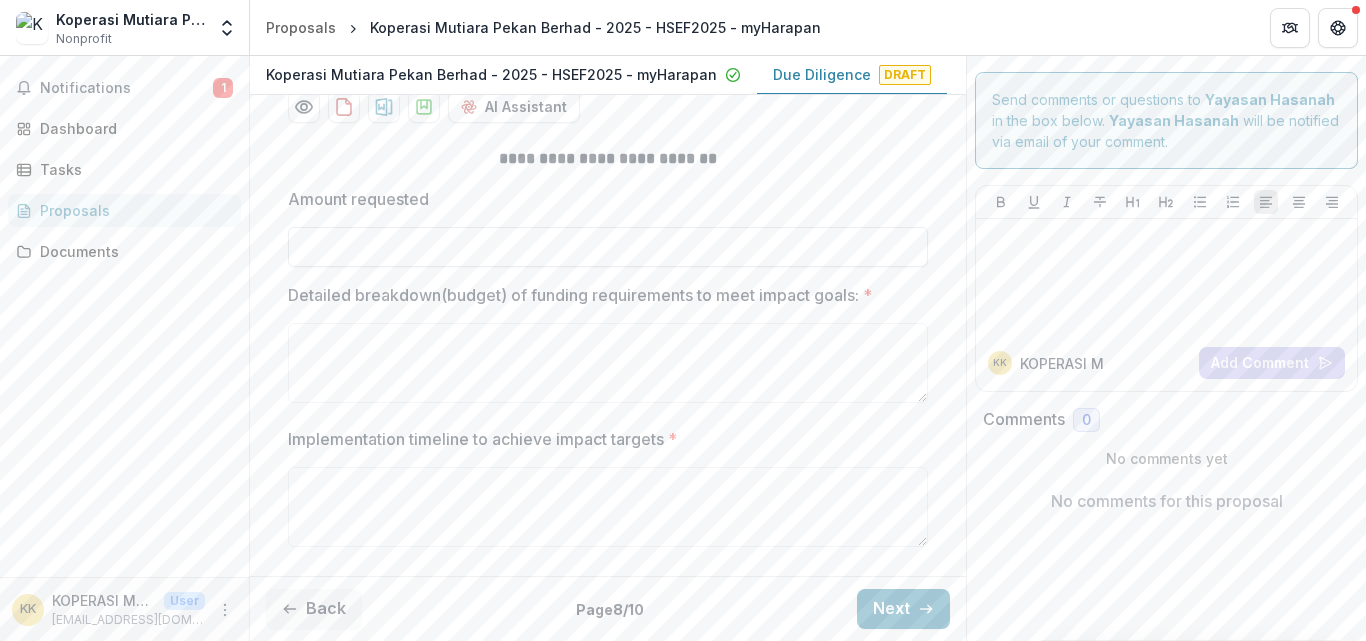click on "Amount requested" at bounding box center [608, 247] 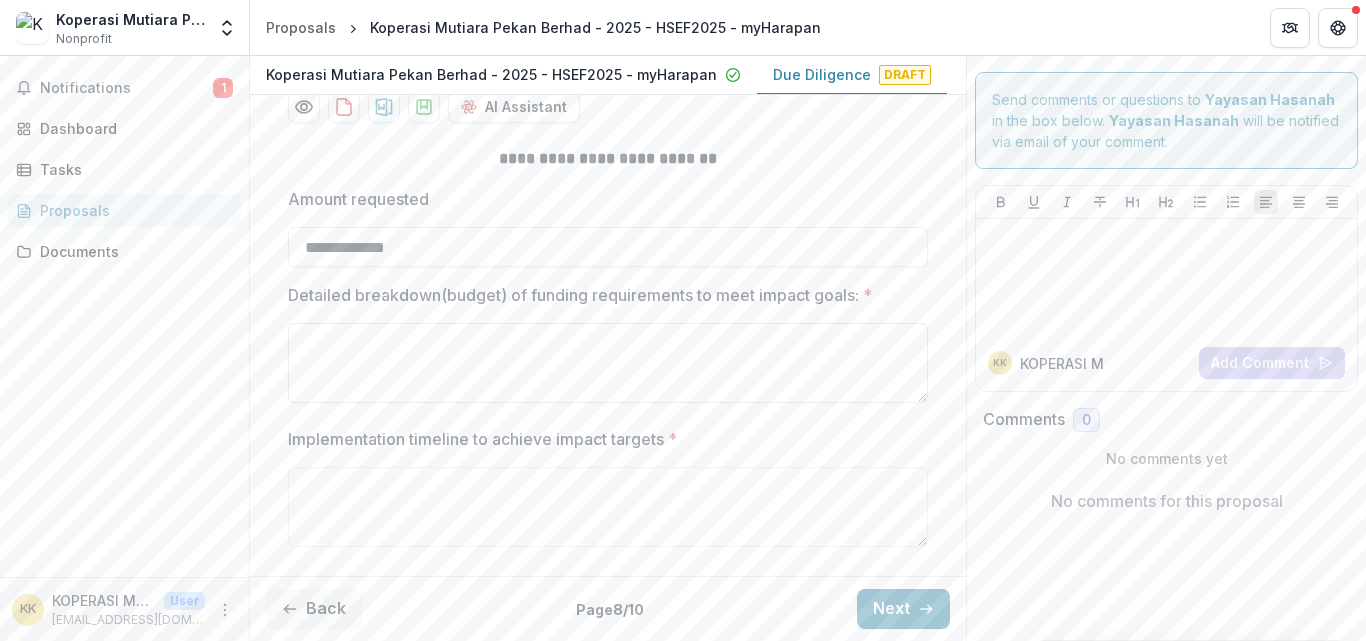 type on "**********" 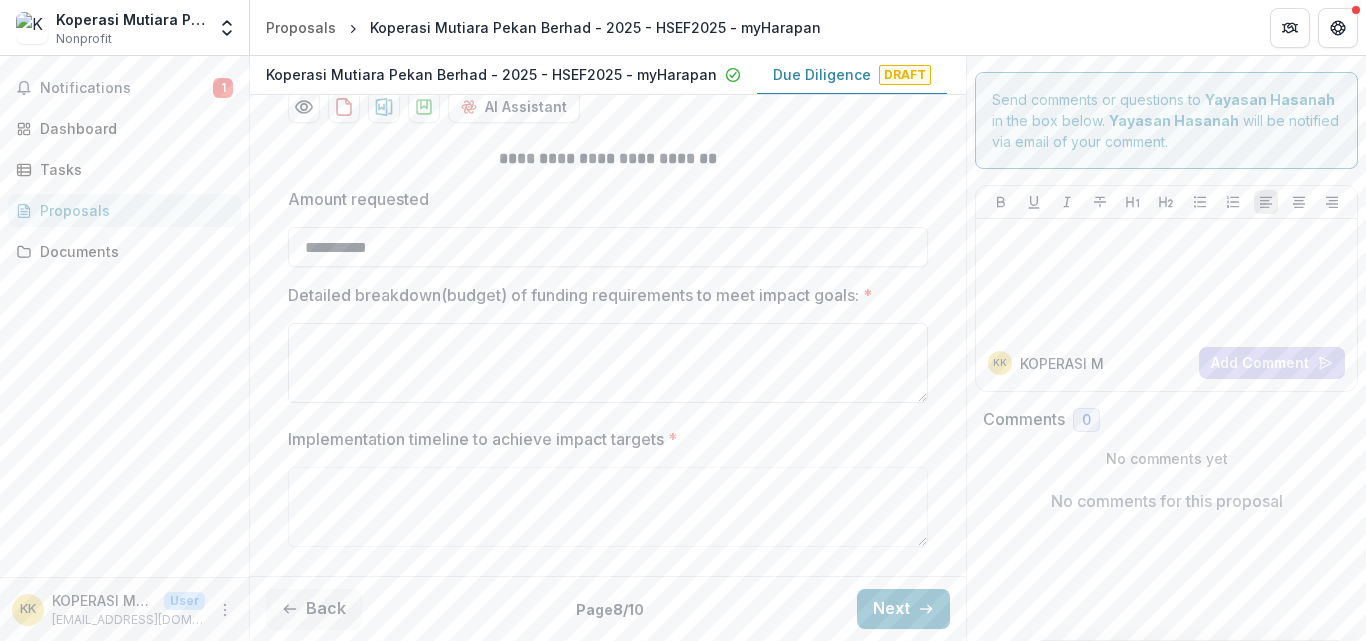 click on "Detailed breakdown(budget) of funding requirements to meet impact goals:  *" at bounding box center (608, 363) 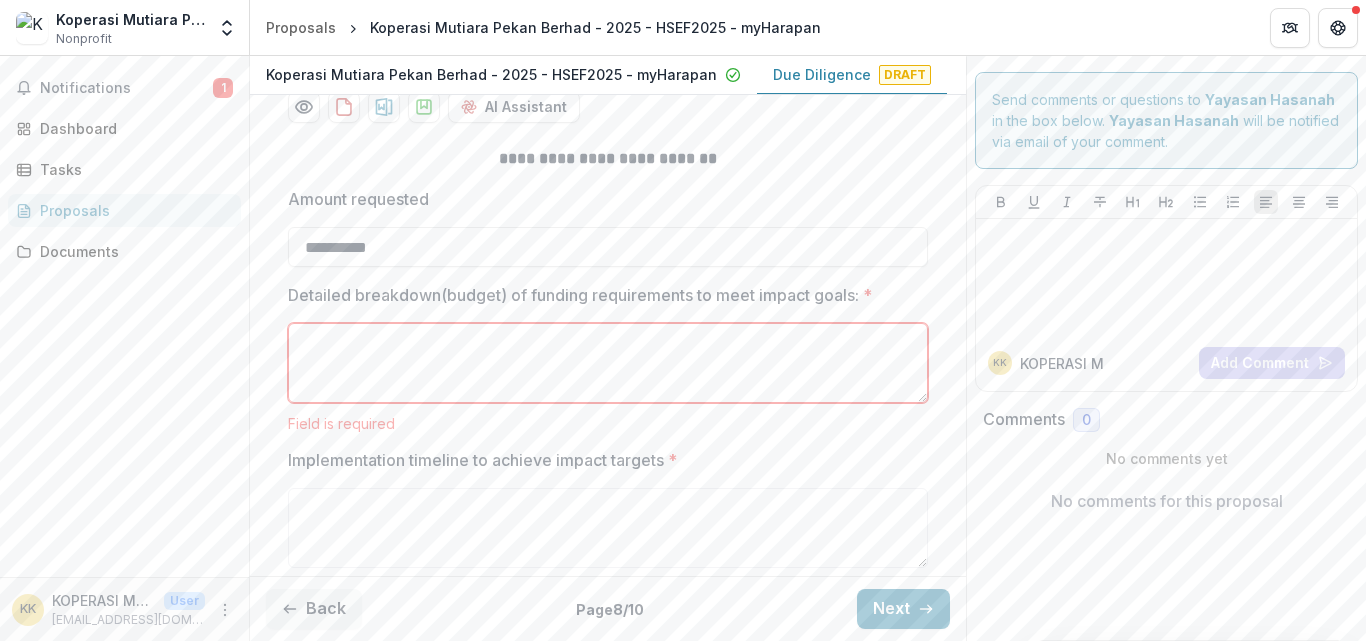 paste on "**********" 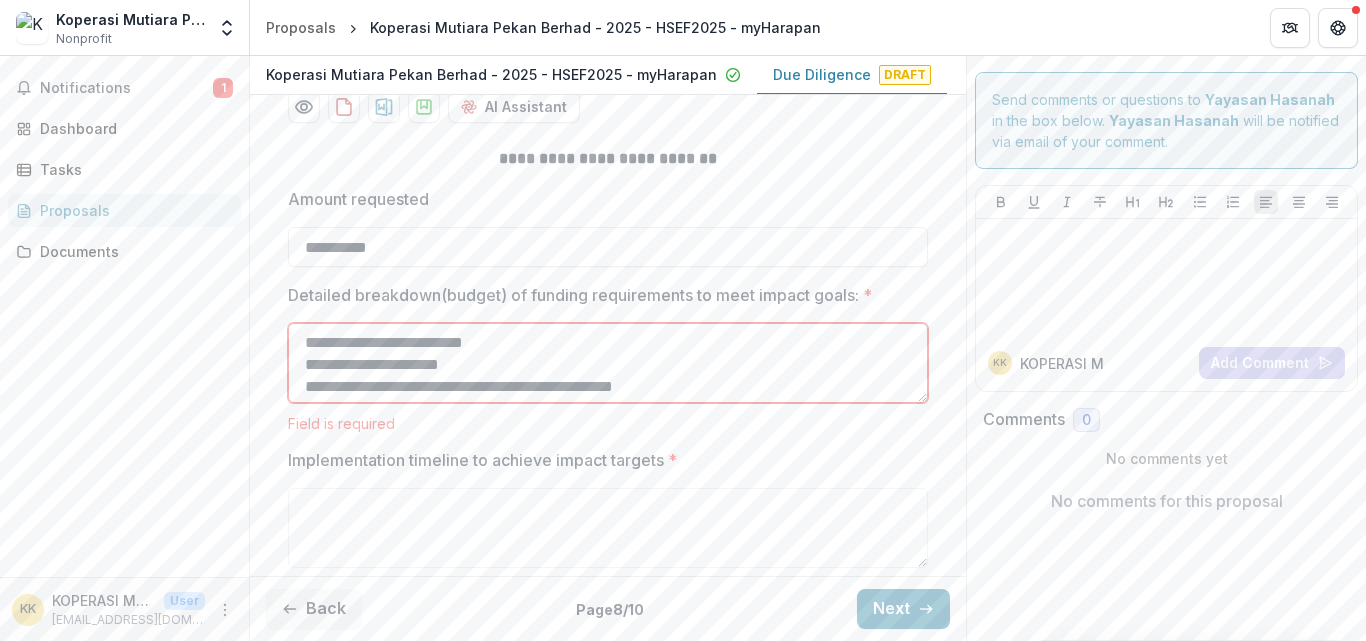 scroll, scrollTop: 40, scrollLeft: 0, axis: vertical 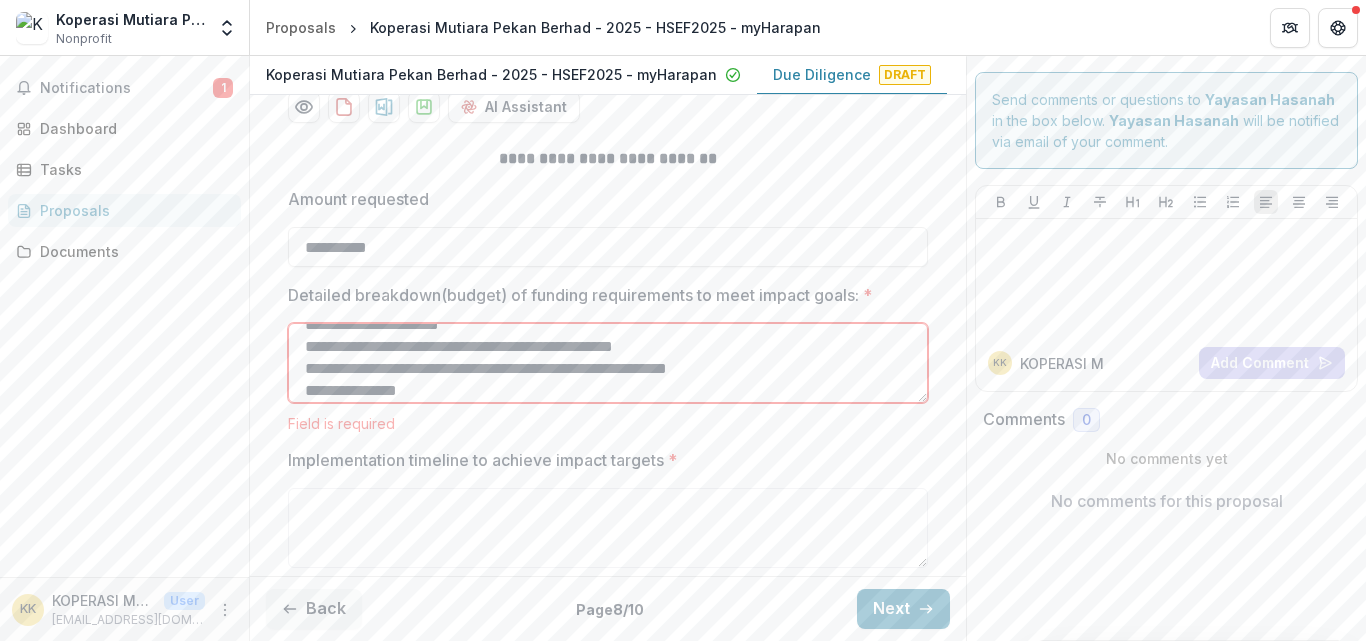 click on "**********" at bounding box center (608, 363) 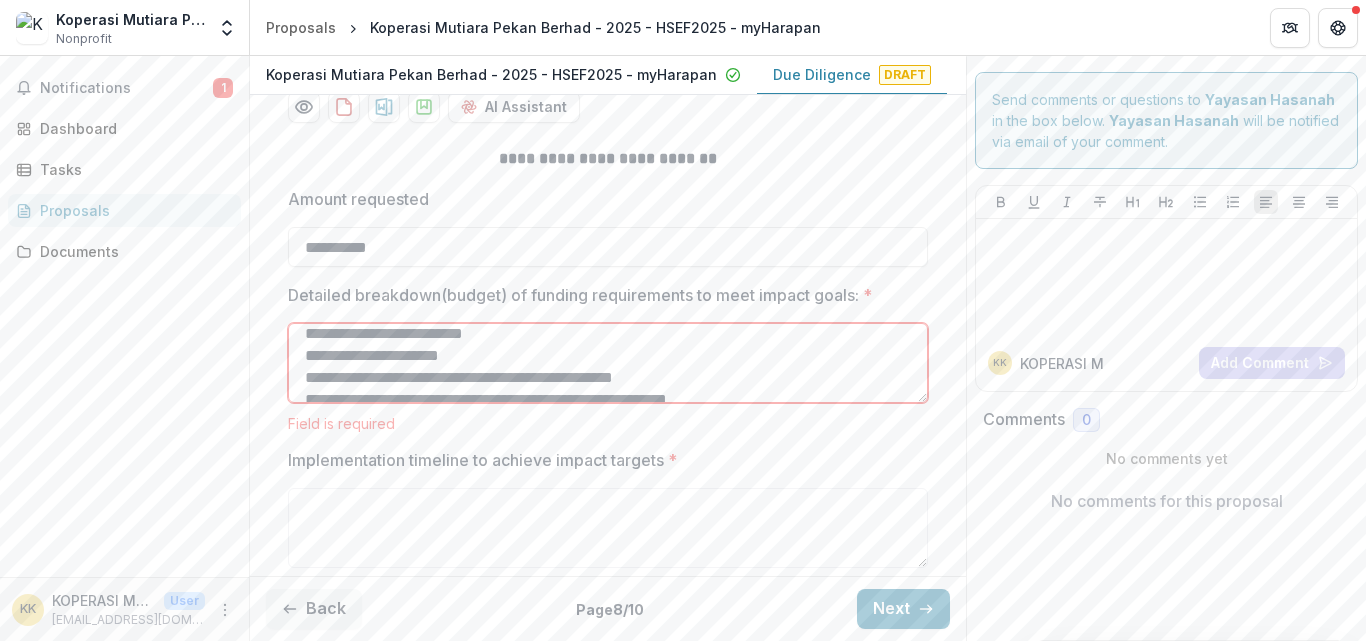 scroll, scrollTop: 40, scrollLeft: 0, axis: vertical 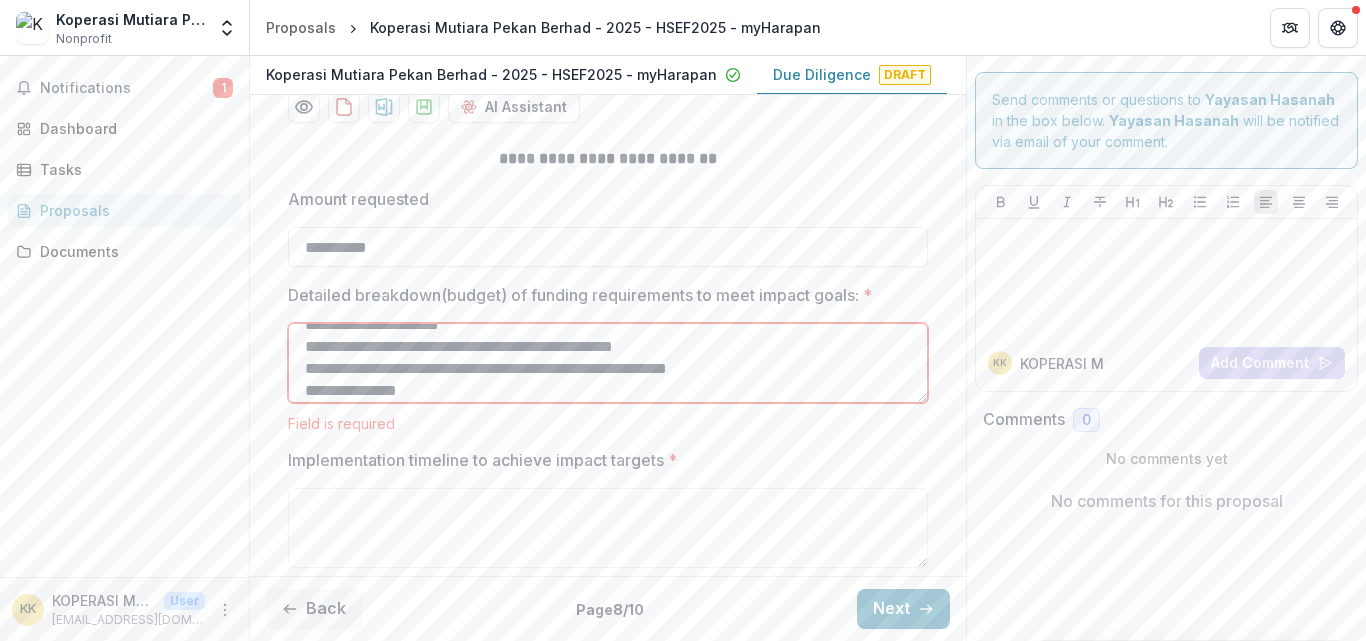 type on "**********" 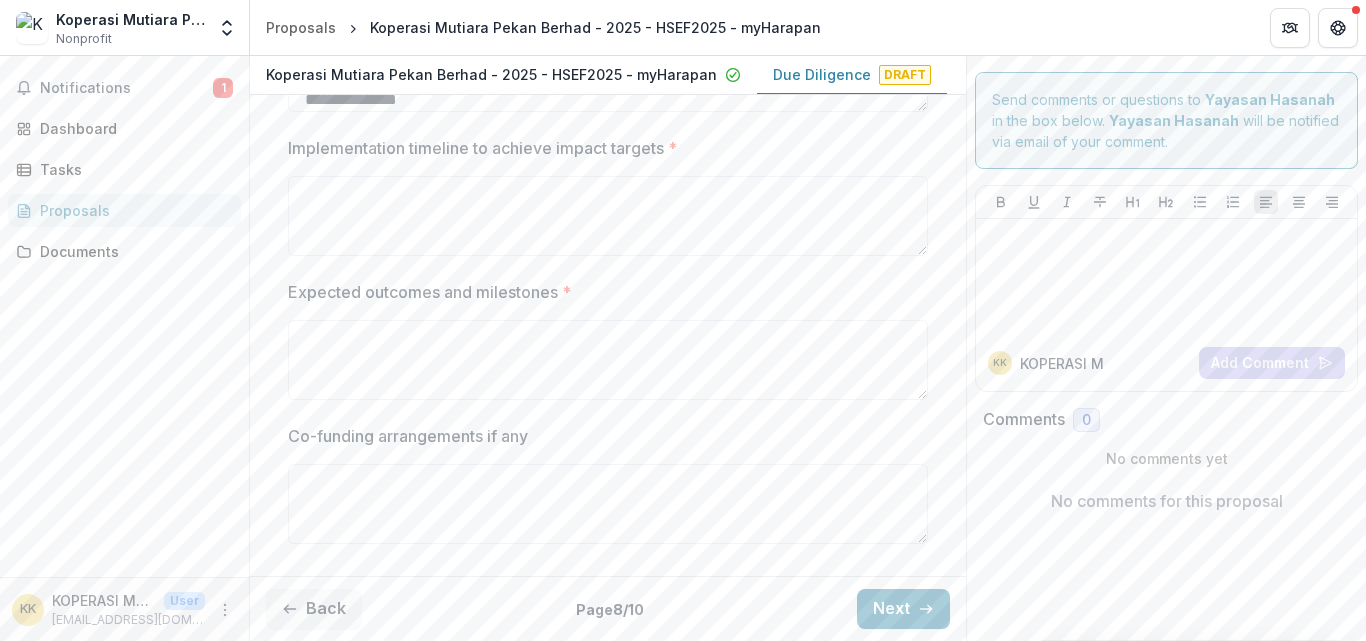 scroll, scrollTop: 615, scrollLeft: 0, axis: vertical 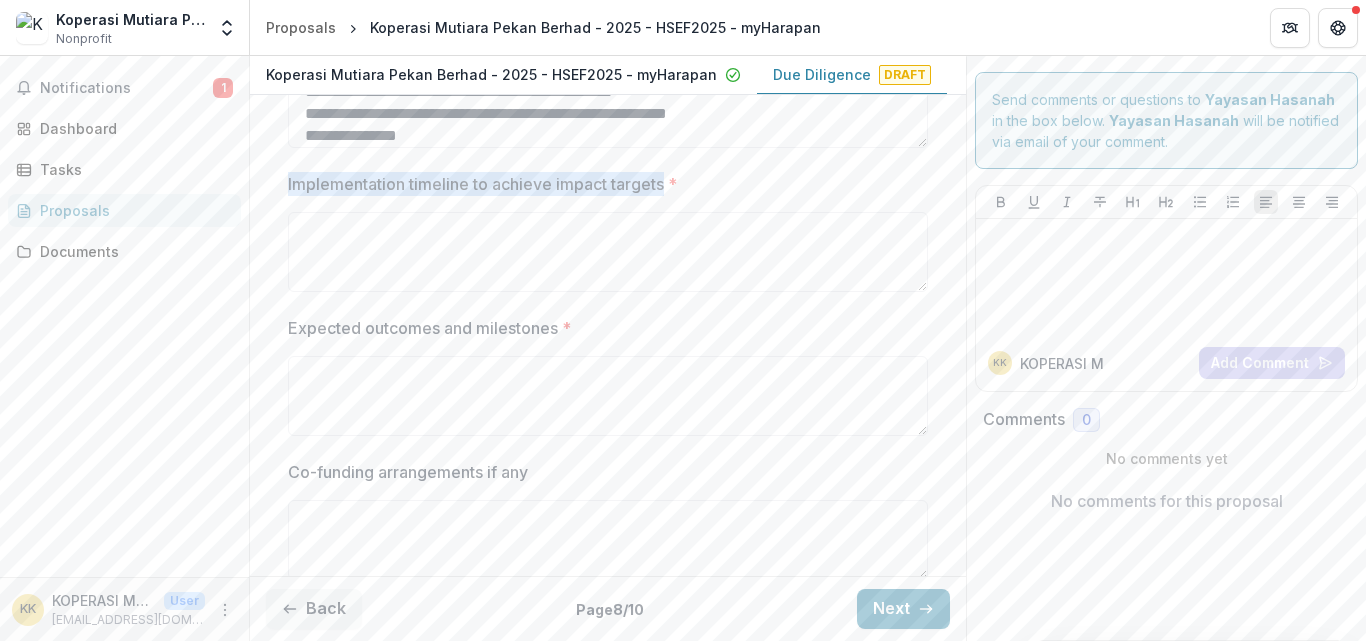 drag, startPoint x: 286, startPoint y: 184, endPoint x: 664, endPoint y: 178, distance: 378.0476 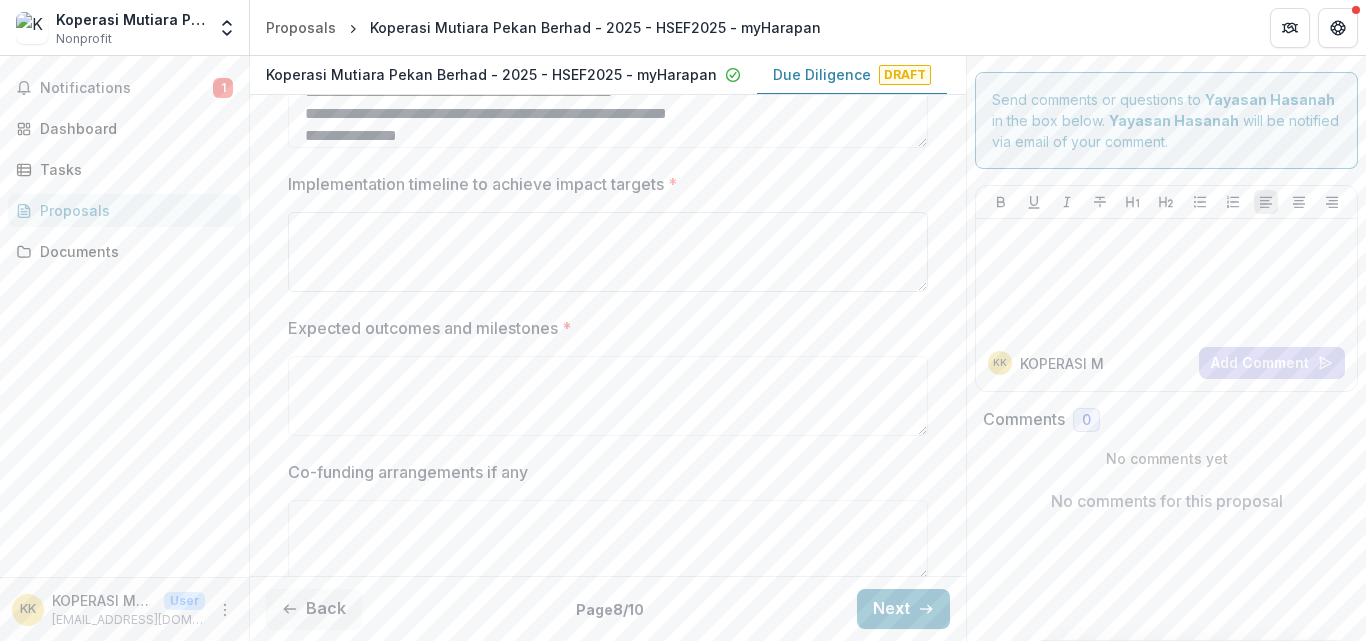 click on "Implementation timeline to achieve impact targets *" at bounding box center (608, 252) 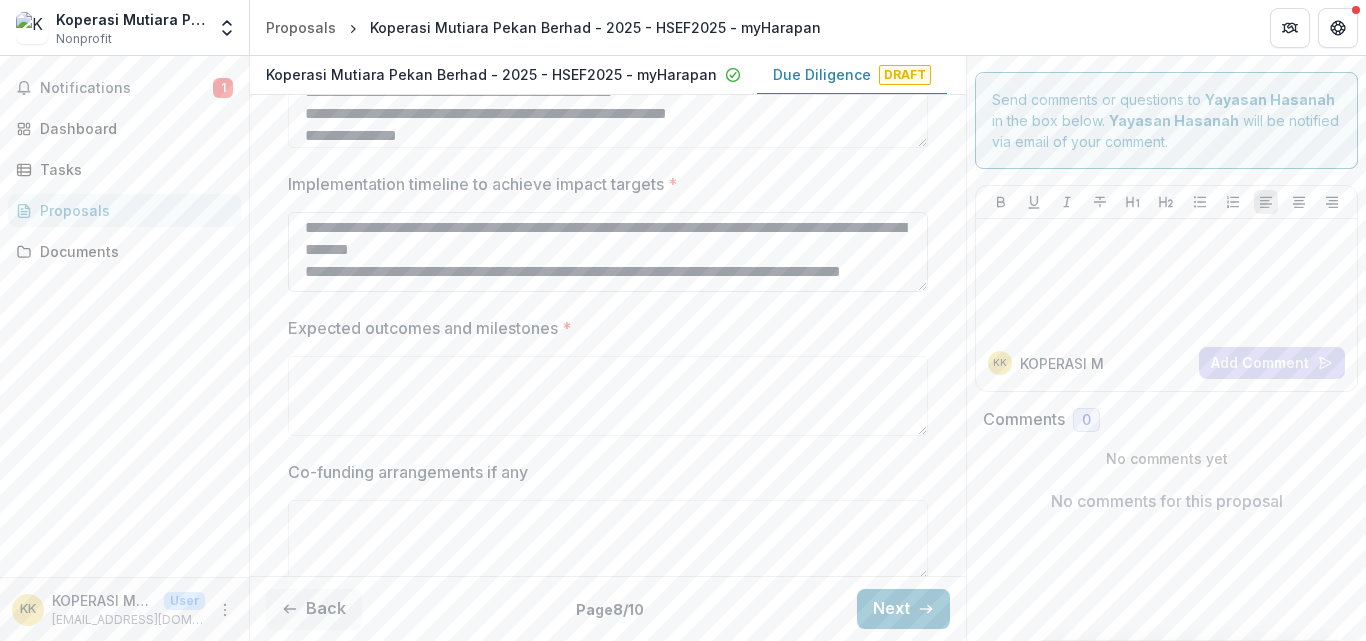 scroll, scrollTop: 106, scrollLeft: 0, axis: vertical 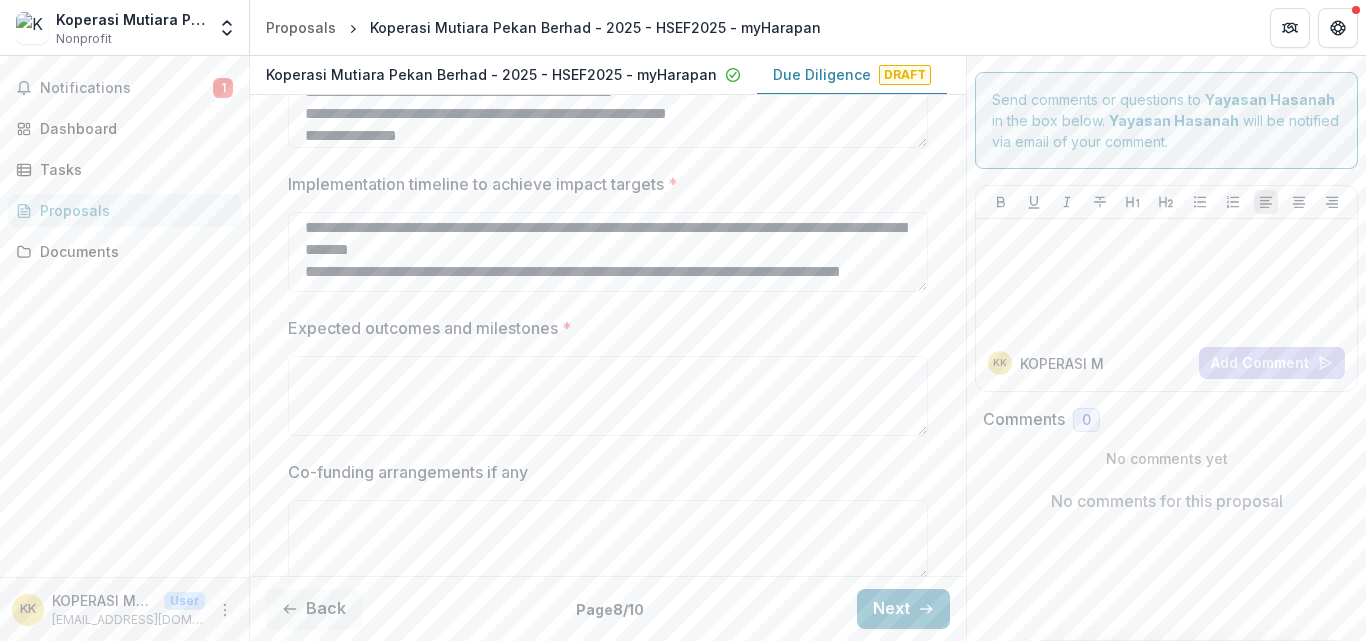 type on "**********" 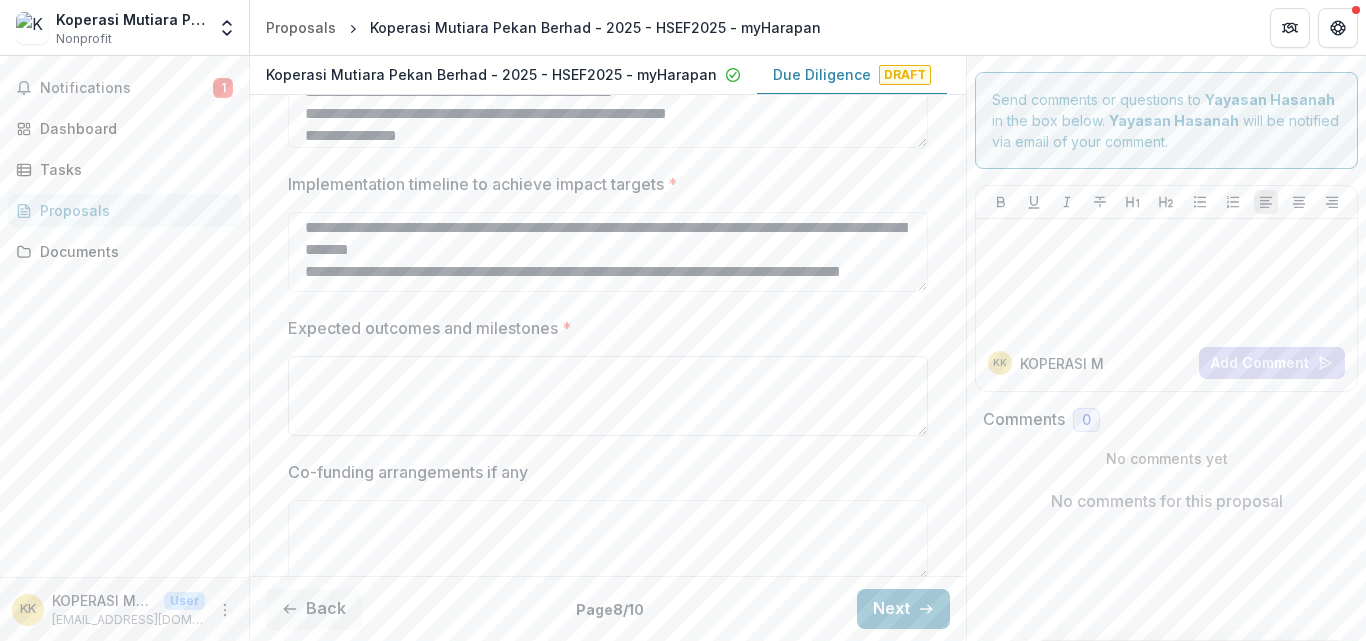 click on "Expected outcomes and milestones  *" at bounding box center (608, 396) 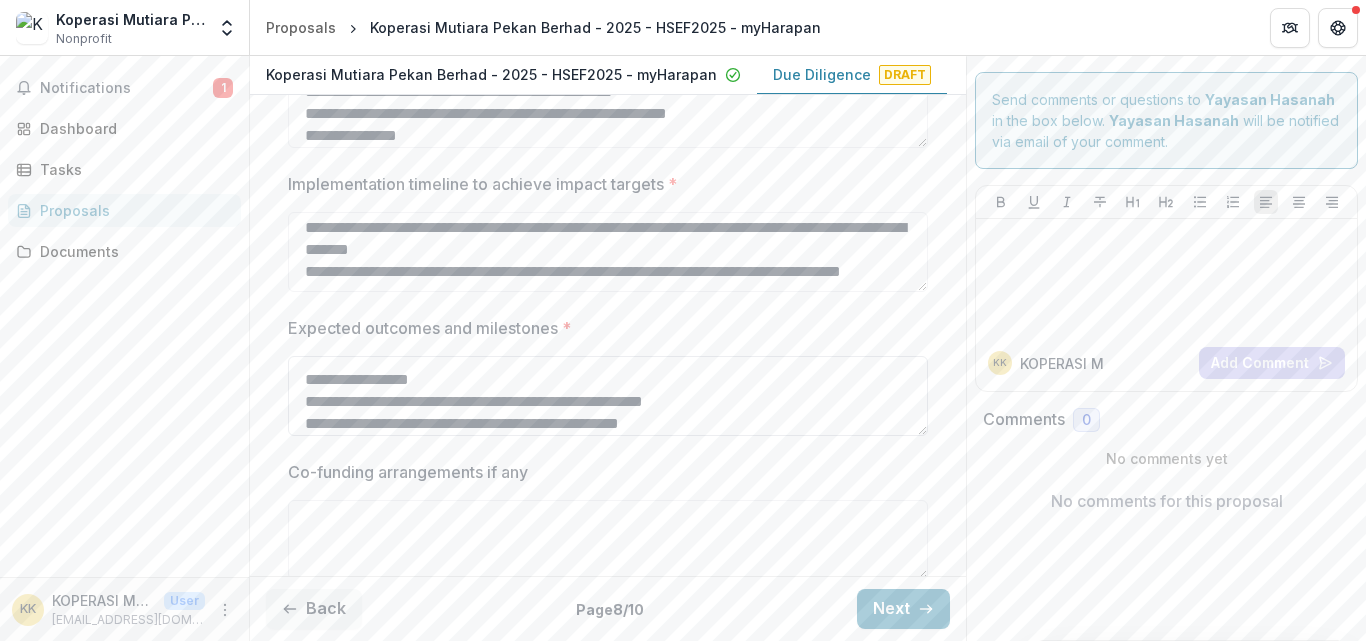 scroll, scrollTop: 128, scrollLeft: 0, axis: vertical 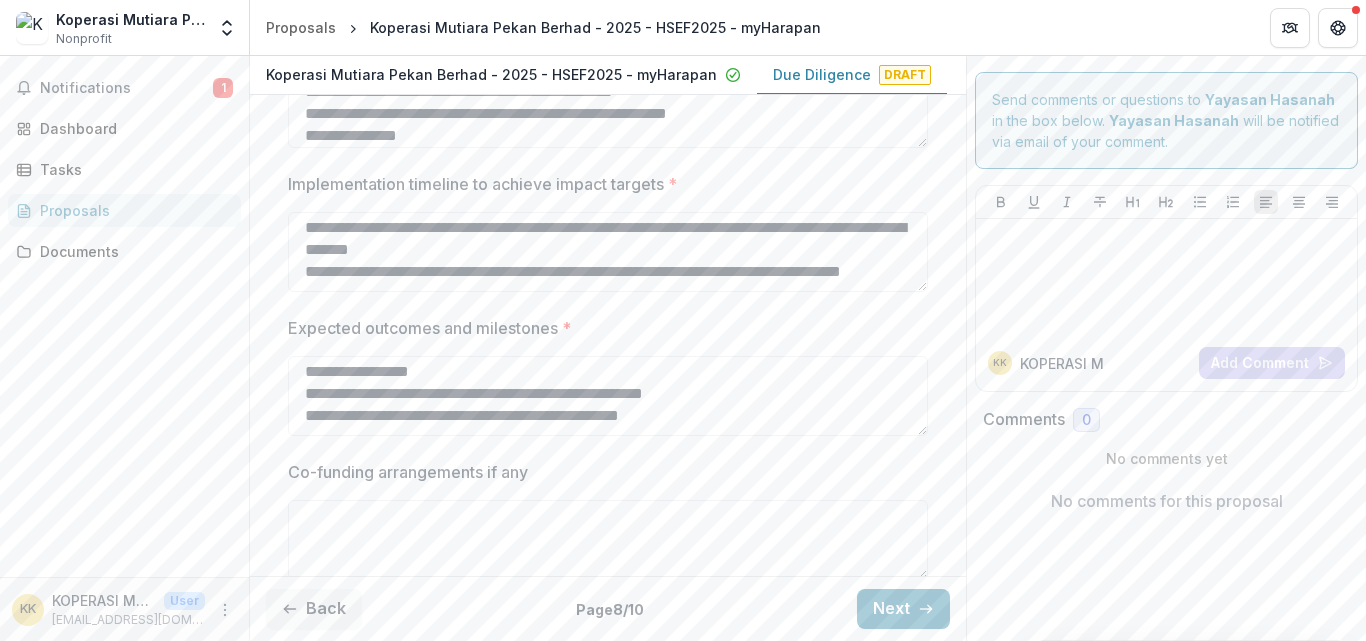 type on "**********" 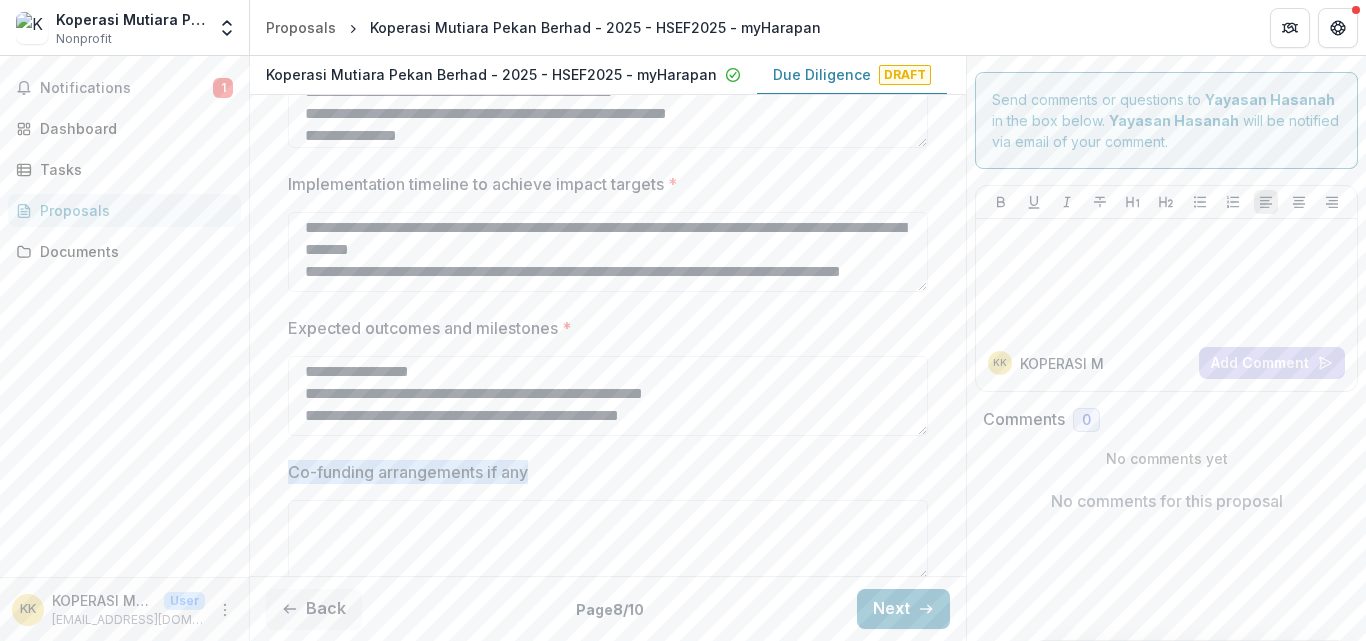 drag, startPoint x: 289, startPoint y: 466, endPoint x: 553, endPoint y: 462, distance: 264.0303 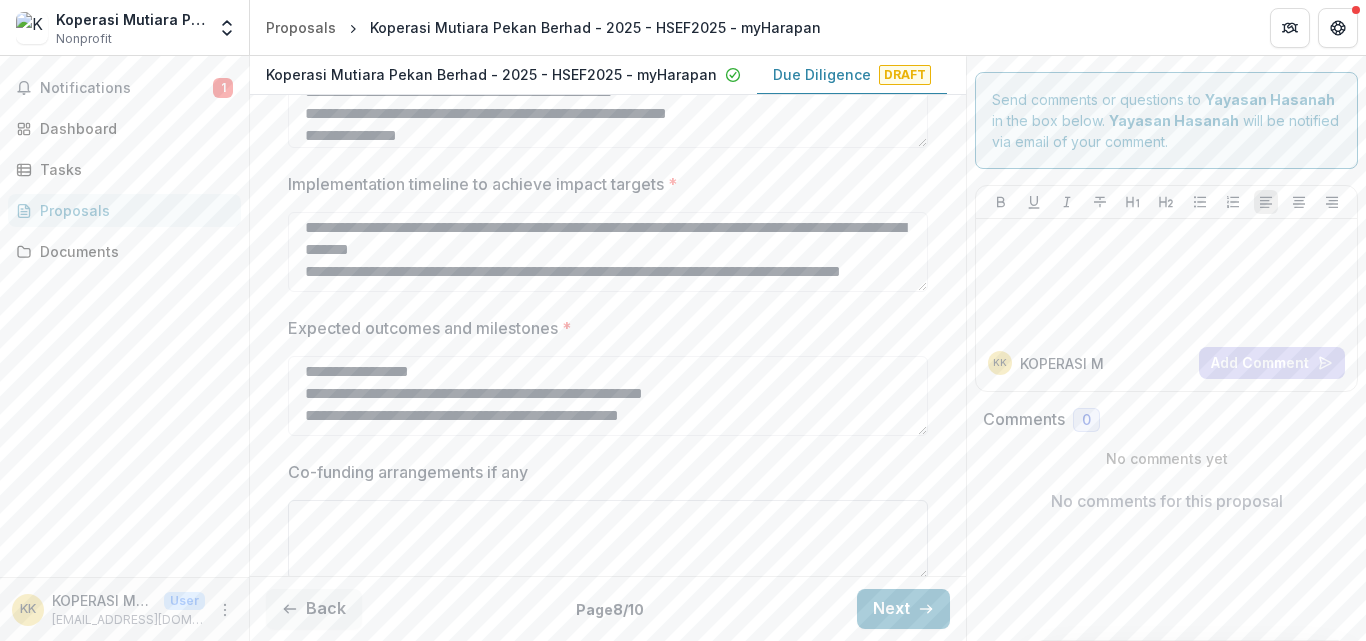 click on "Co-funding arrangements if any" at bounding box center (608, 540) 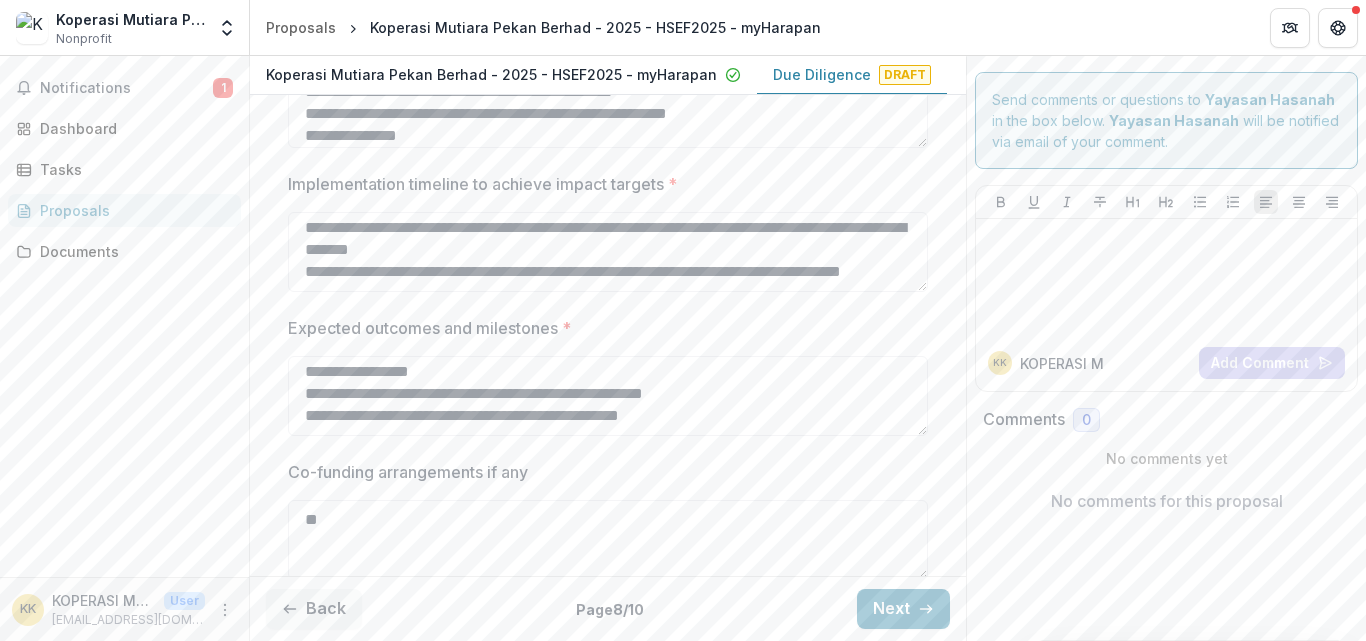type on "**" 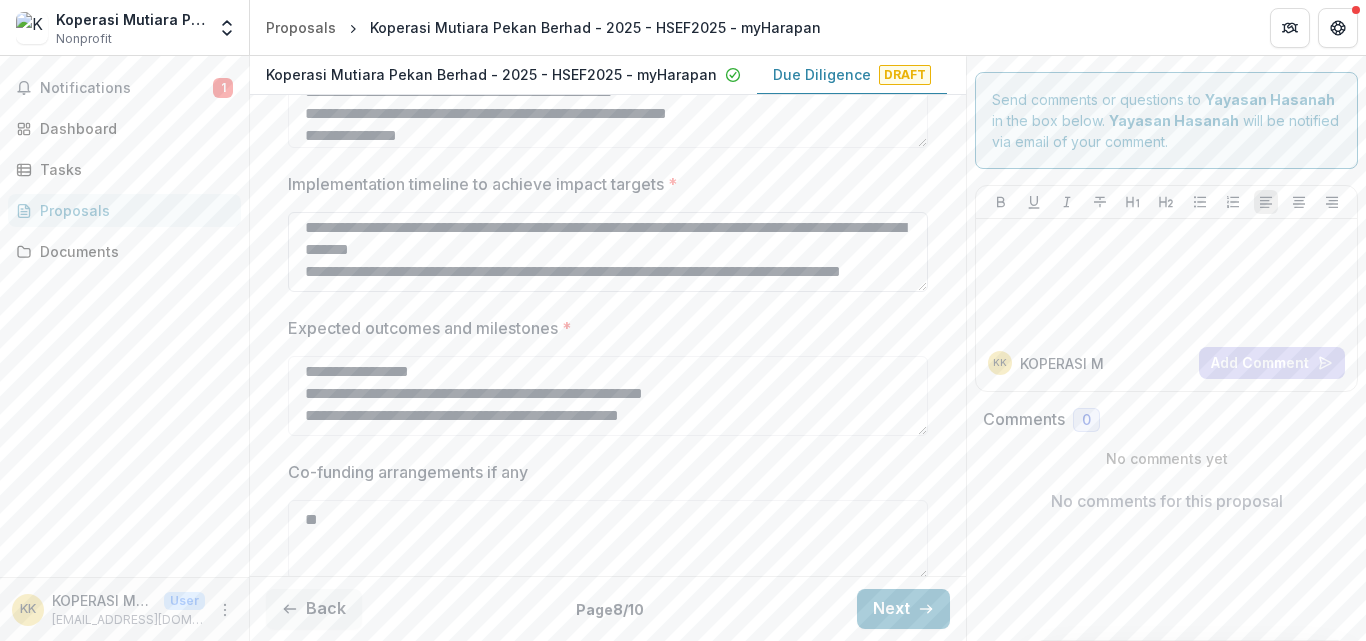 click on "**********" at bounding box center [608, 252] 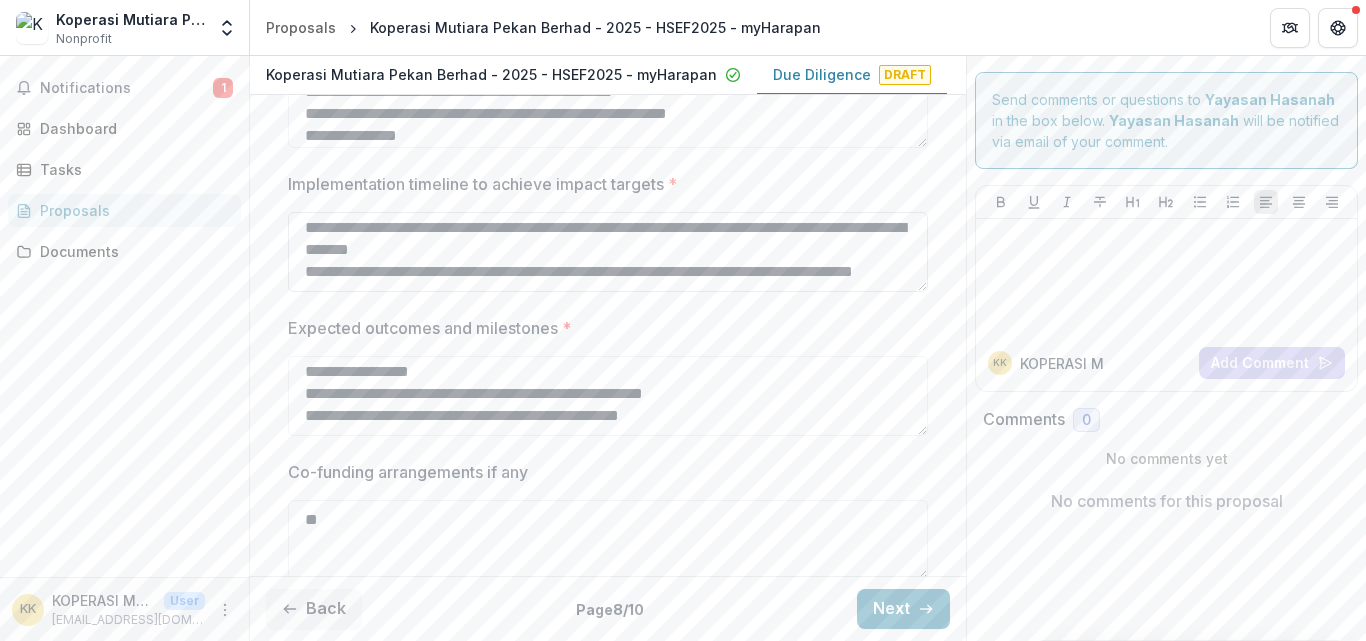 paste on "**********" 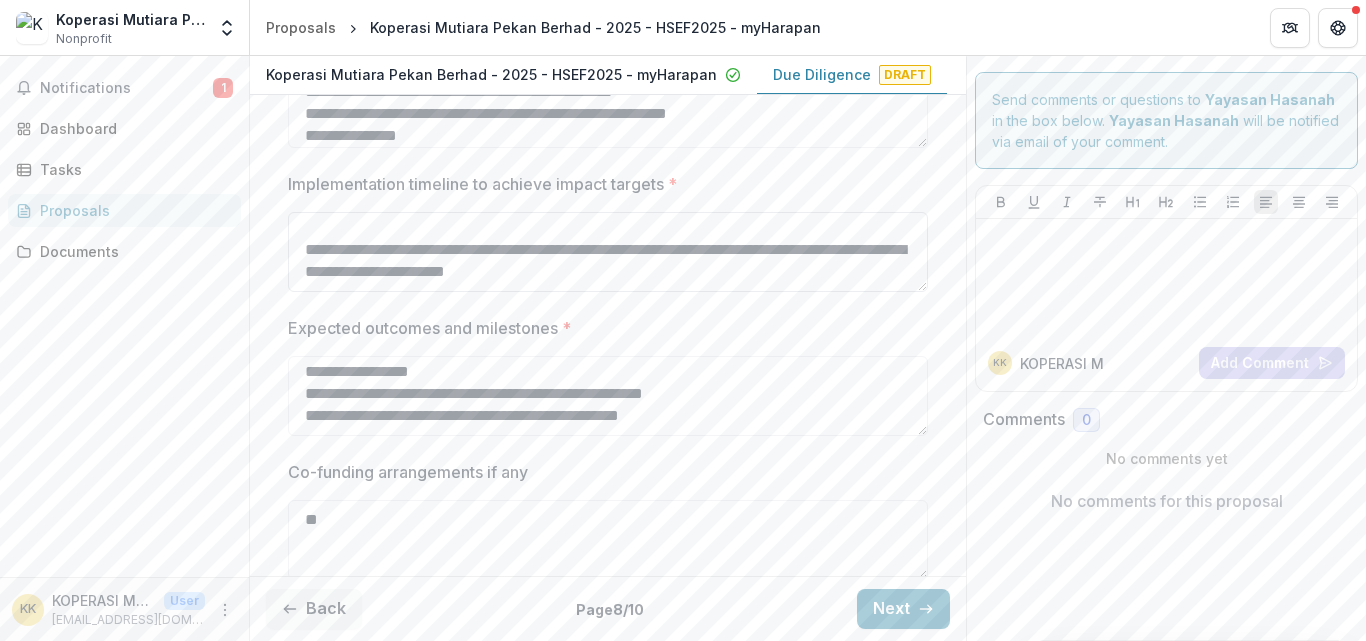 scroll, scrollTop: 172, scrollLeft: 0, axis: vertical 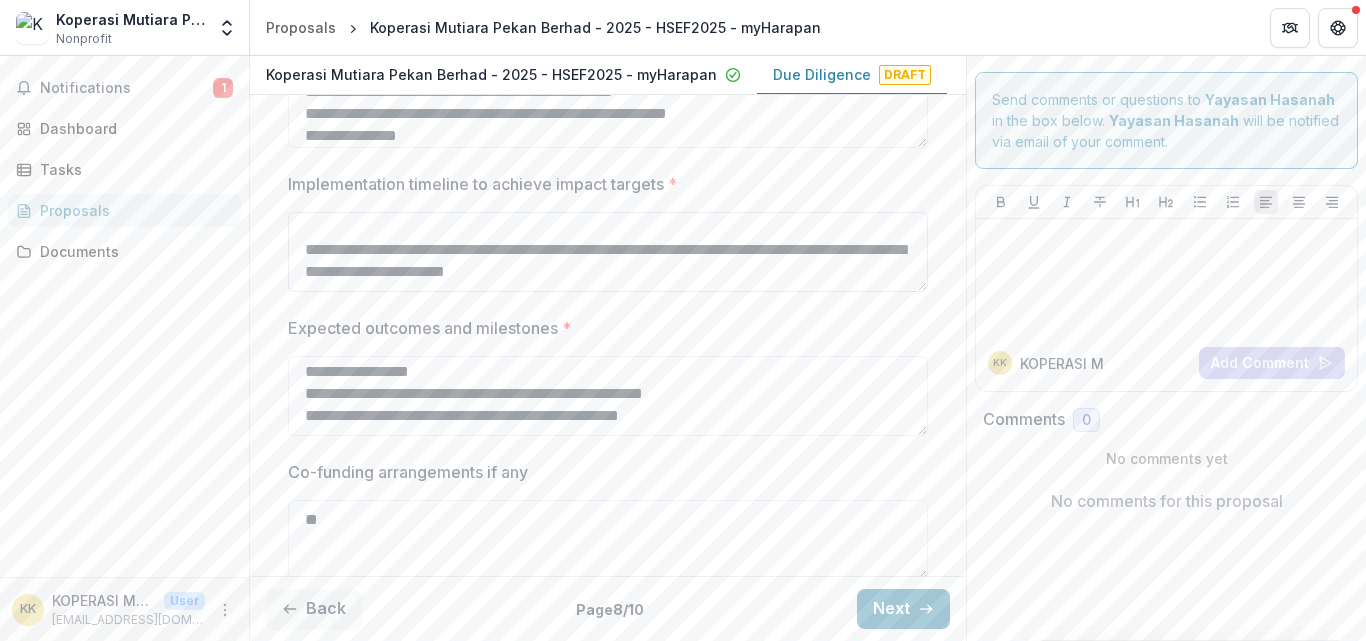 drag, startPoint x: 754, startPoint y: 273, endPoint x: 298, endPoint y: 256, distance: 456.31677 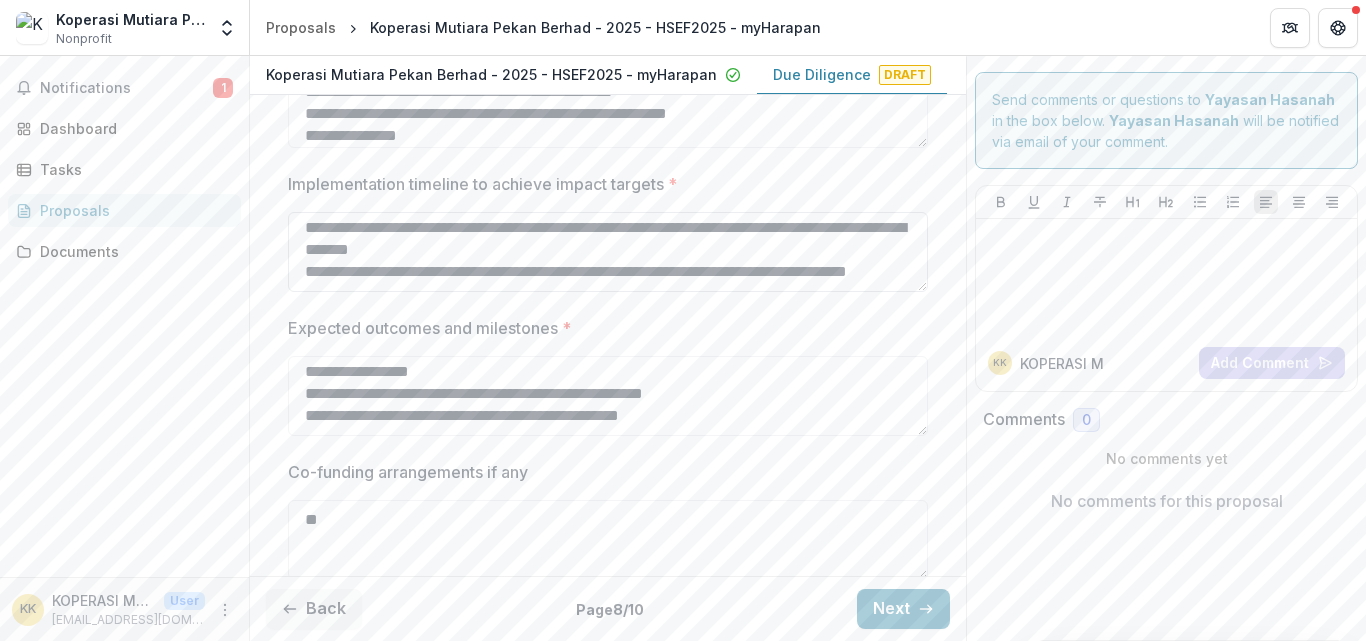 scroll, scrollTop: 136, scrollLeft: 0, axis: vertical 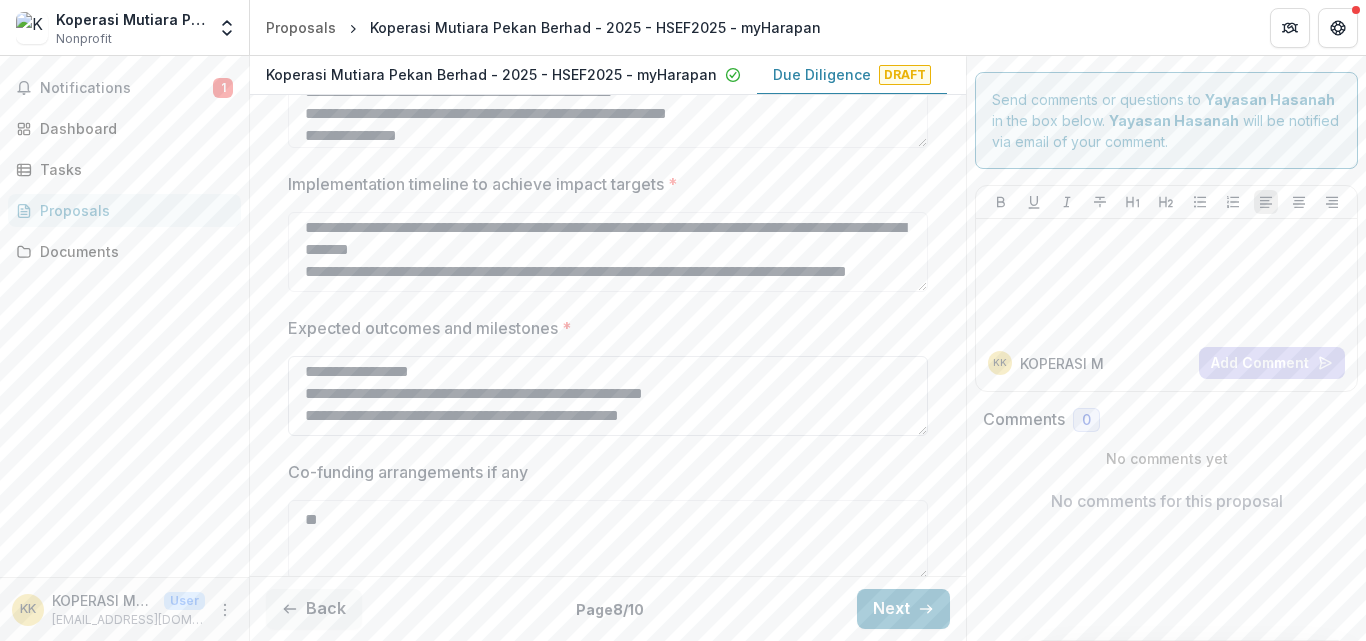 type on "**********" 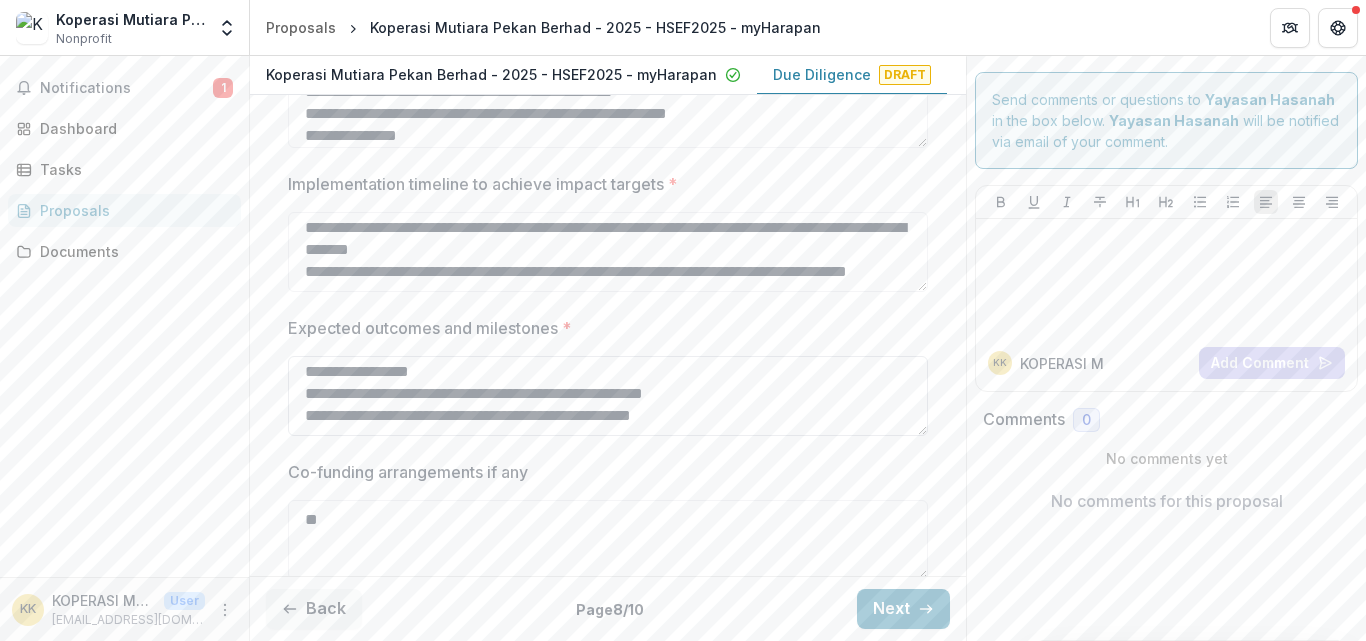paste on "**********" 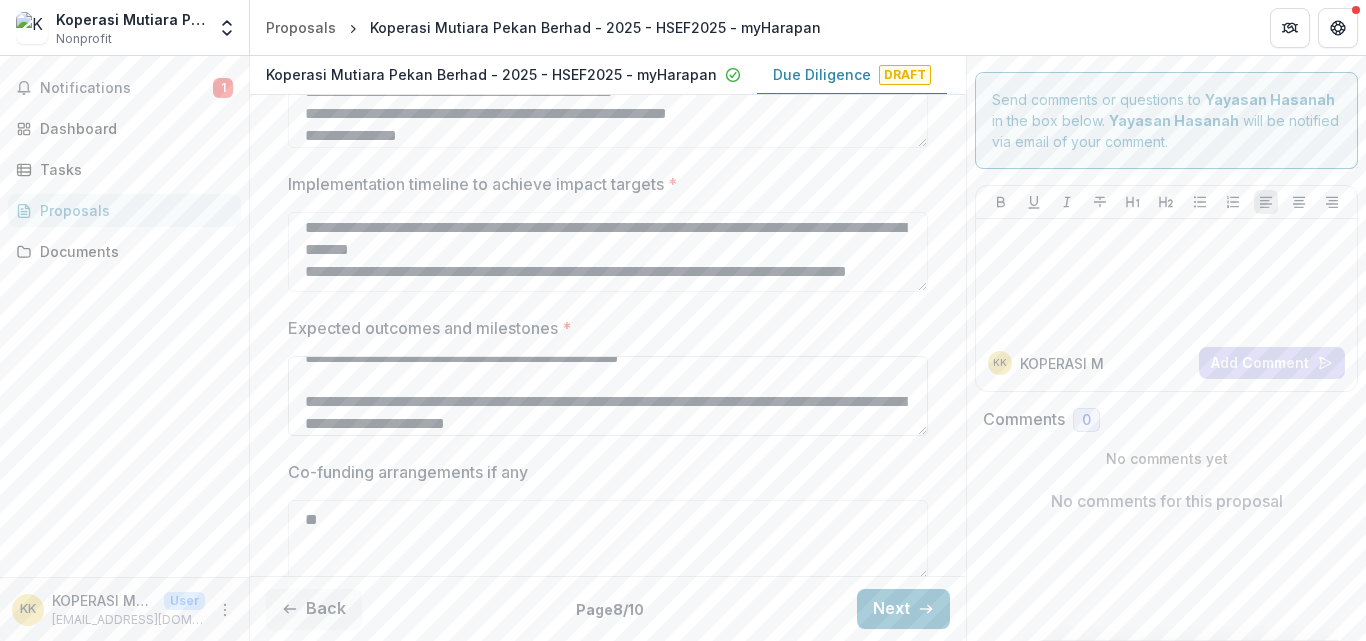 scroll, scrollTop: 194, scrollLeft: 0, axis: vertical 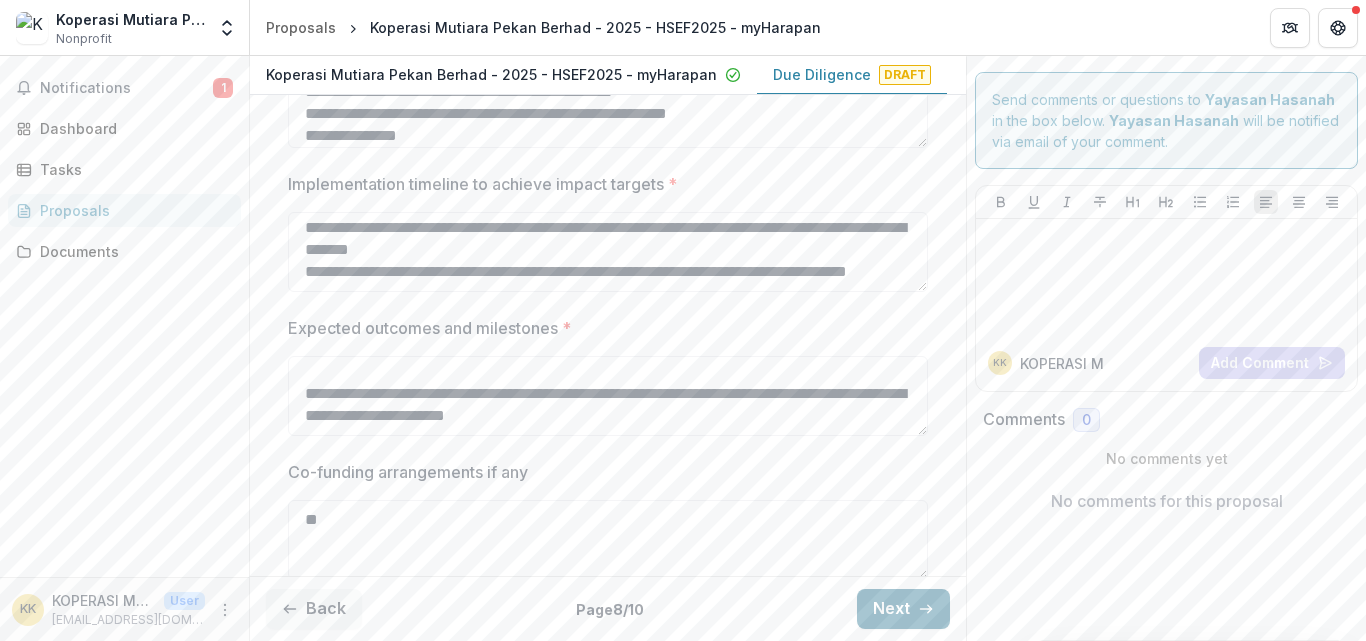 type on "**********" 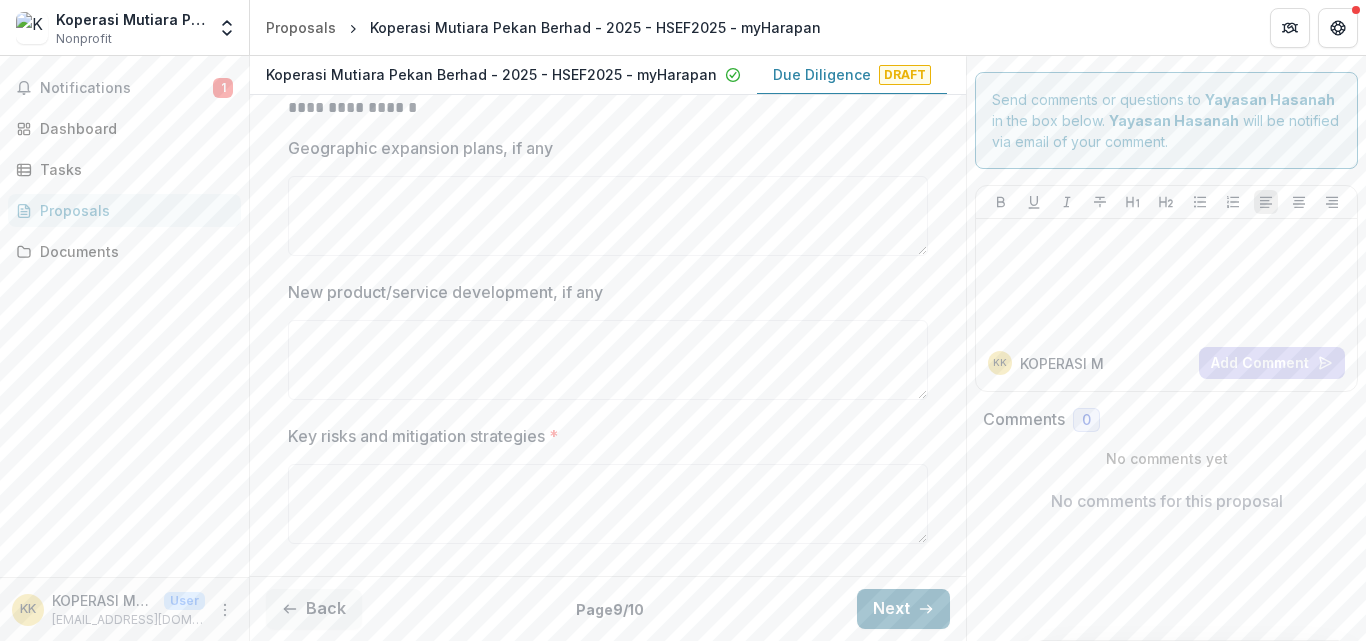 scroll, scrollTop: 0, scrollLeft: 0, axis: both 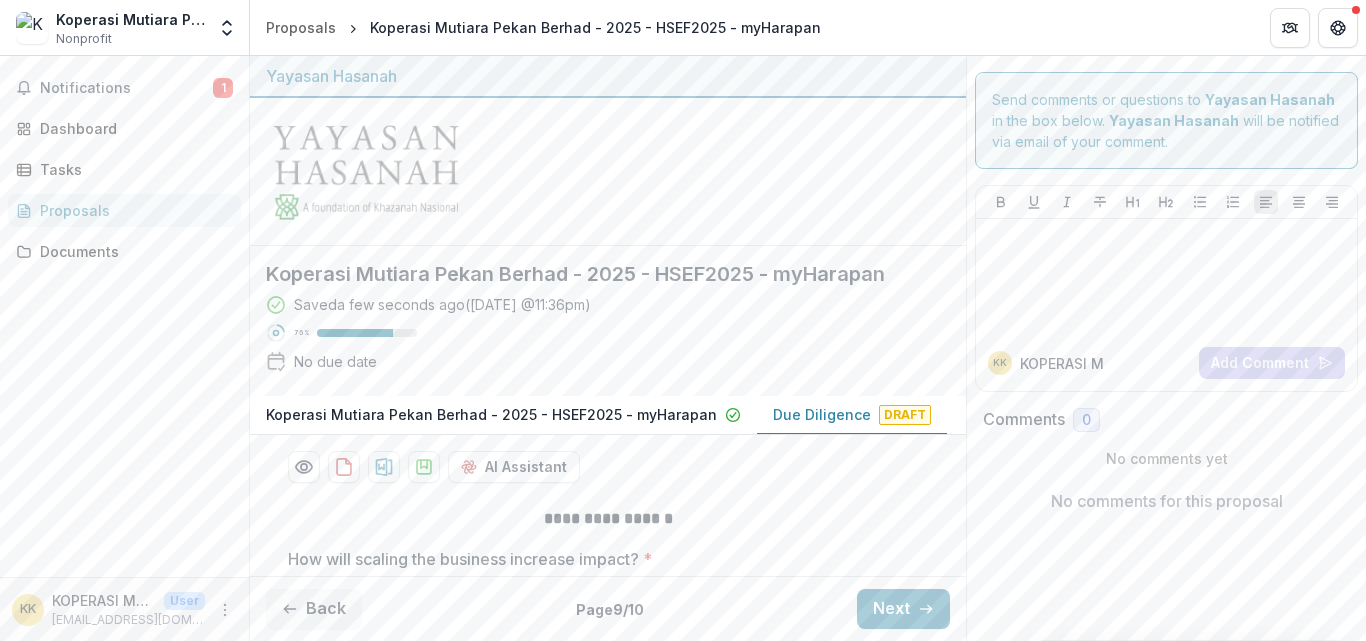 drag, startPoint x: 959, startPoint y: 142, endPoint x: 963, endPoint y: 156, distance: 14.56022 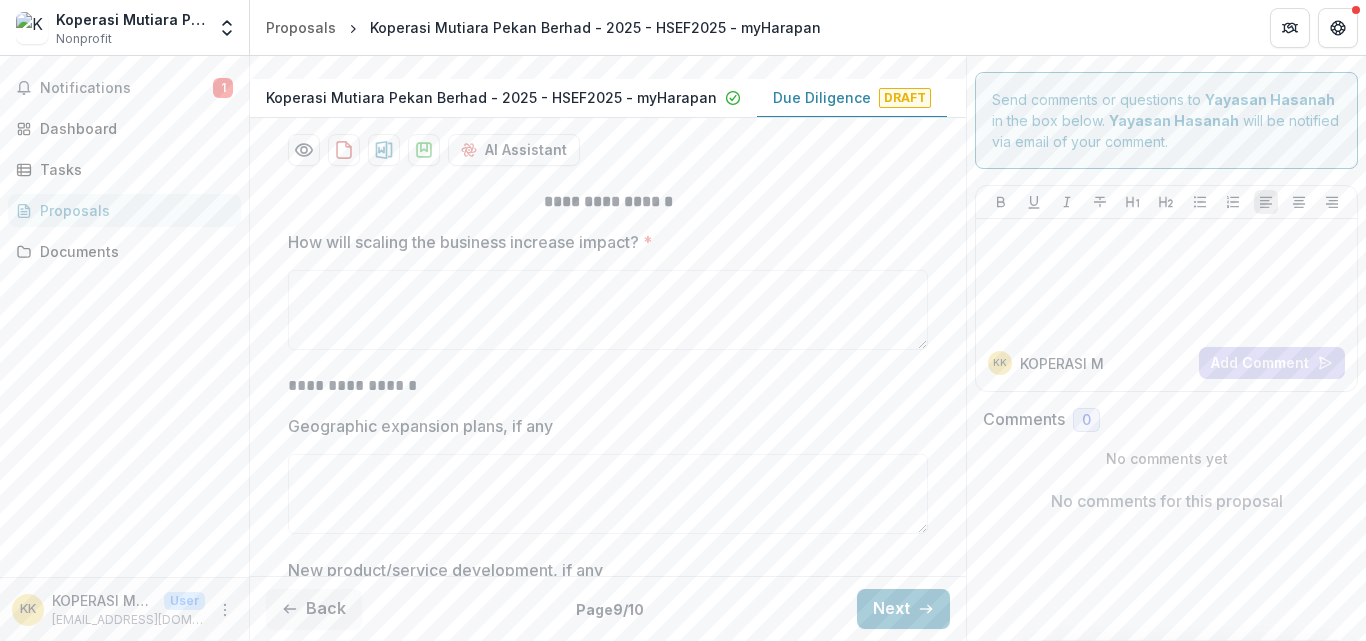 scroll, scrollTop: 417, scrollLeft: 0, axis: vertical 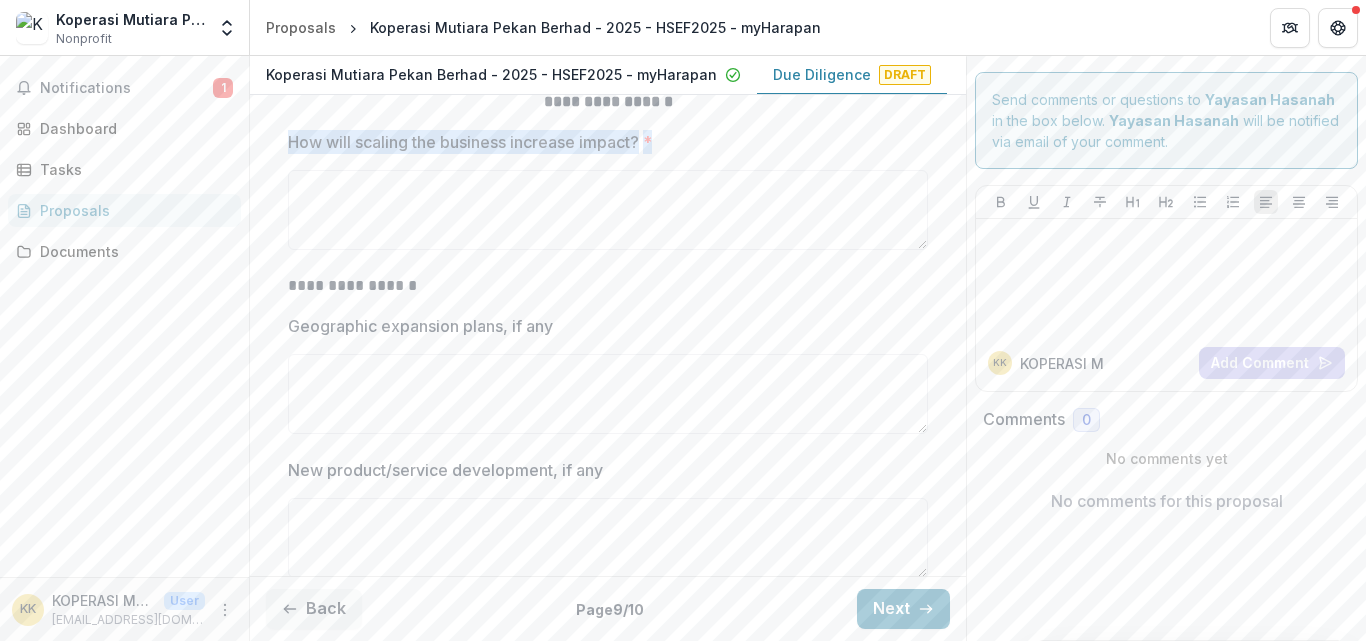 drag, startPoint x: 285, startPoint y: 141, endPoint x: 656, endPoint y: 133, distance: 371.08624 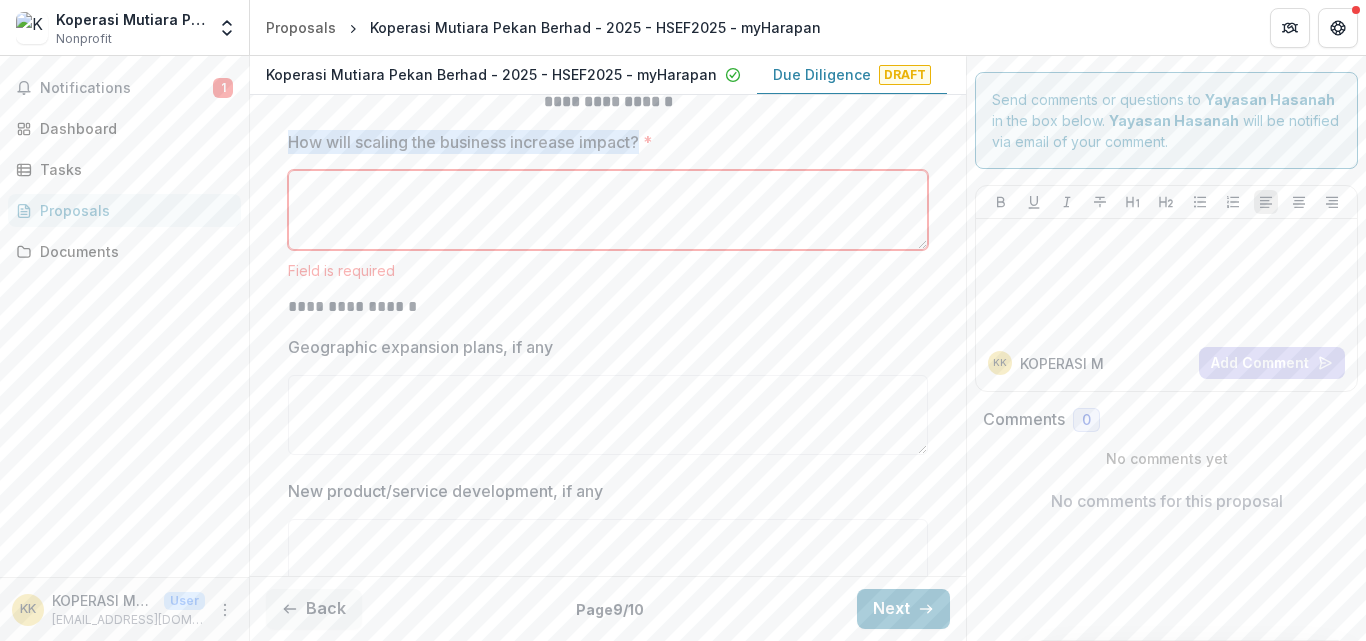 drag, startPoint x: 283, startPoint y: 137, endPoint x: 643, endPoint y: 136, distance: 360.0014 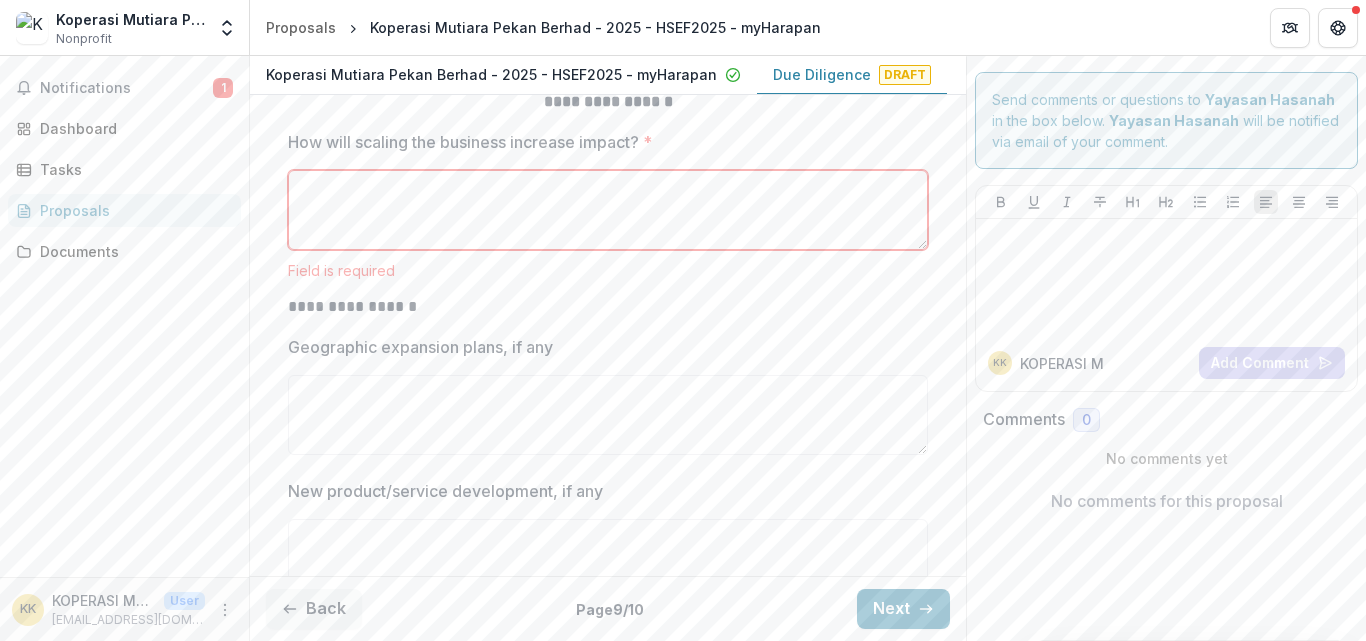 click on "How will scaling the business increase impact? *" at bounding box center [608, 210] 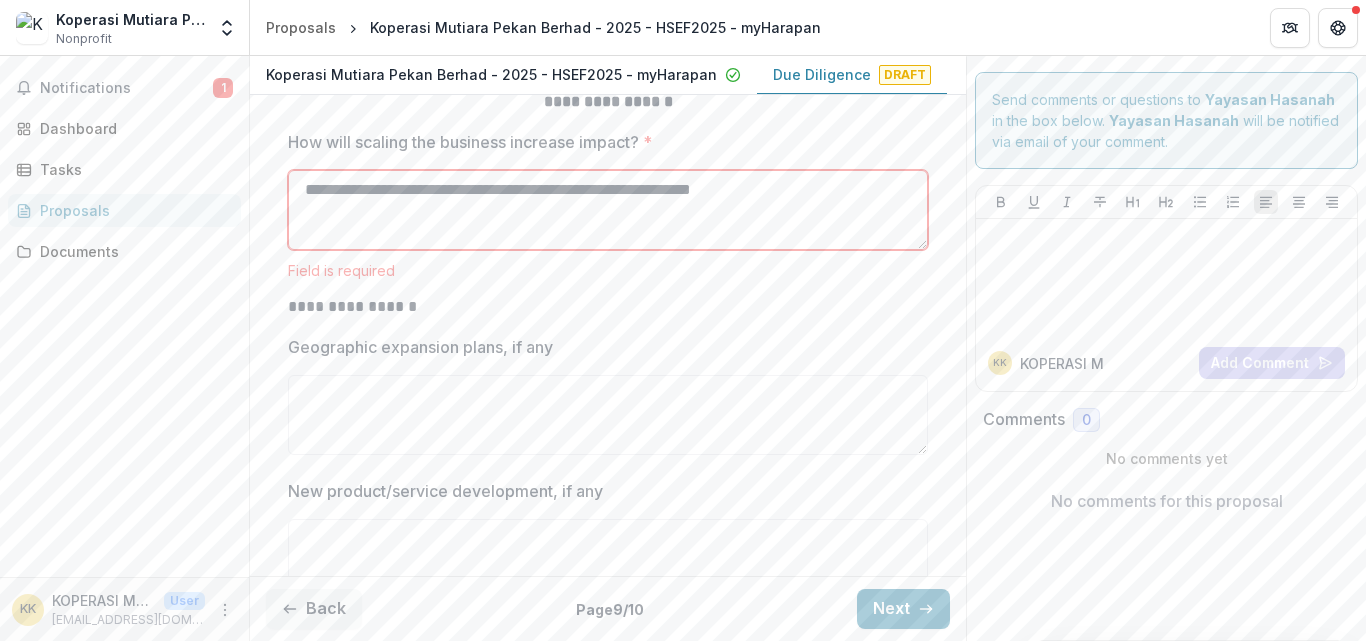 type on "**********" 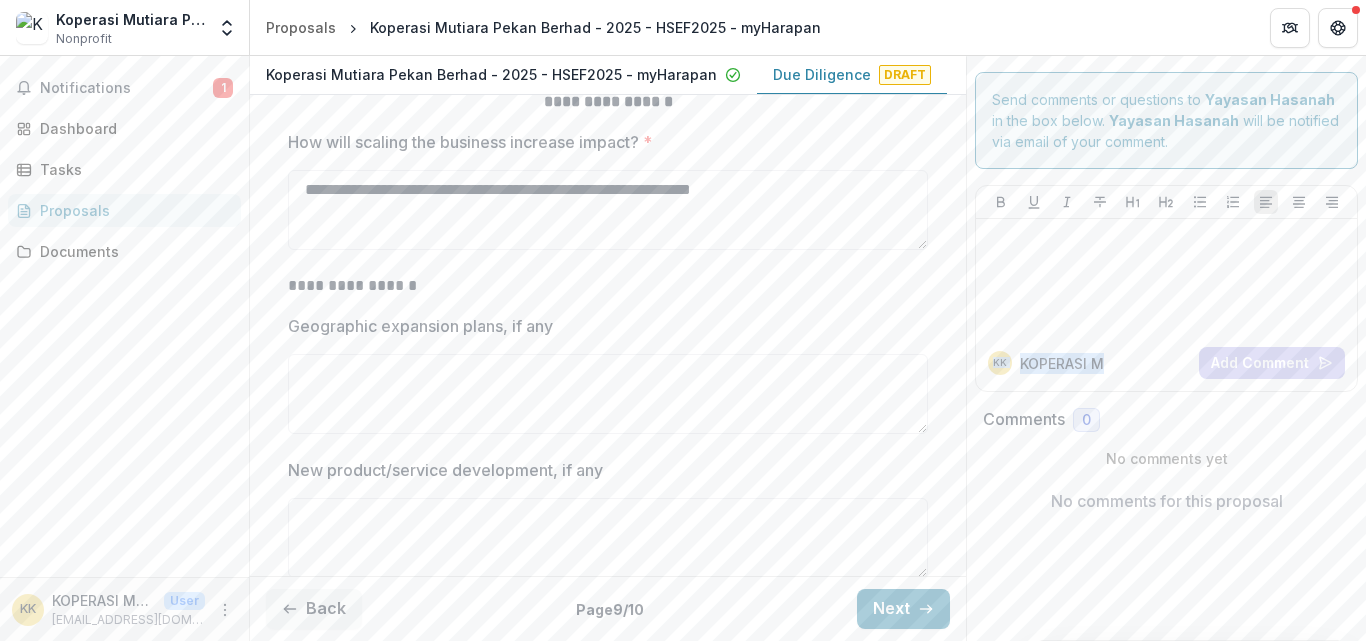 drag, startPoint x: 966, startPoint y: 362, endPoint x: 972, endPoint y: 435, distance: 73.24616 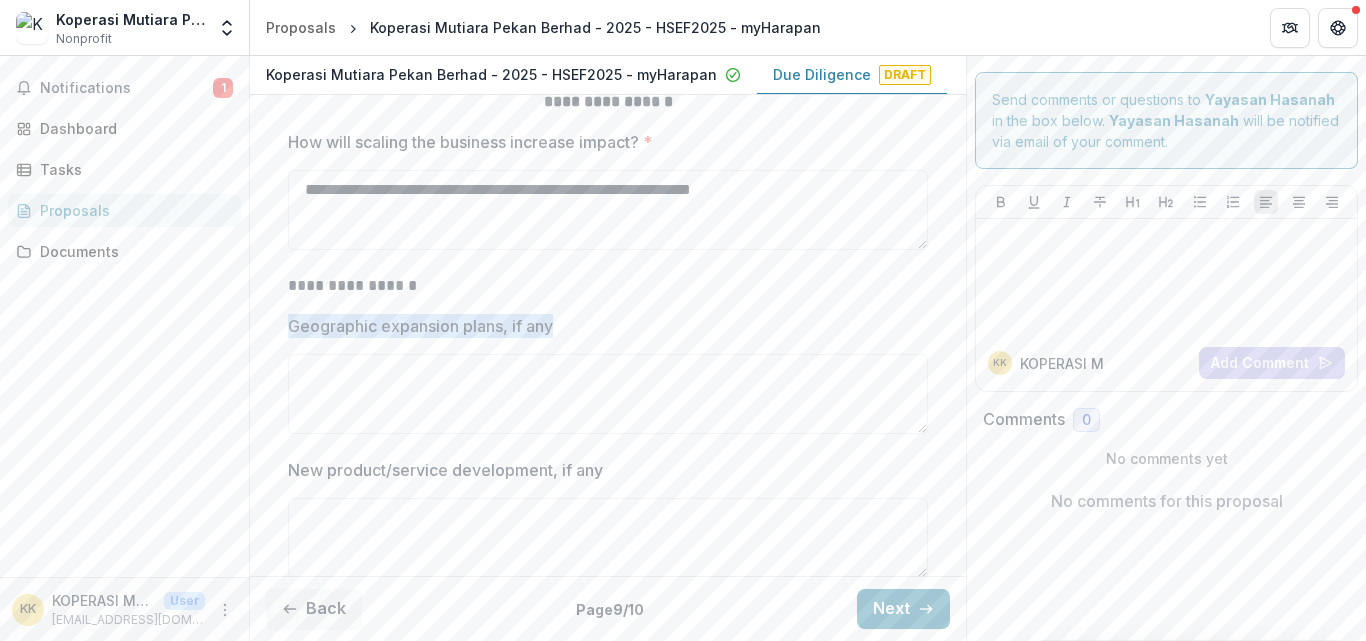 drag, startPoint x: 290, startPoint y: 323, endPoint x: 558, endPoint y: 338, distance: 268.41943 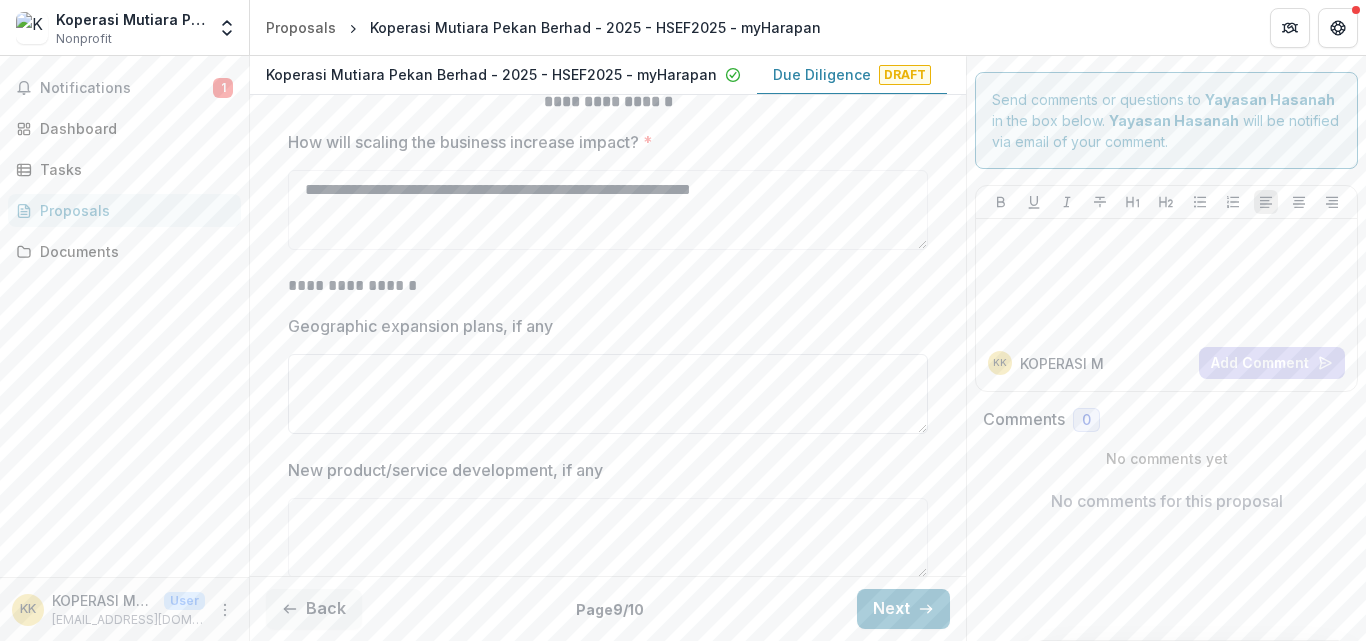 click on "Geographic expansion plans, if any" at bounding box center [608, 394] 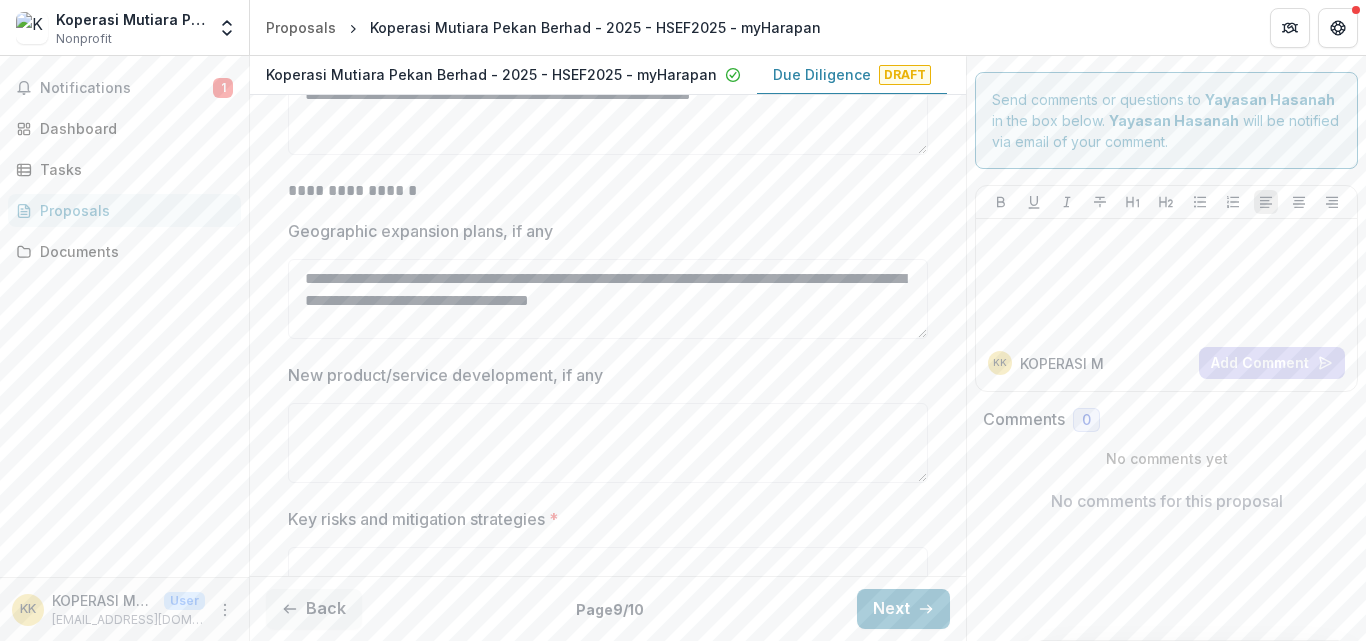 scroll, scrollTop: 595, scrollLeft: 0, axis: vertical 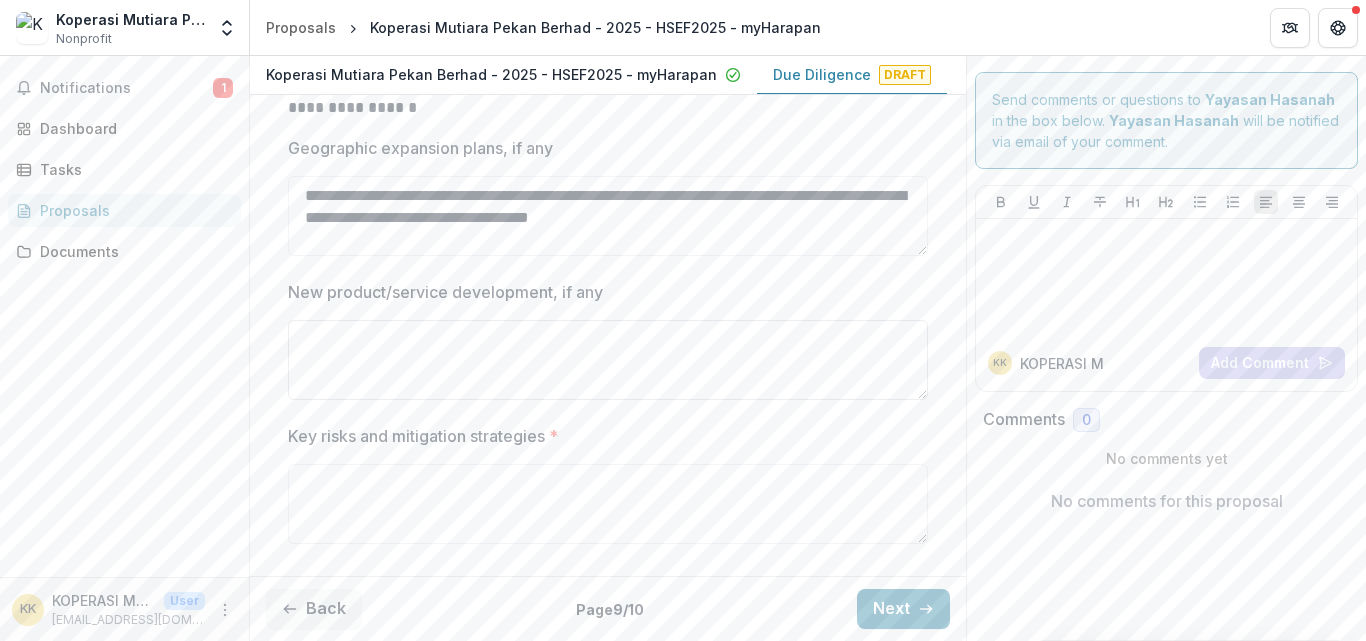 type on "**********" 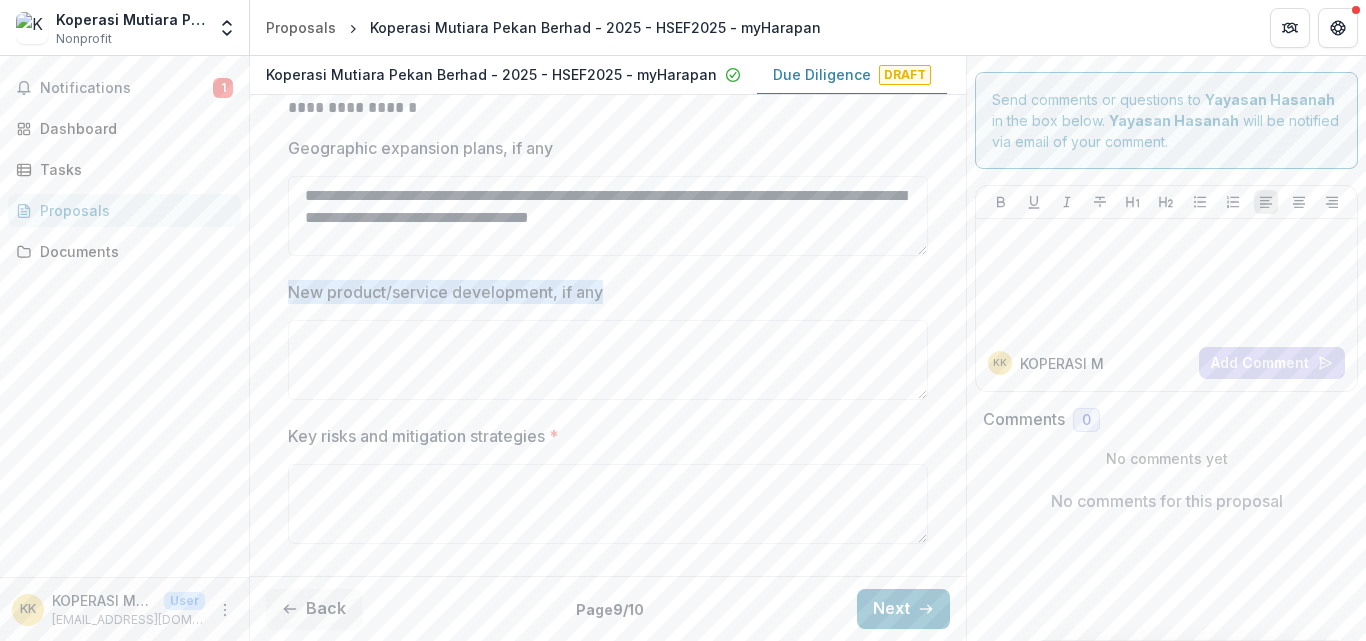 drag, startPoint x: 286, startPoint y: 292, endPoint x: 597, endPoint y: 292, distance: 311 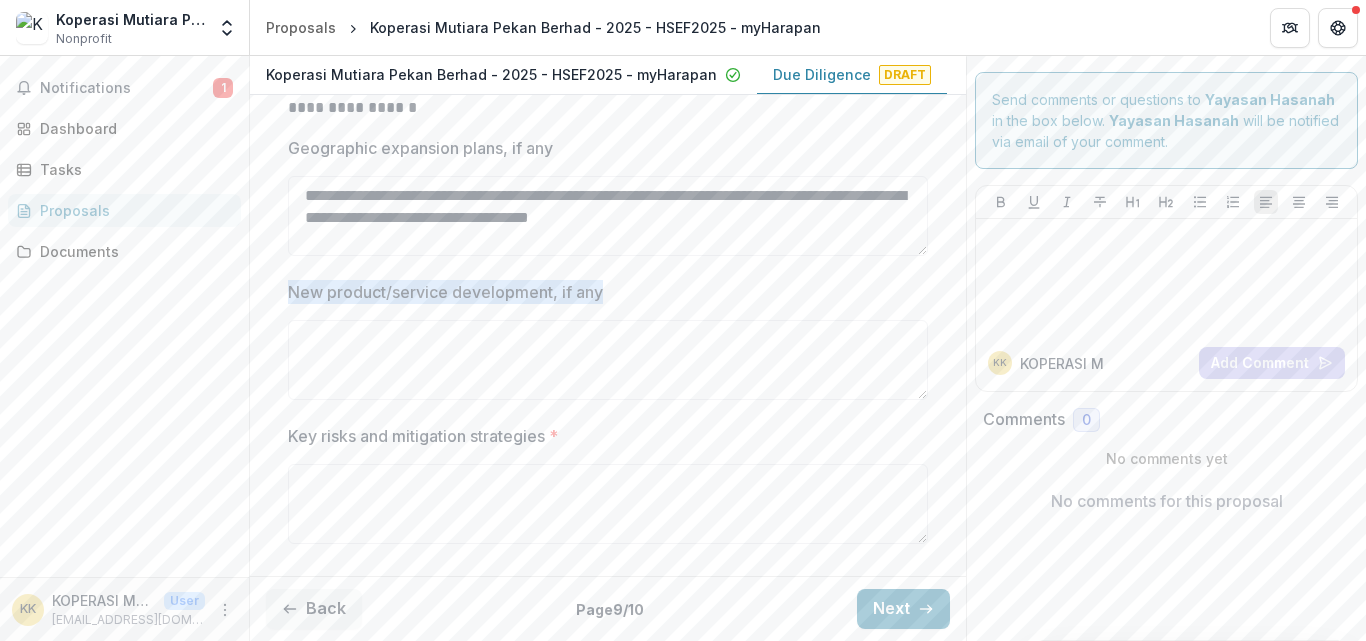 click on "New product/service development, if any" at bounding box center (602, 292) 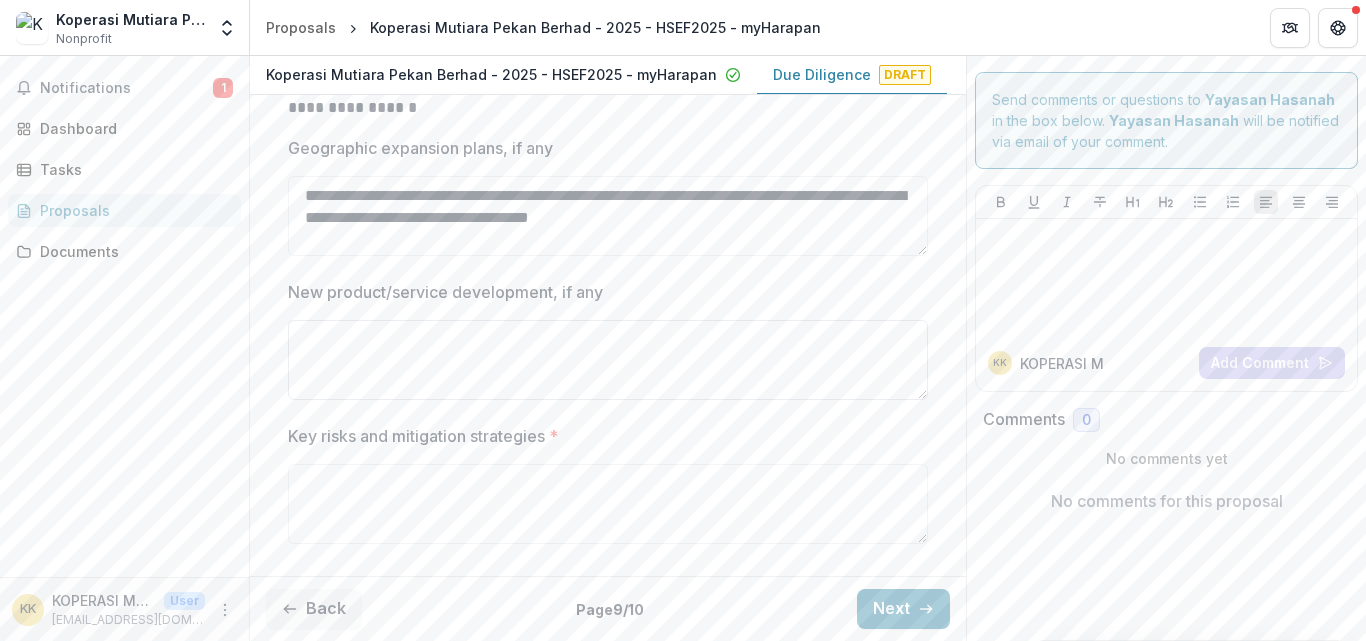 click on "New product/service development, if any" at bounding box center [608, 360] 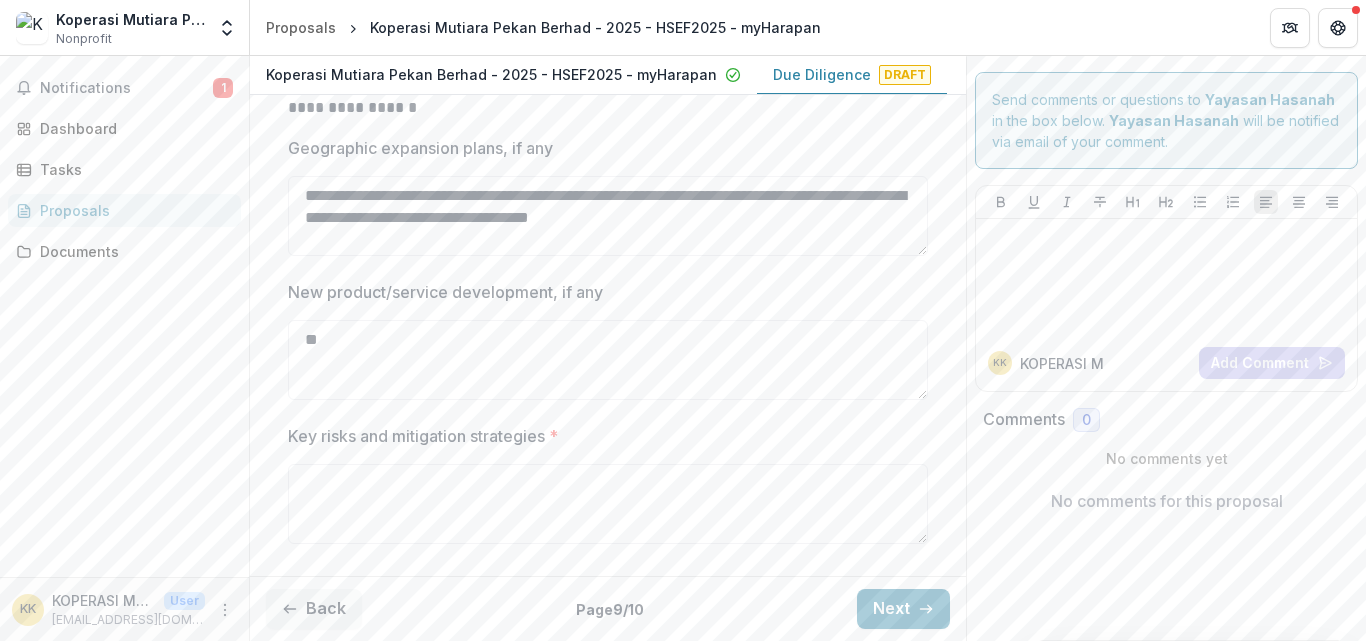 type on "*" 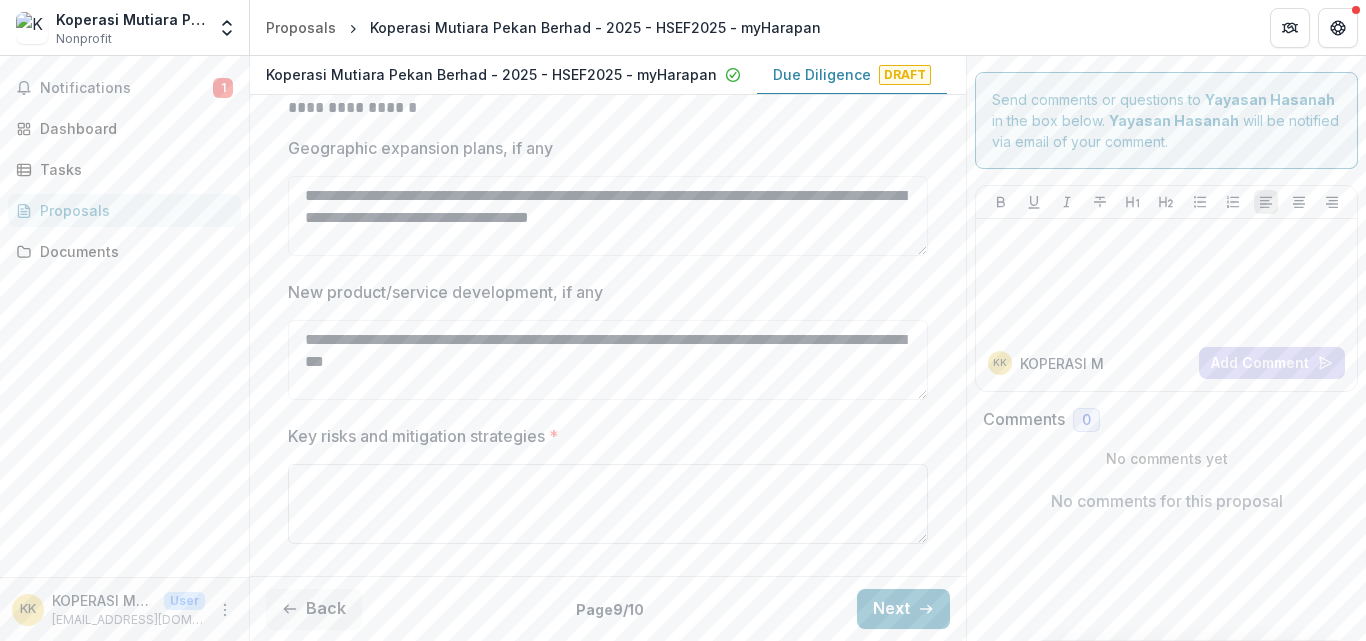 type on "**********" 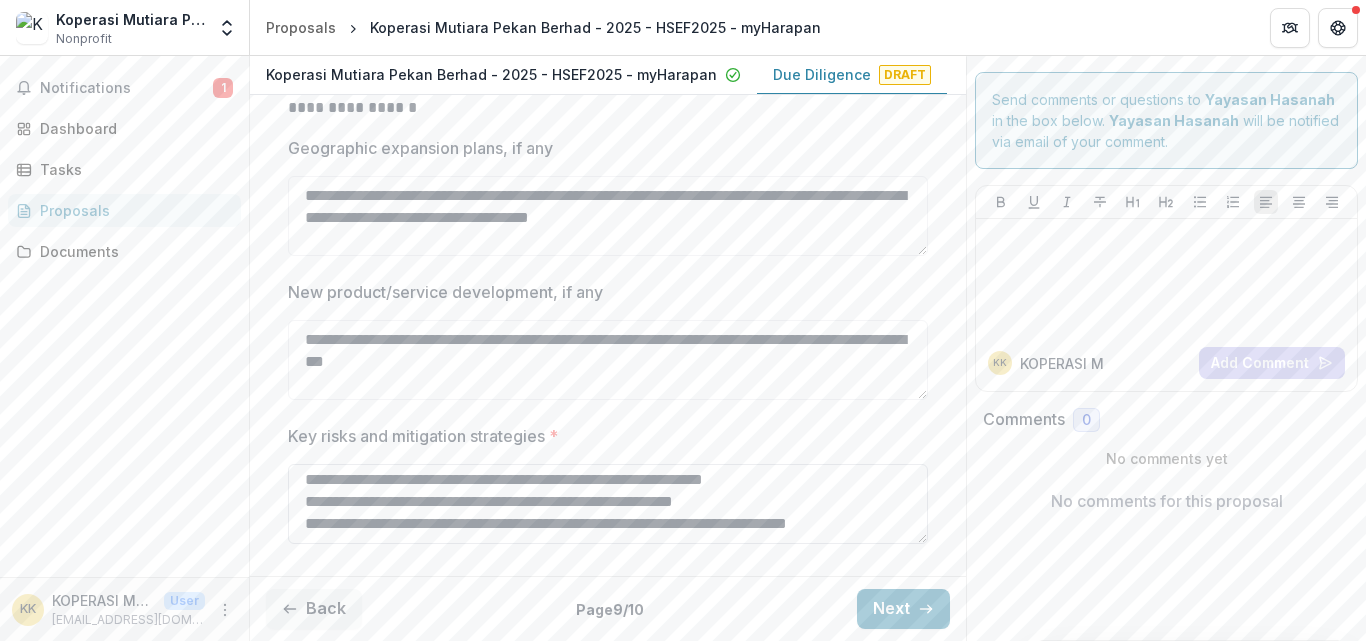 scroll, scrollTop: 194, scrollLeft: 0, axis: vertical 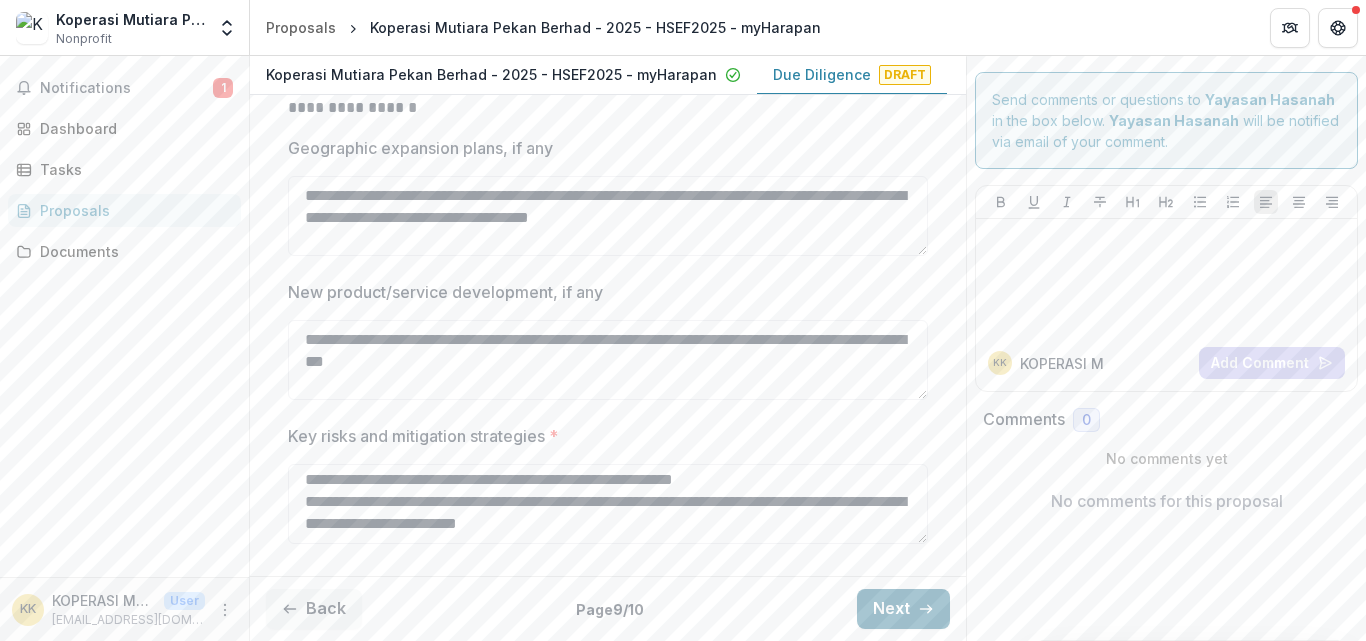 type on "**********" 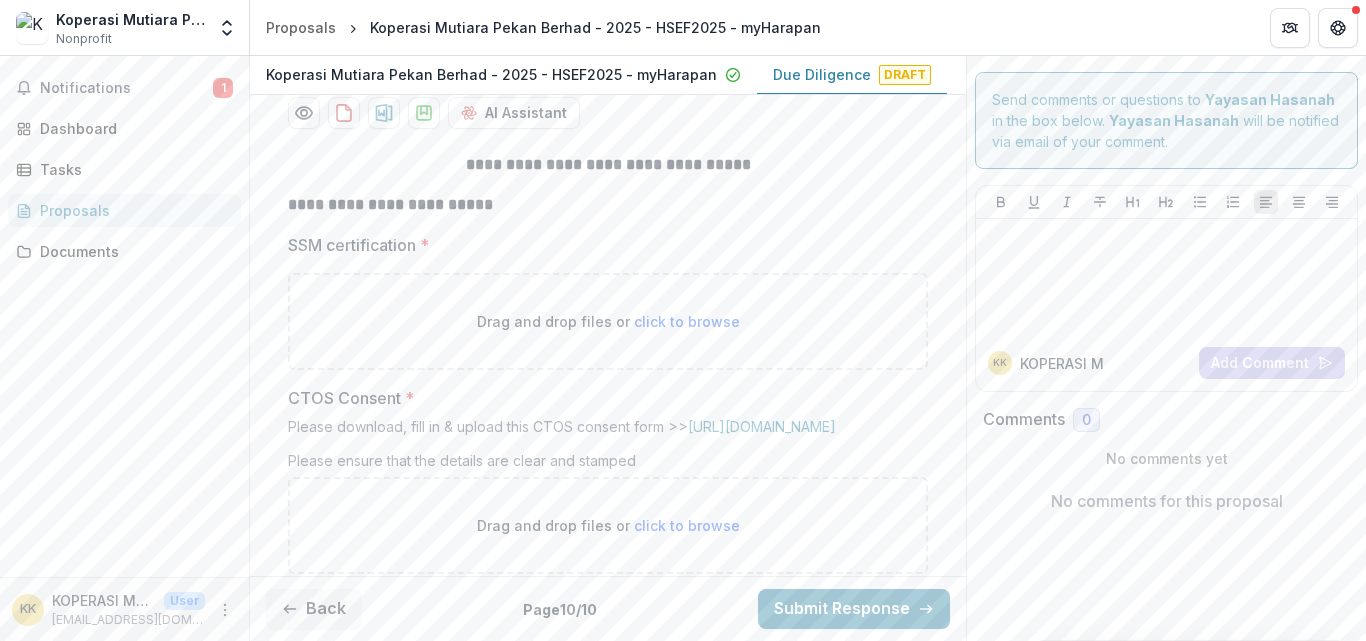 scroll, scrollTop: 361, scrollLeft: 0, axis: vertical 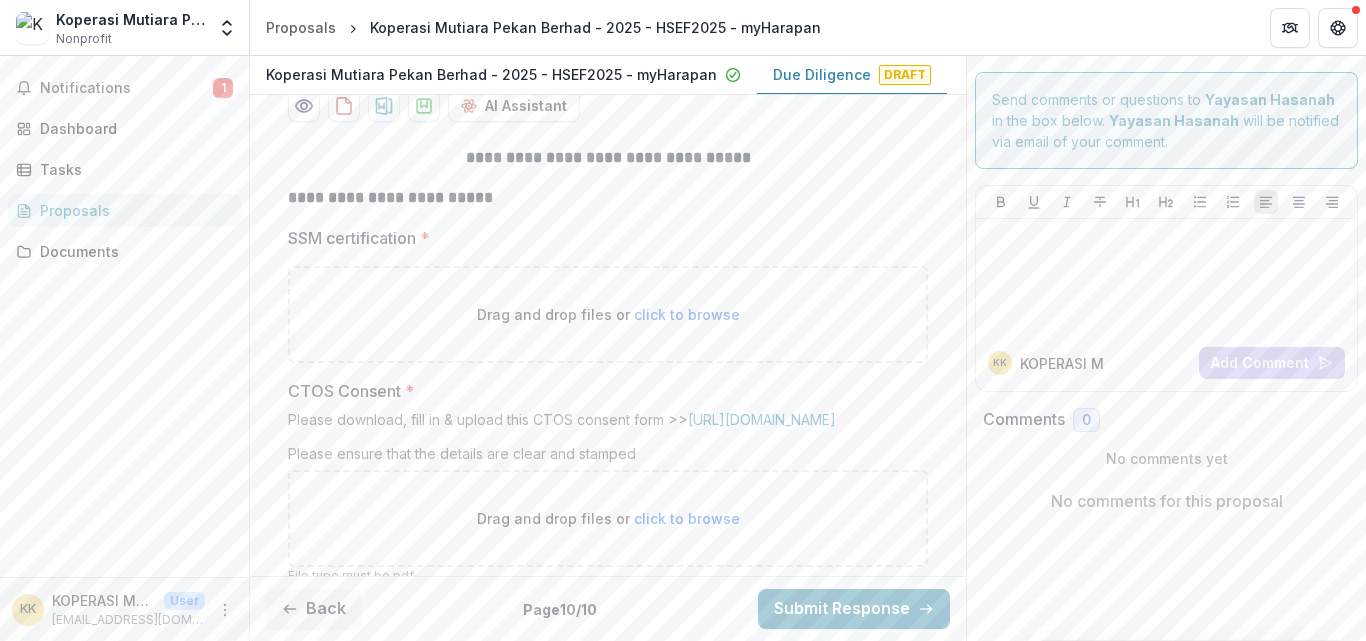 click on "click to browse" at bounding box center (687, 314) 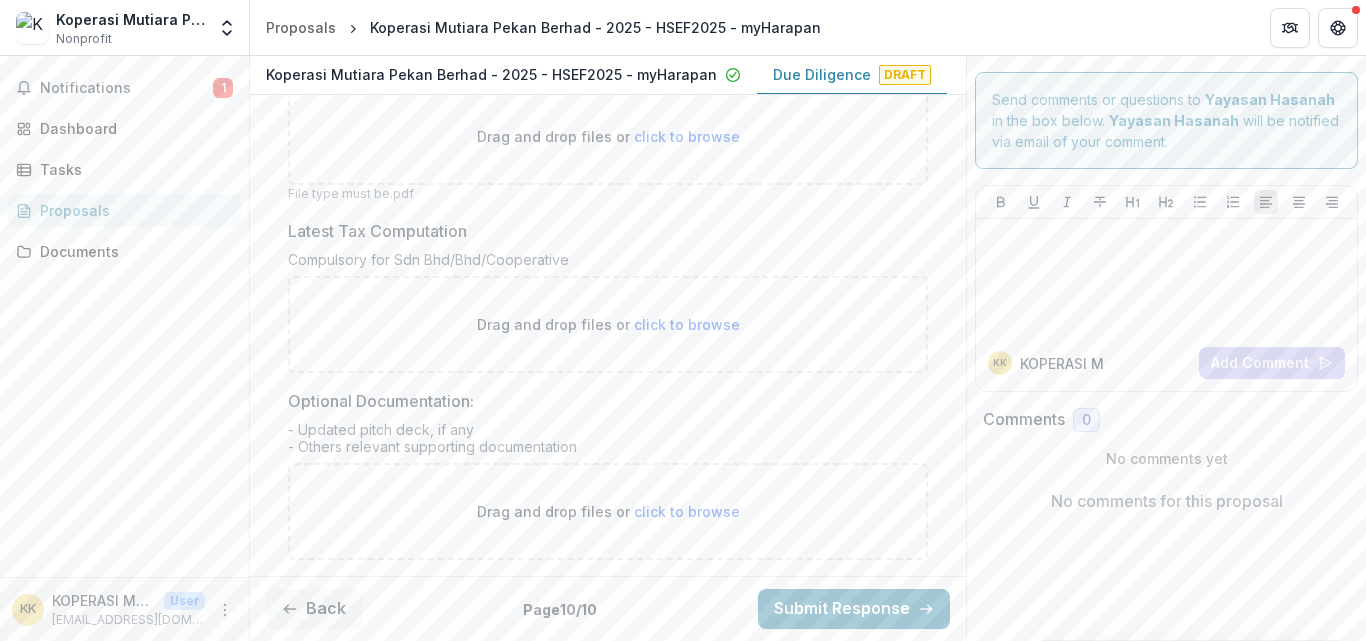 scroll, scrollTop: 915, scrollLeft: 0, axis: vertical 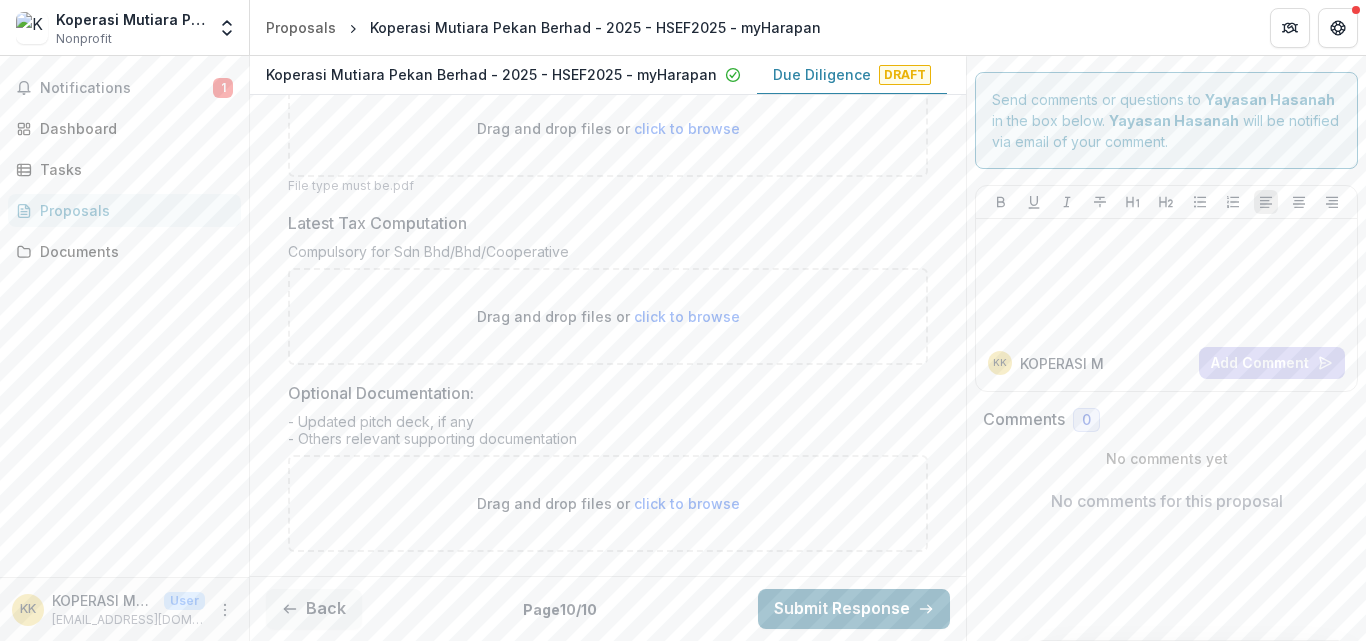 click on "Submit Response" at bounding box center [854, 609] 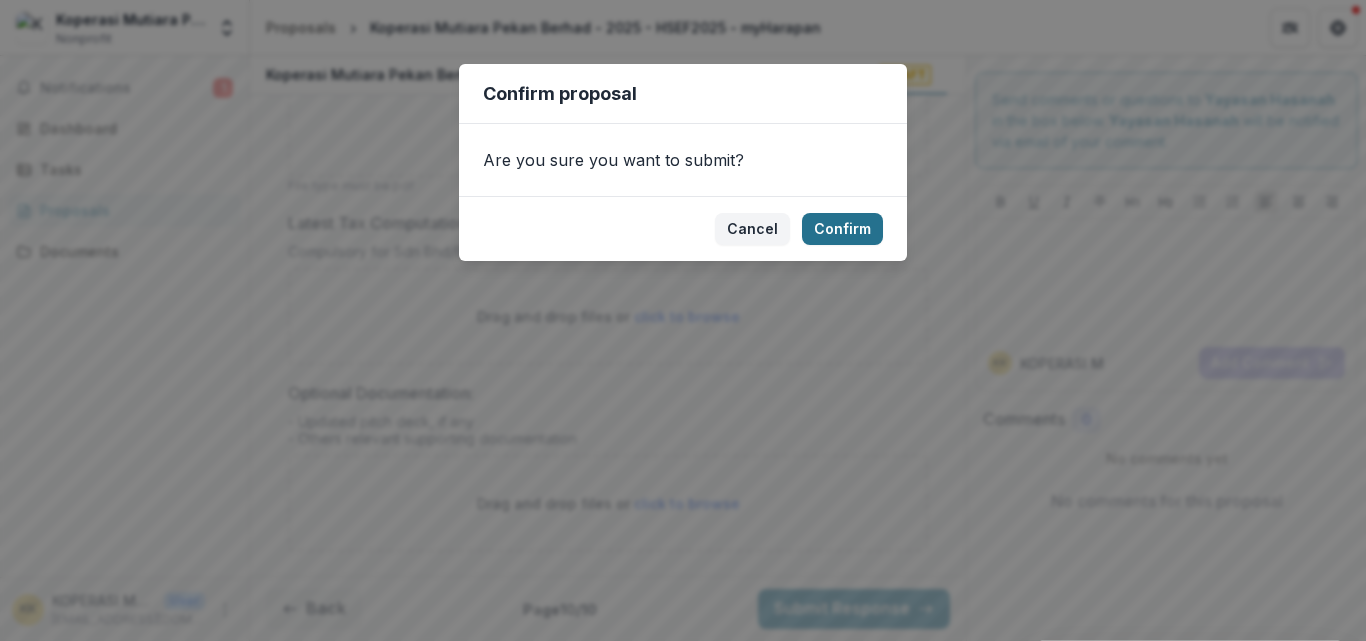 click on "Confirm" at bounding box center [842, 229] 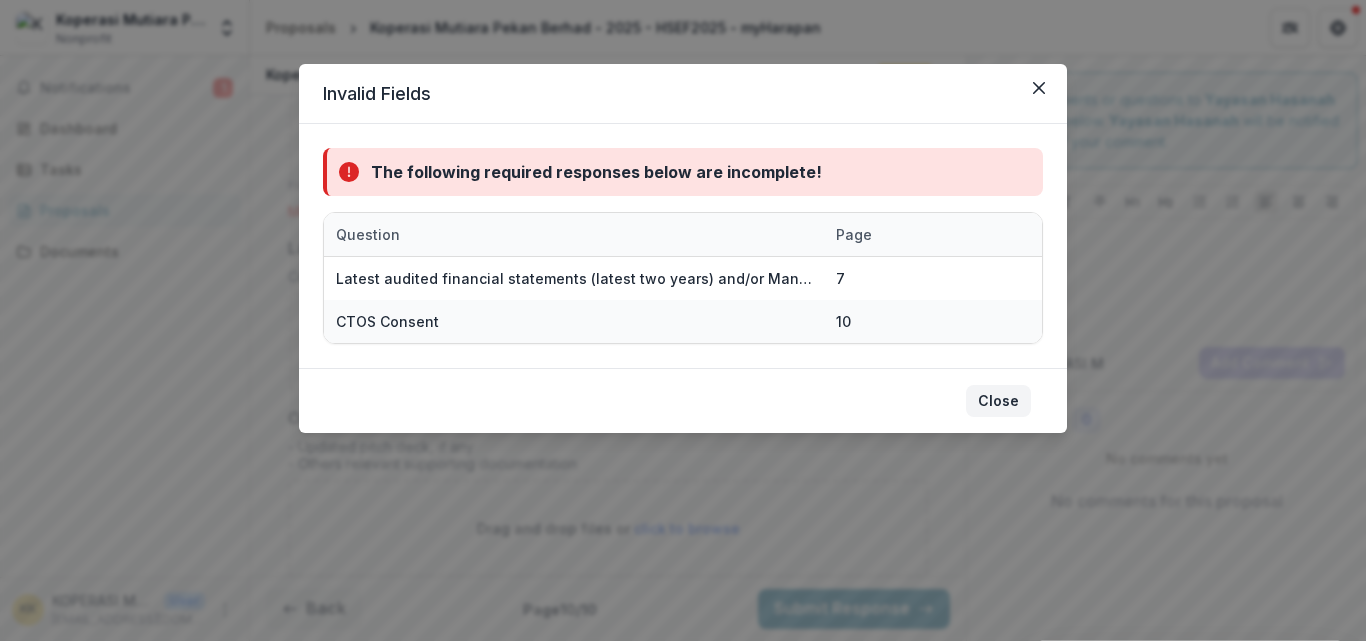 click on "Close" at bounding box center [998, 401] 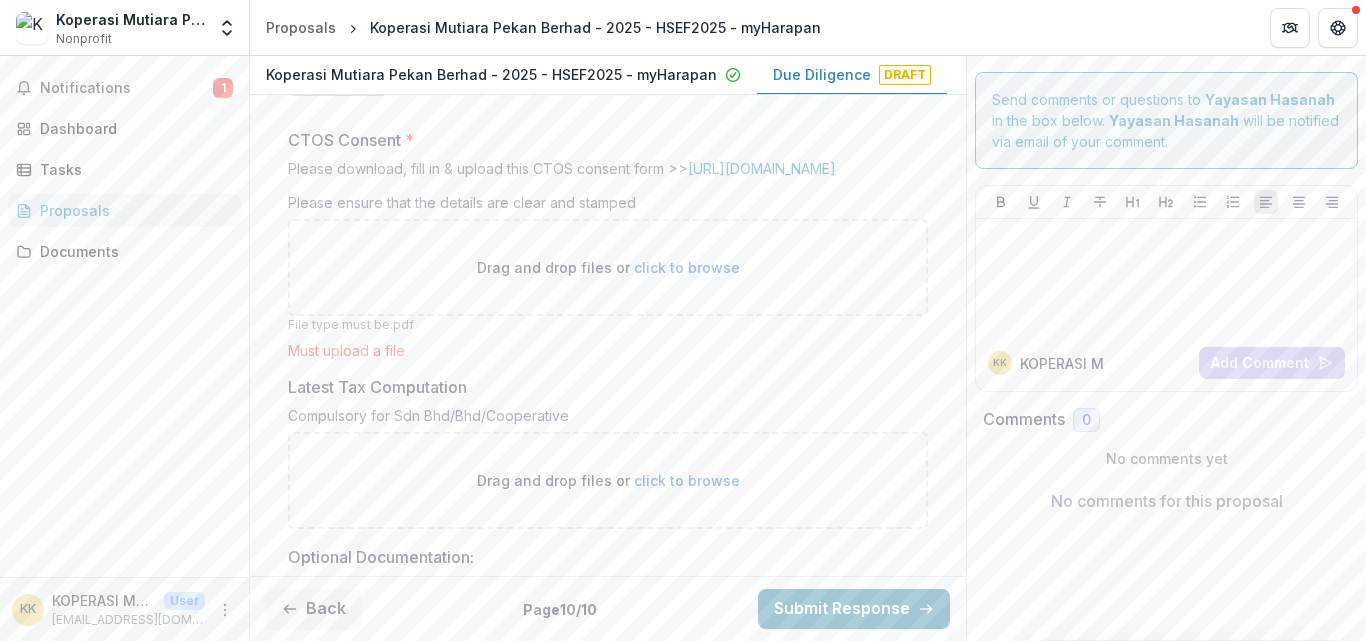 scroll, scrollTop: 768, scrollLeft: 0, axis: vertical 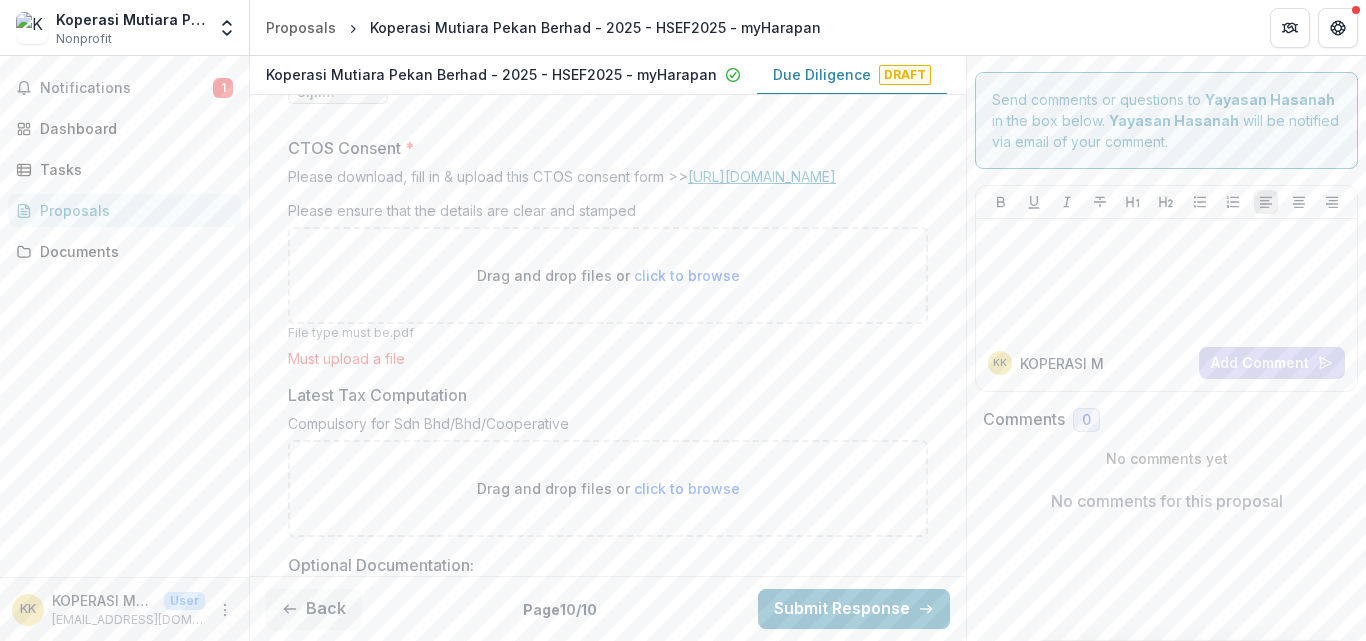 click on "[URL][DOMAIN_NAME]" at bounding box center [762, 176] 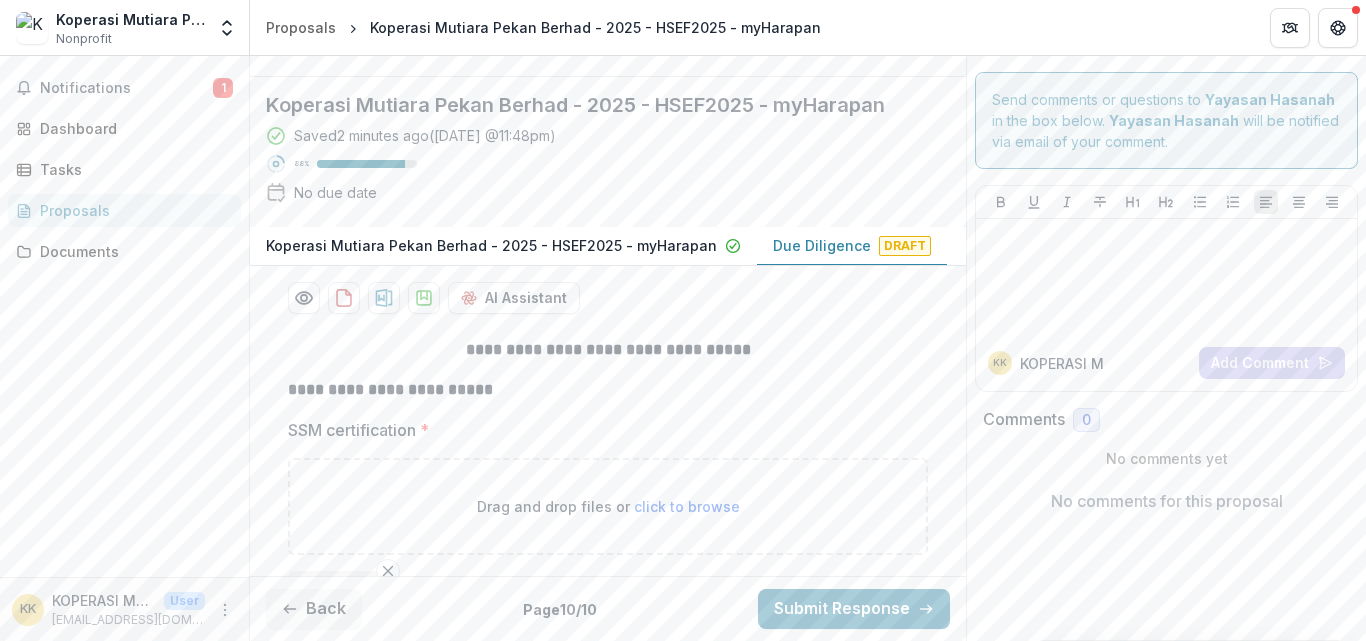 scroll, scrollTop: 182, scrollLeft: 0, axis: vertical 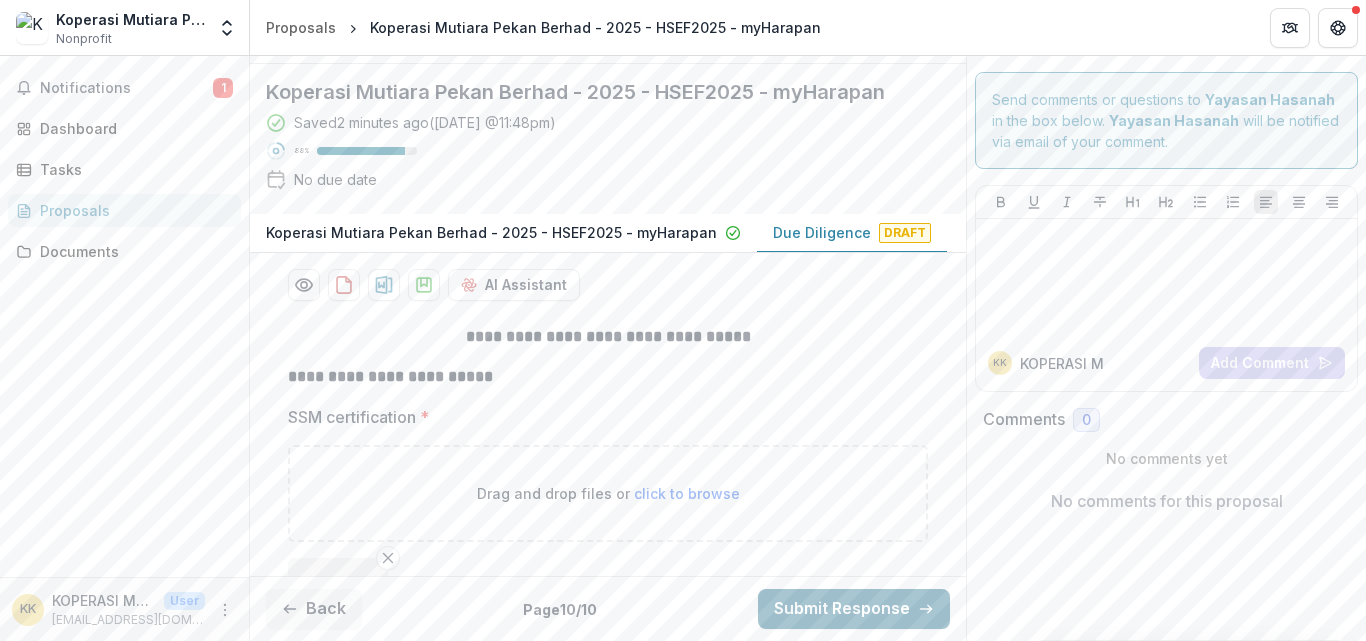 click on "Submit Response" at bounding box center (854, 609) 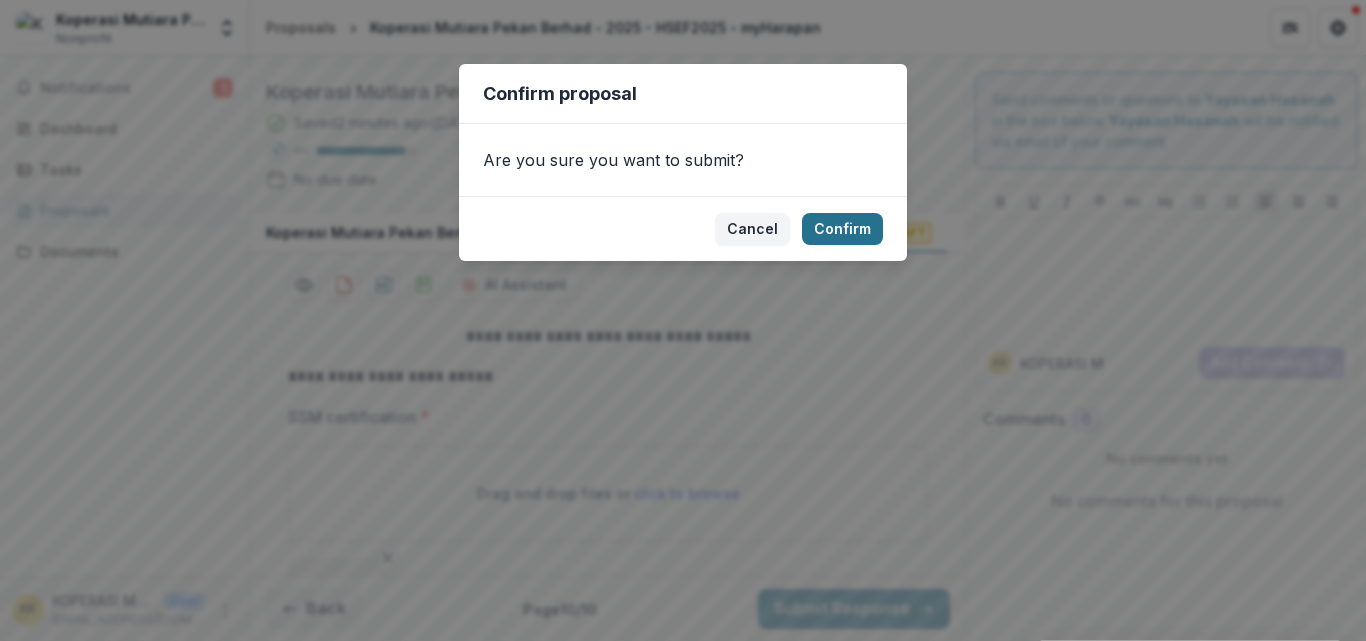 click on "Confirm" at bounding box center [842, 229] 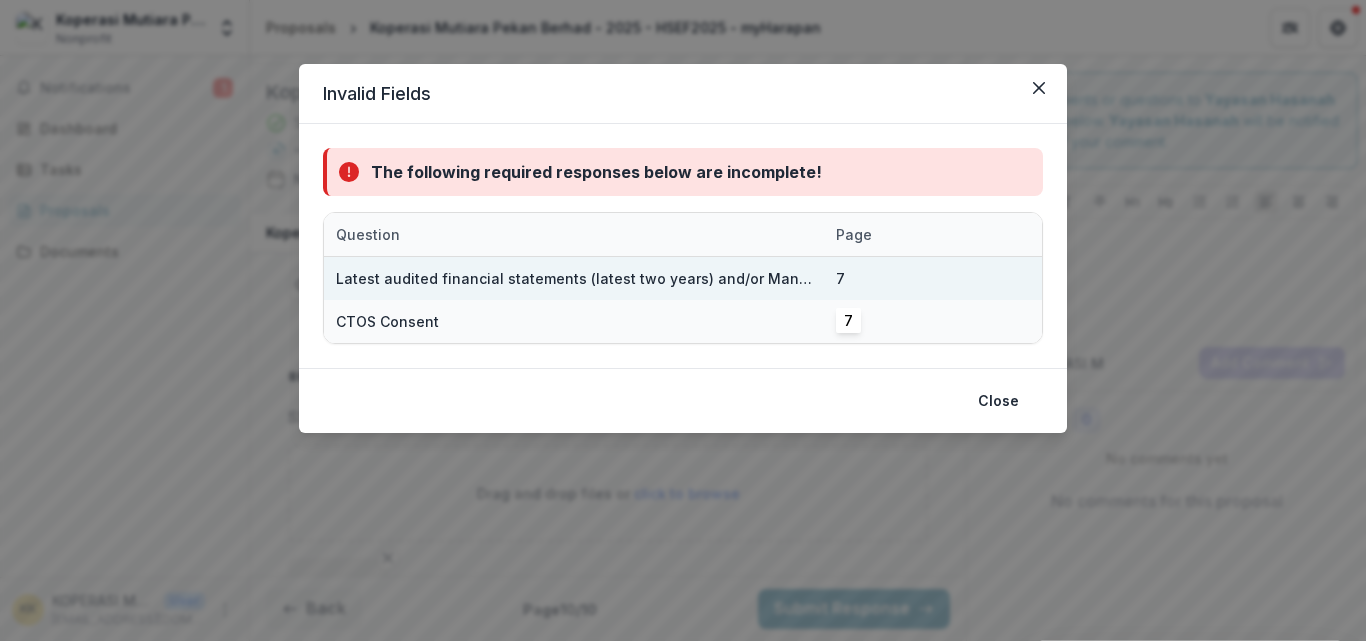 click on "7" at bounding box center (874, 278) 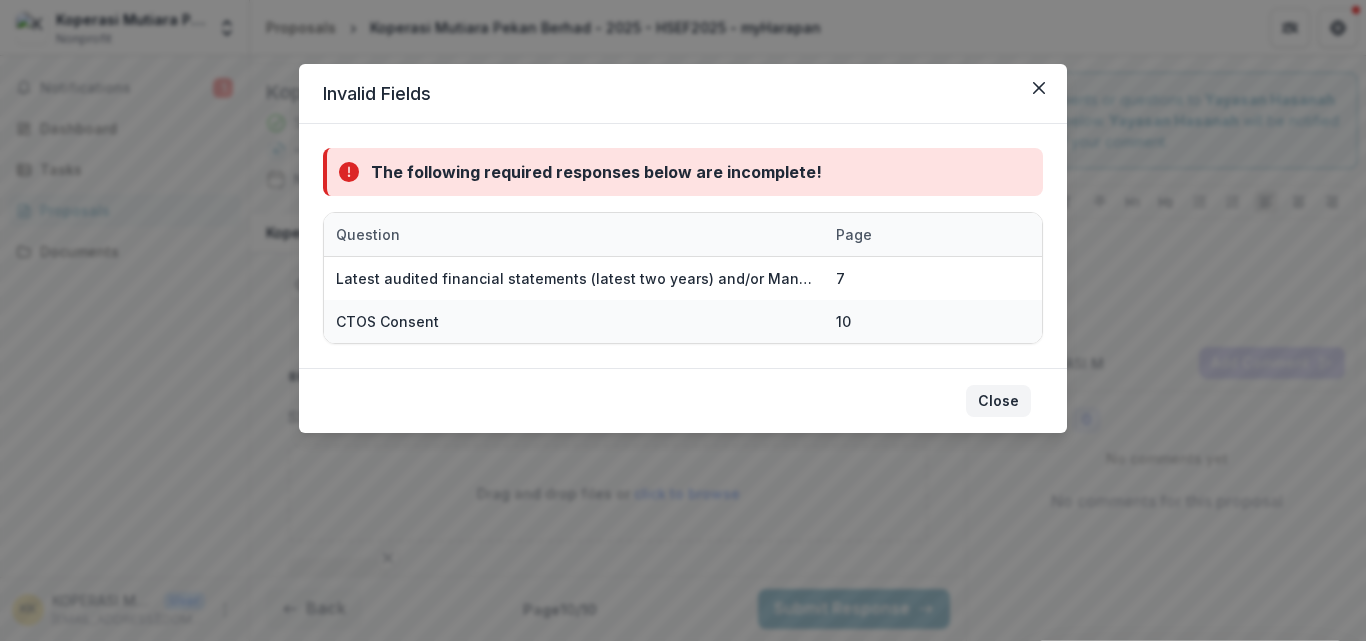 click on "Close" at bounding box center [998, 401] 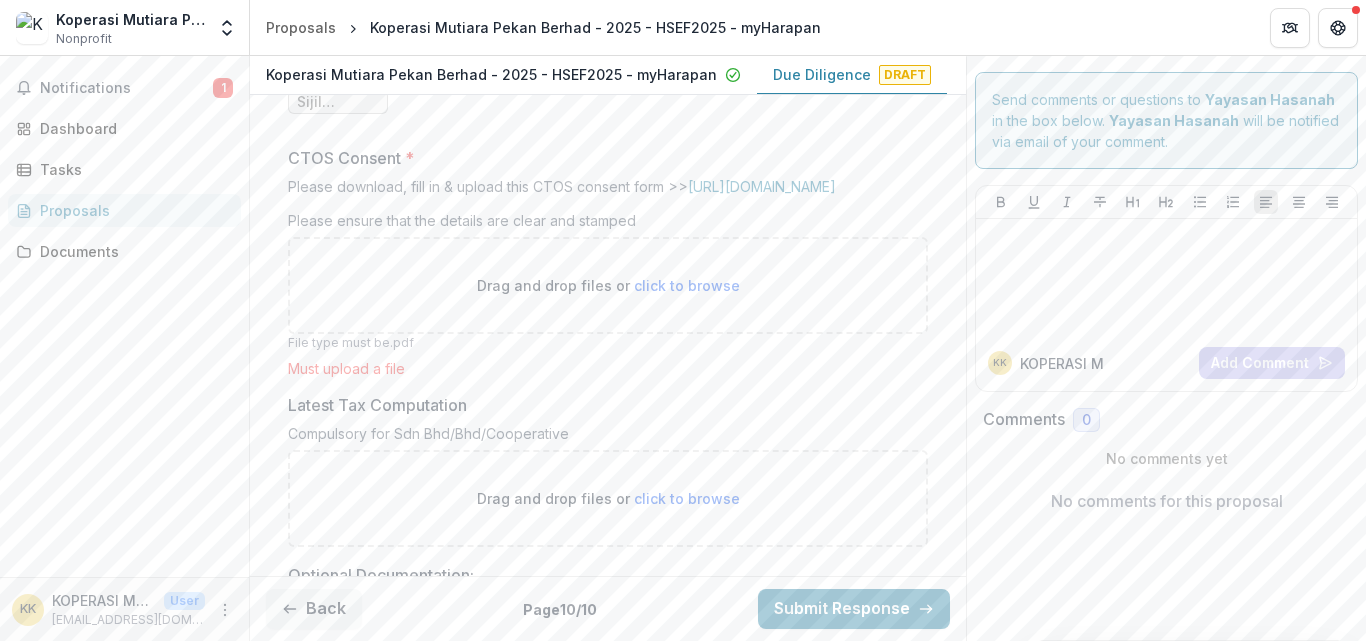 scroll, scrollTop: 750, scrollLeft: 0, axis: vertical 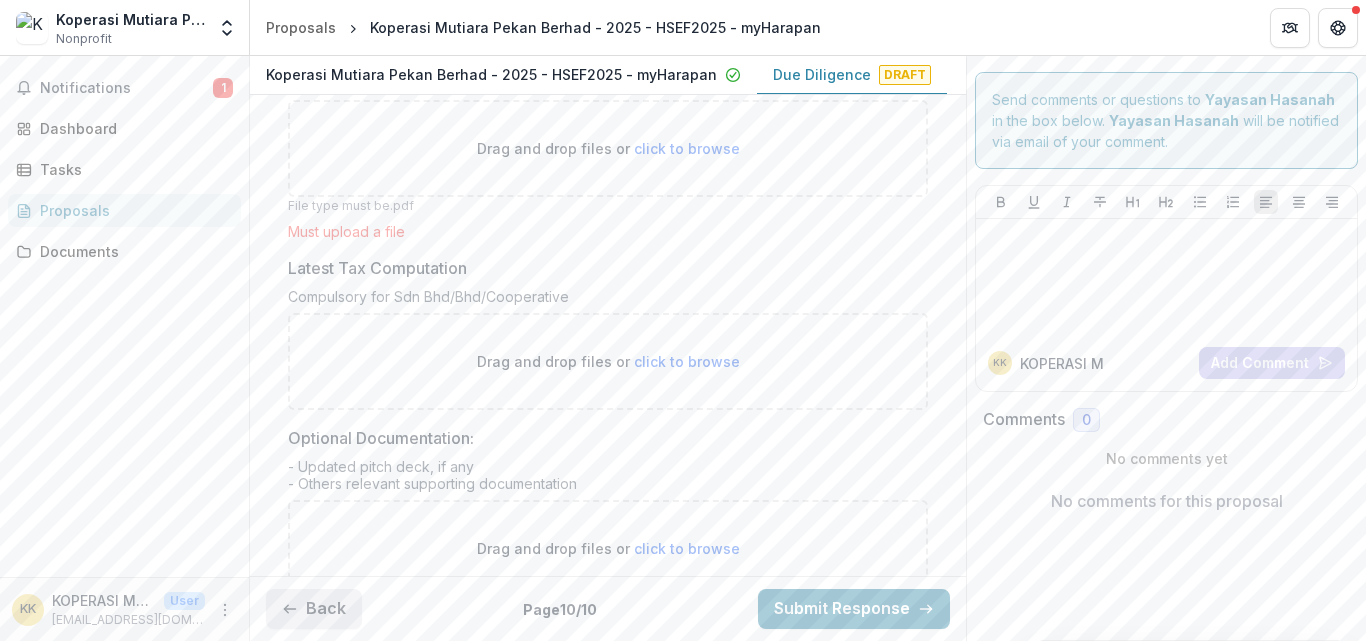 click 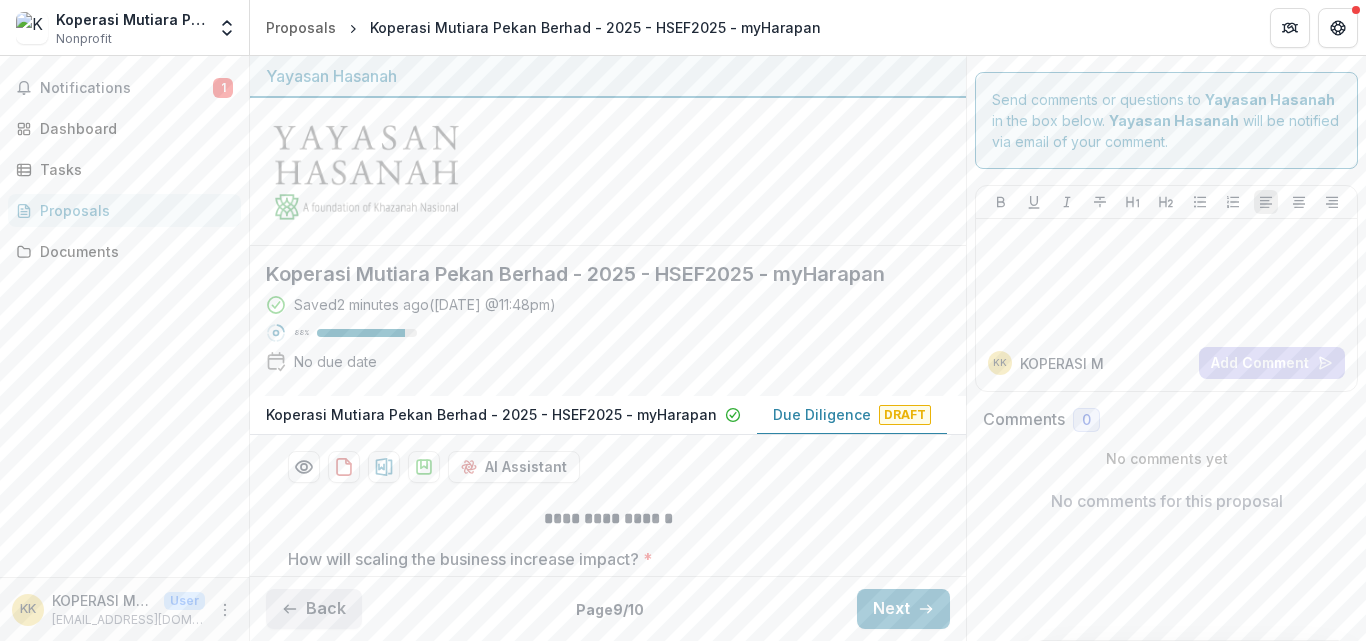 click 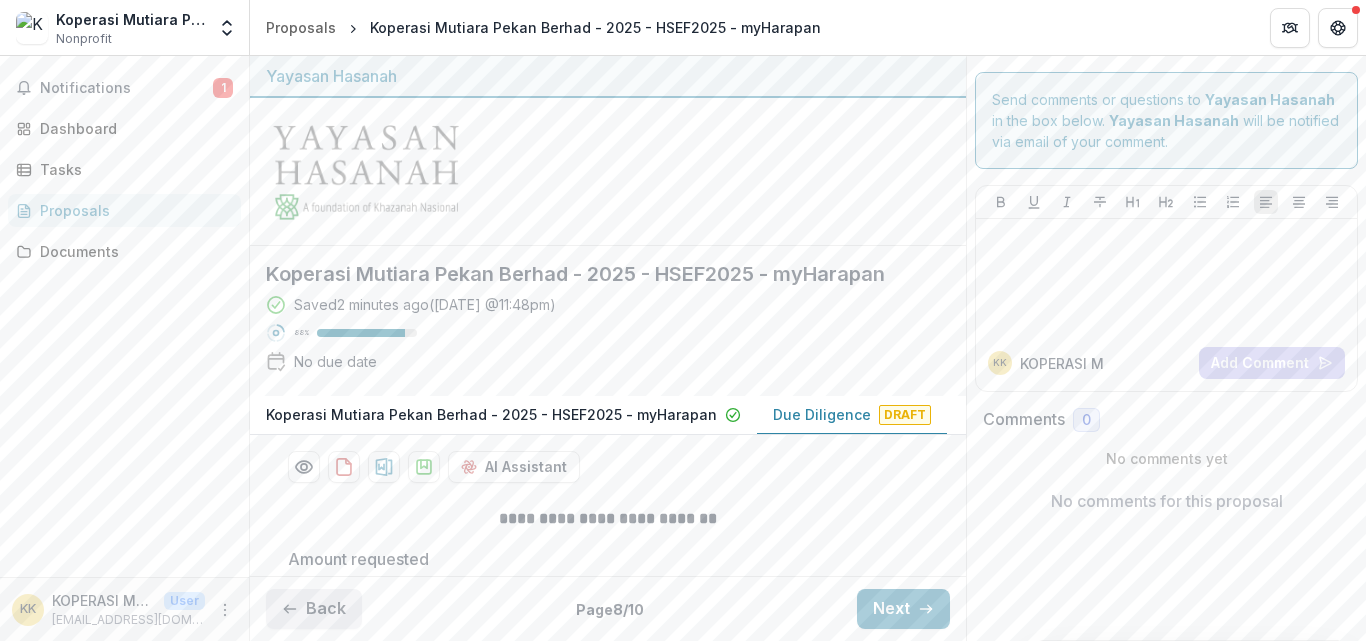 click 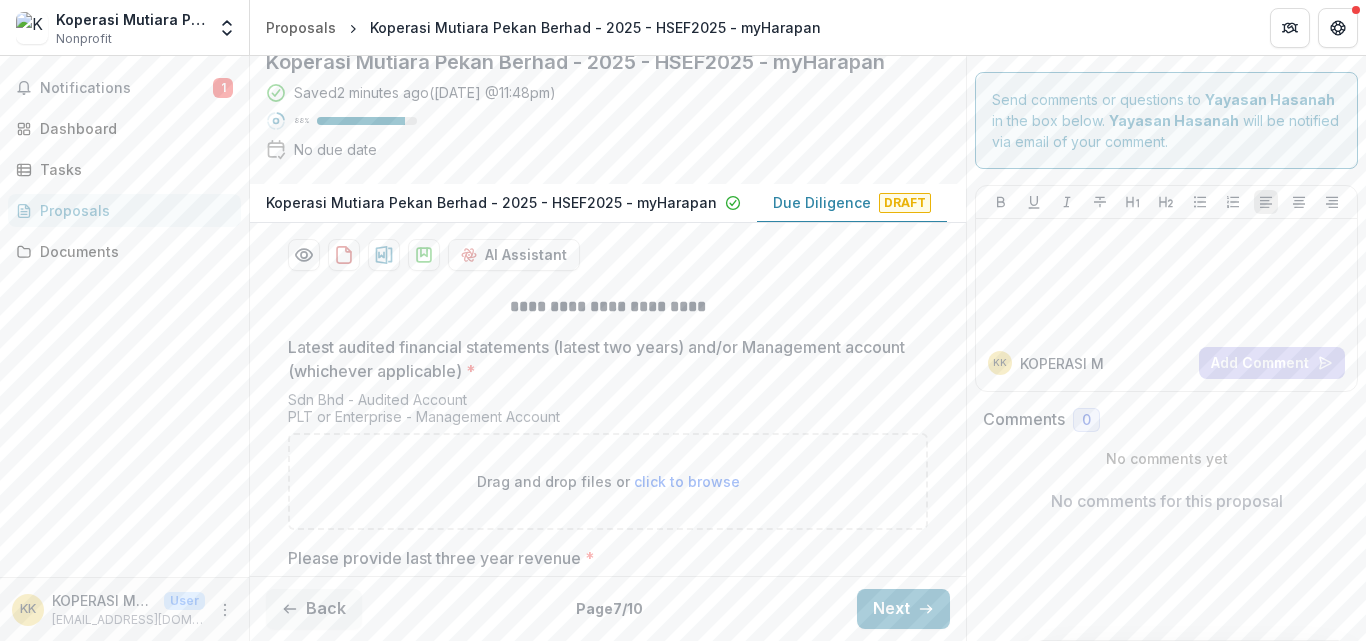 scroll, scrollTop: 220, scrollLeft: 0, axis: vertical 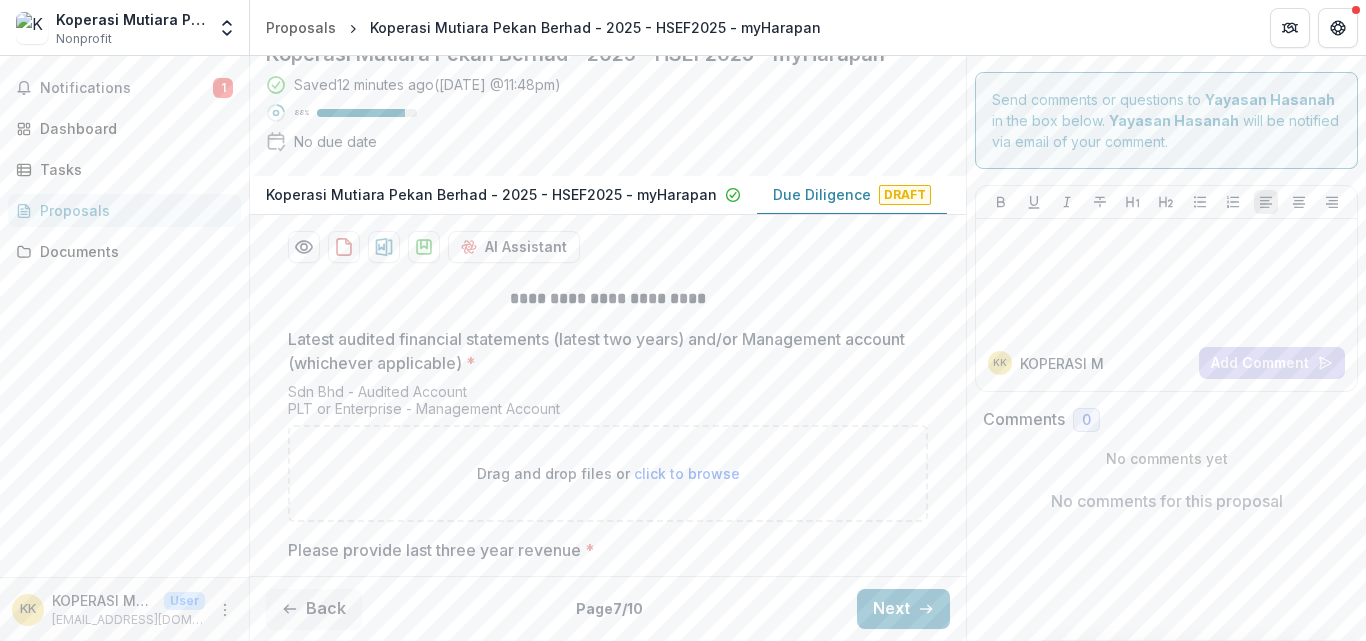 click on "click to browse" at bounding box center [687, 473] 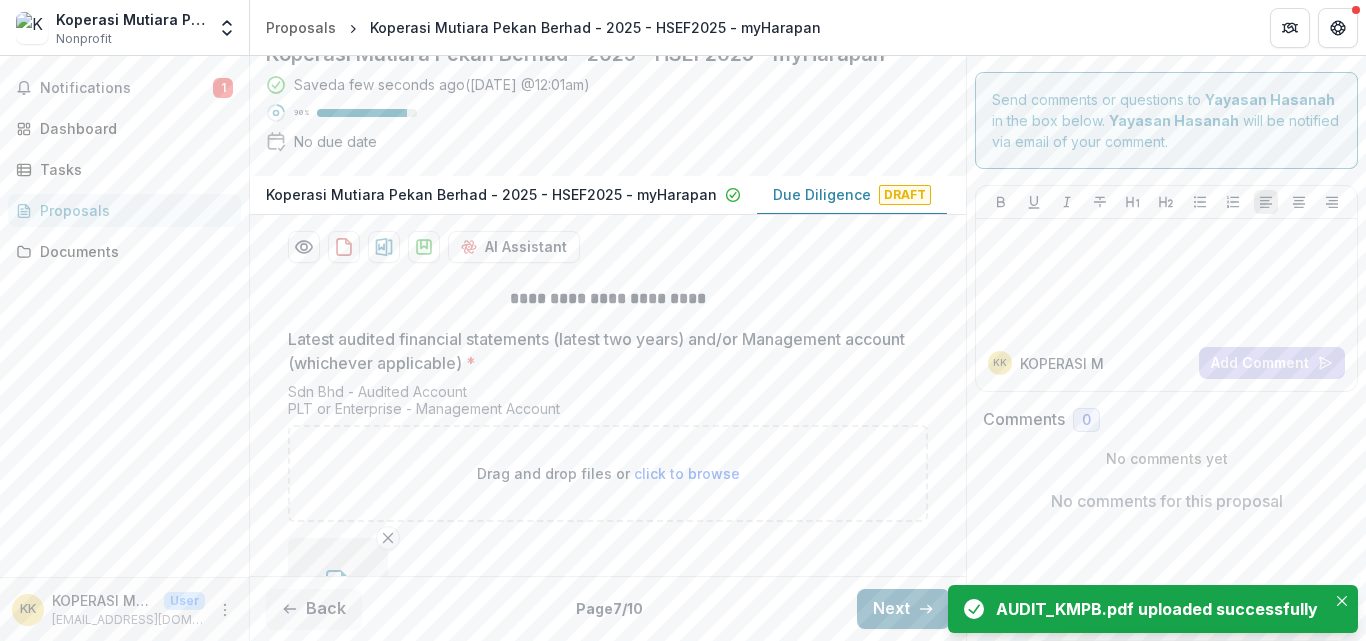 click 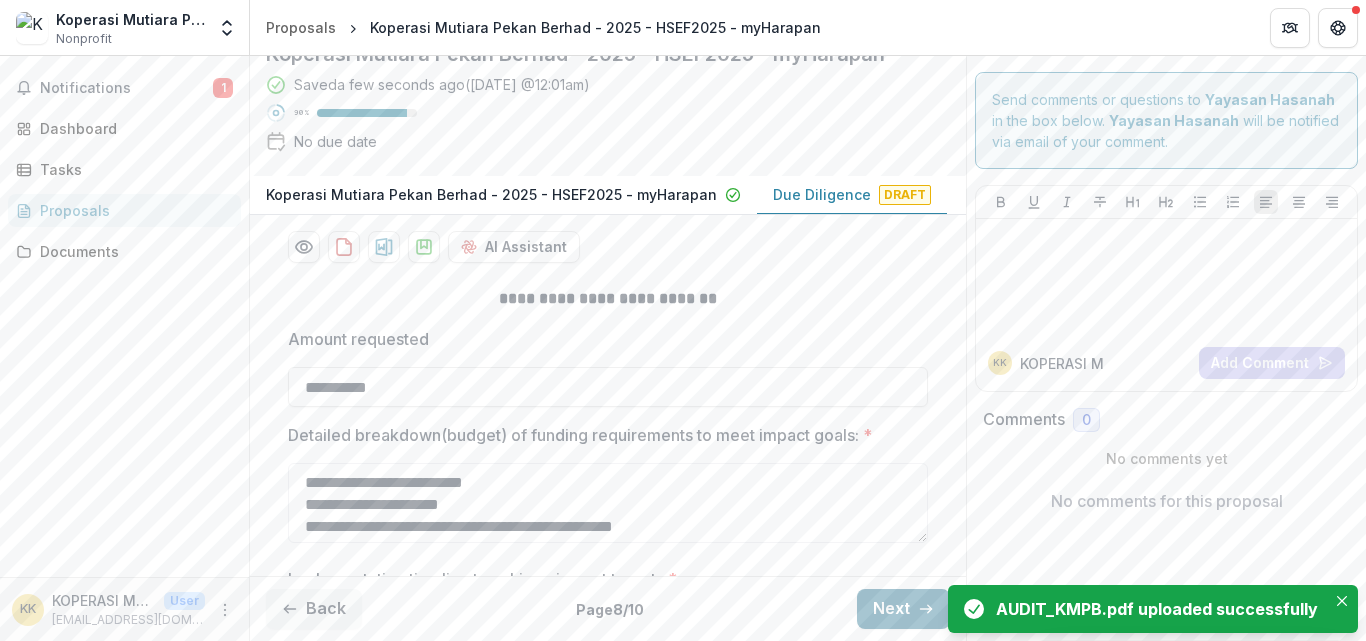 scroll, scrollTop: 0, scrollLeft: 0, axis: both 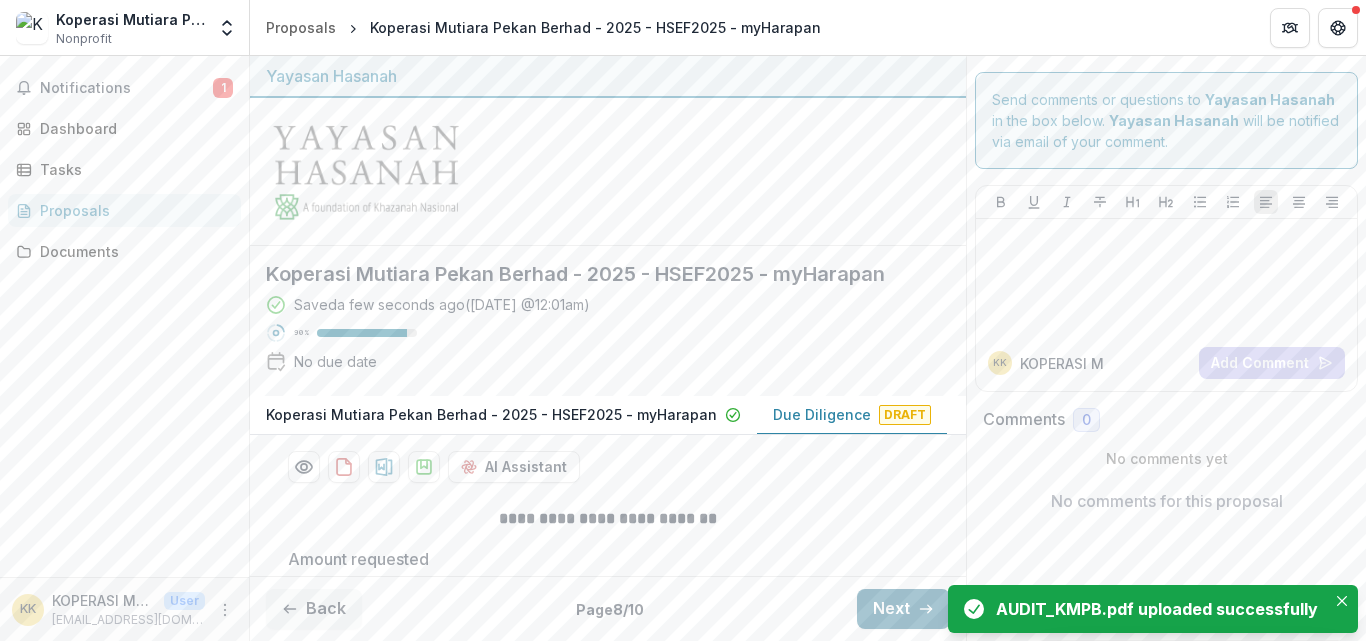 click 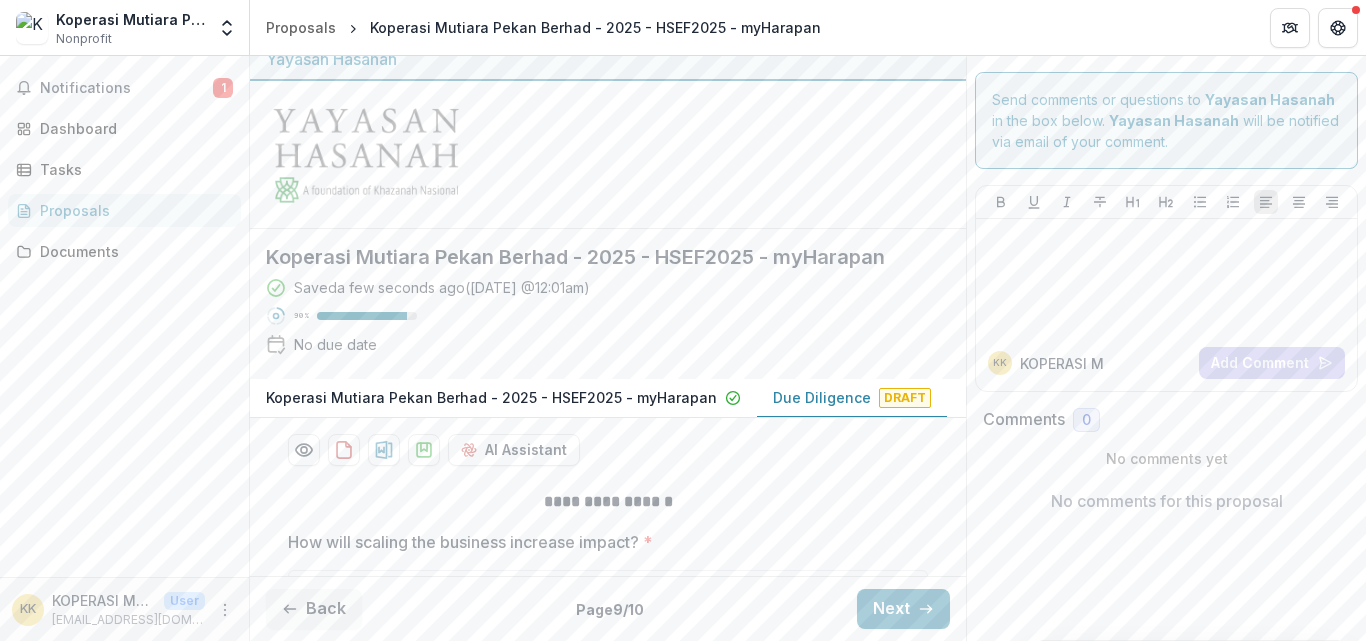scroll, scrollTop: 250, scrollLeft: 0, axis: vertical 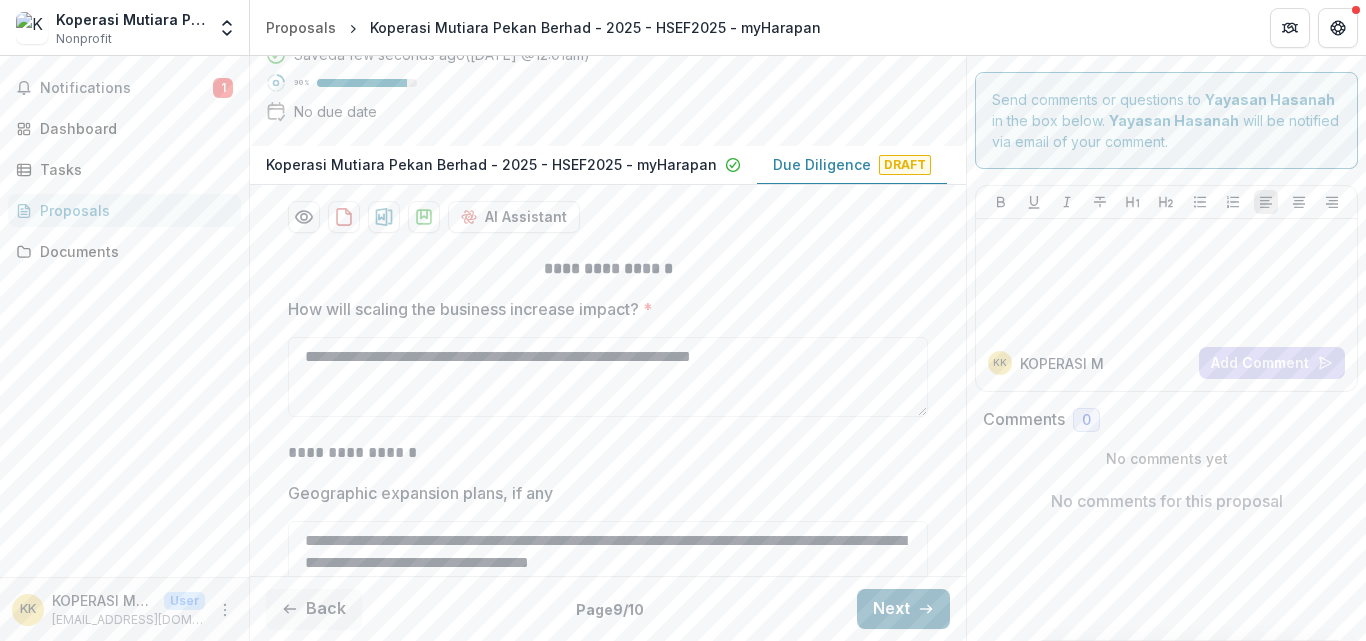 click on "Next" at bounding box center [903, 609] 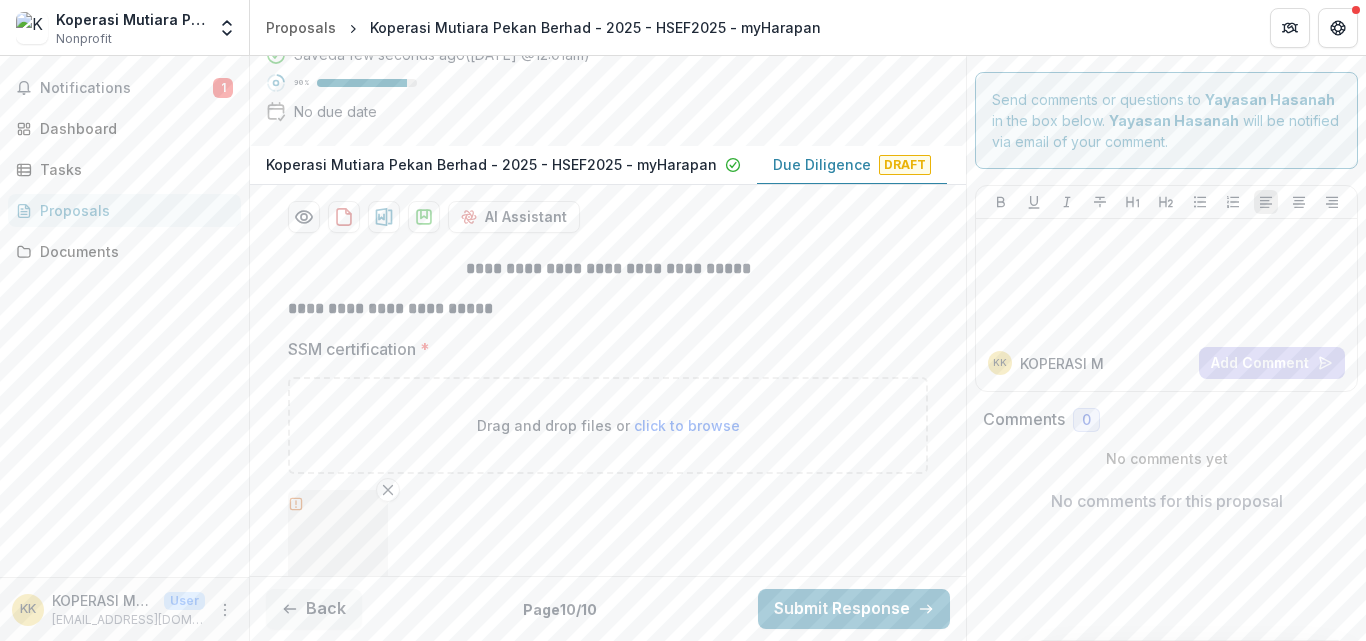 scroll, scrollTop: 0, scrollLeft: 0, axis: both 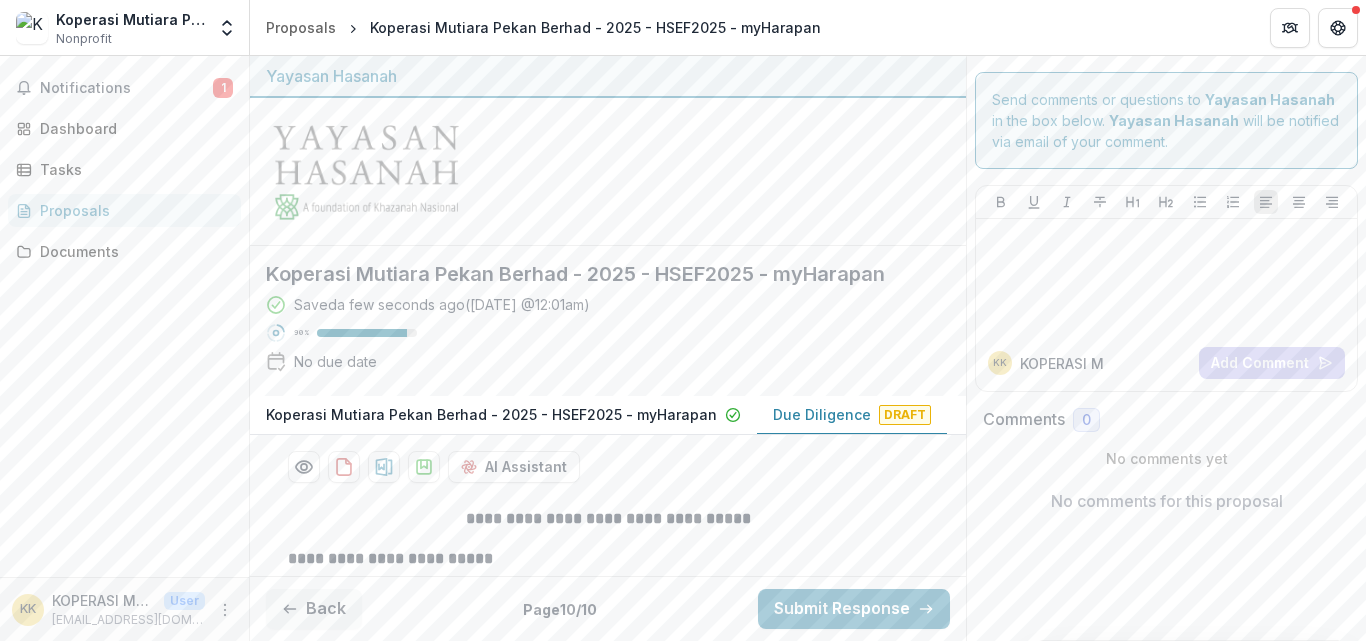 drag, startPoint x: 959, startPoint y: 268, endPoint x: 959, endPoint y: 286, distance: 18 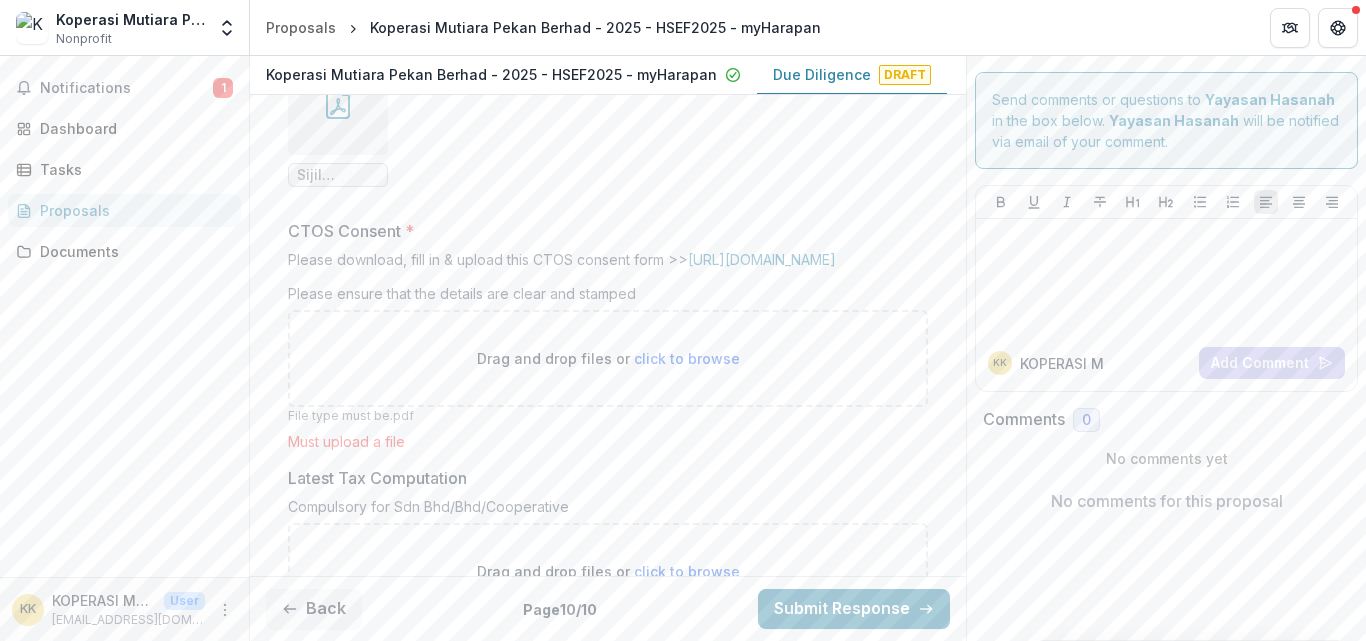 scroll, scrollTop: 698, scrollLeft: 0, axis: vertical 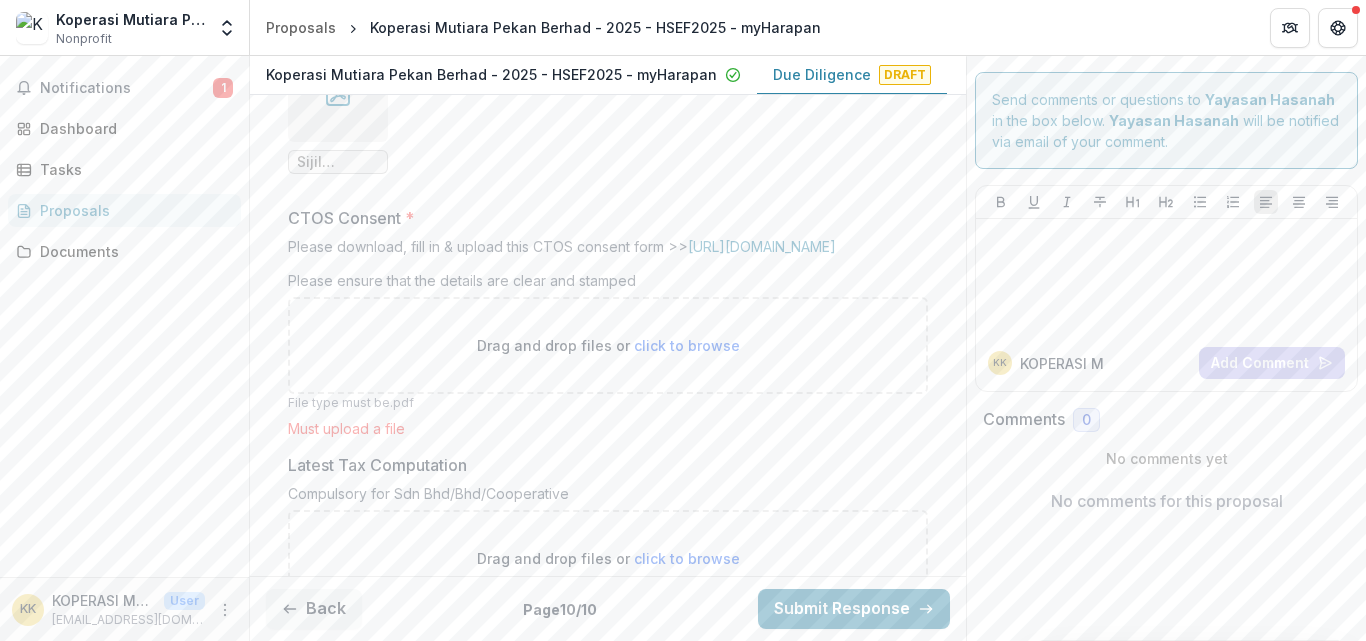 click on "click to browse" at bounding box center (687, 345) 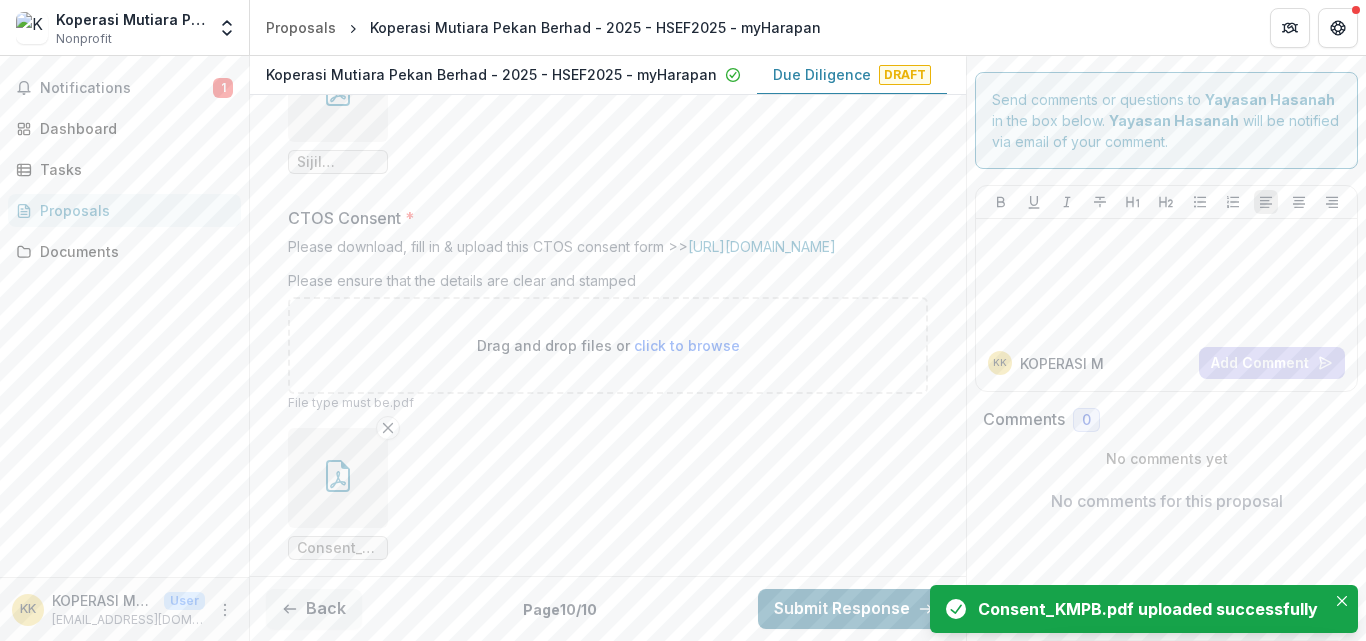 click 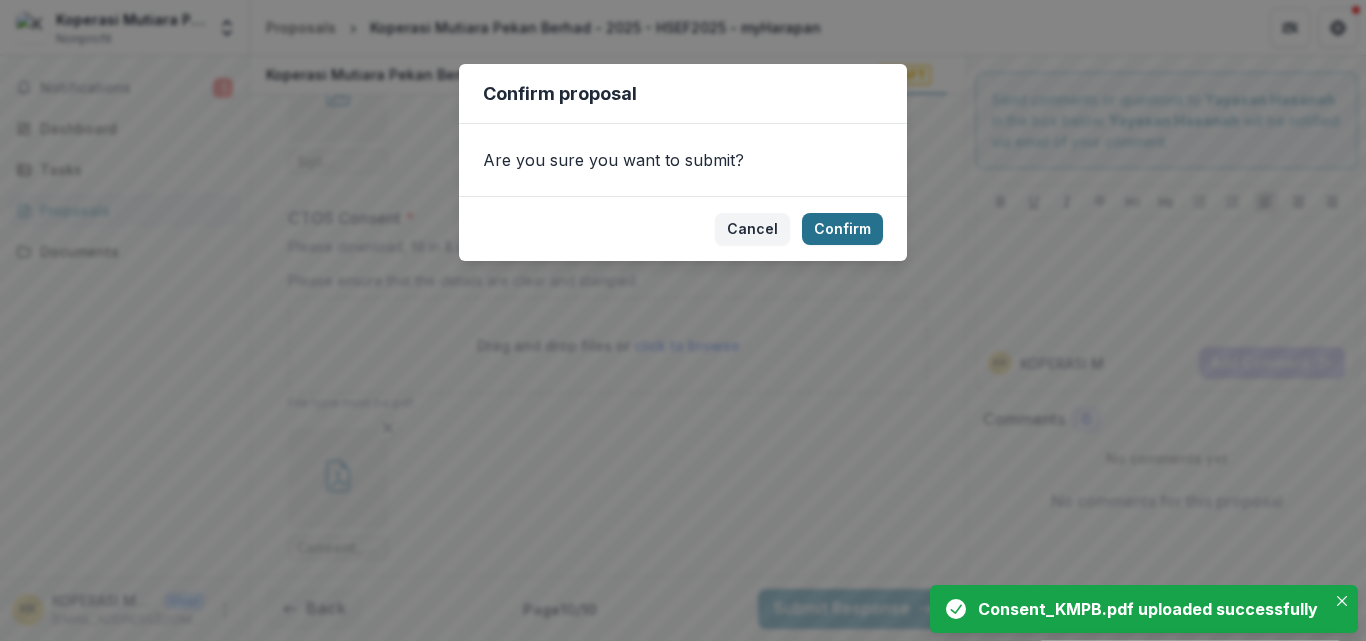 click on "Confirm" at bounding box center (842, 229) 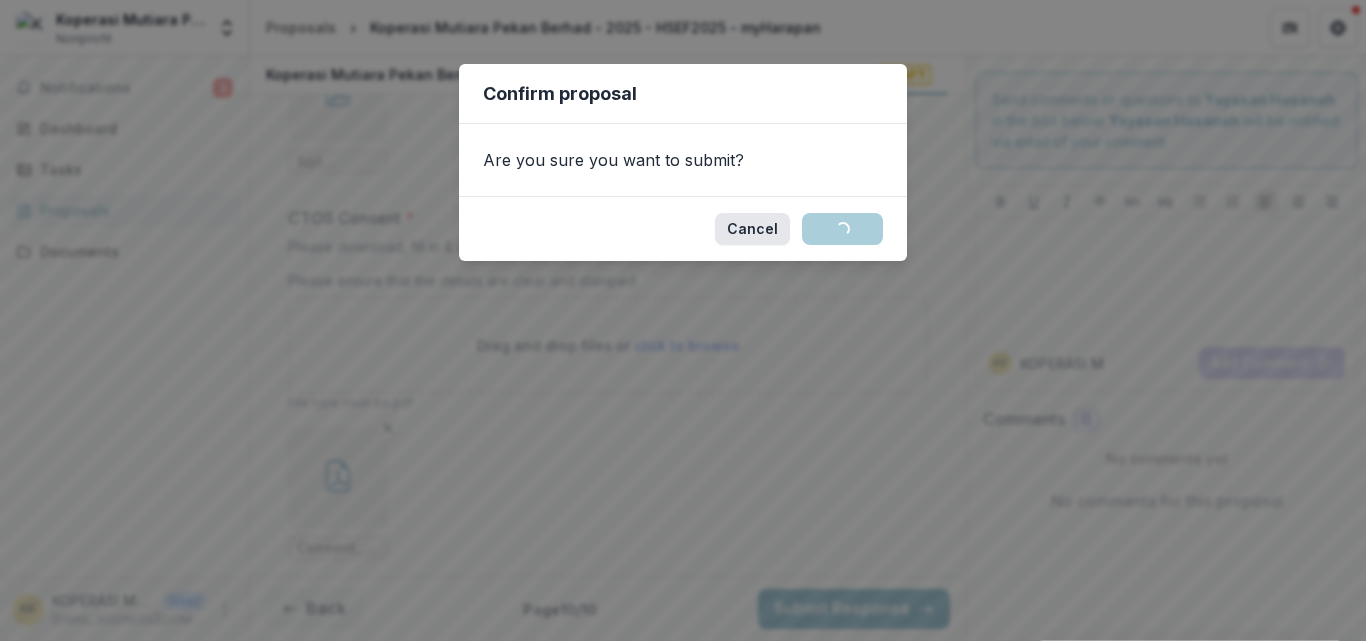 click on "Cancel" at bounding box center [752, 229] 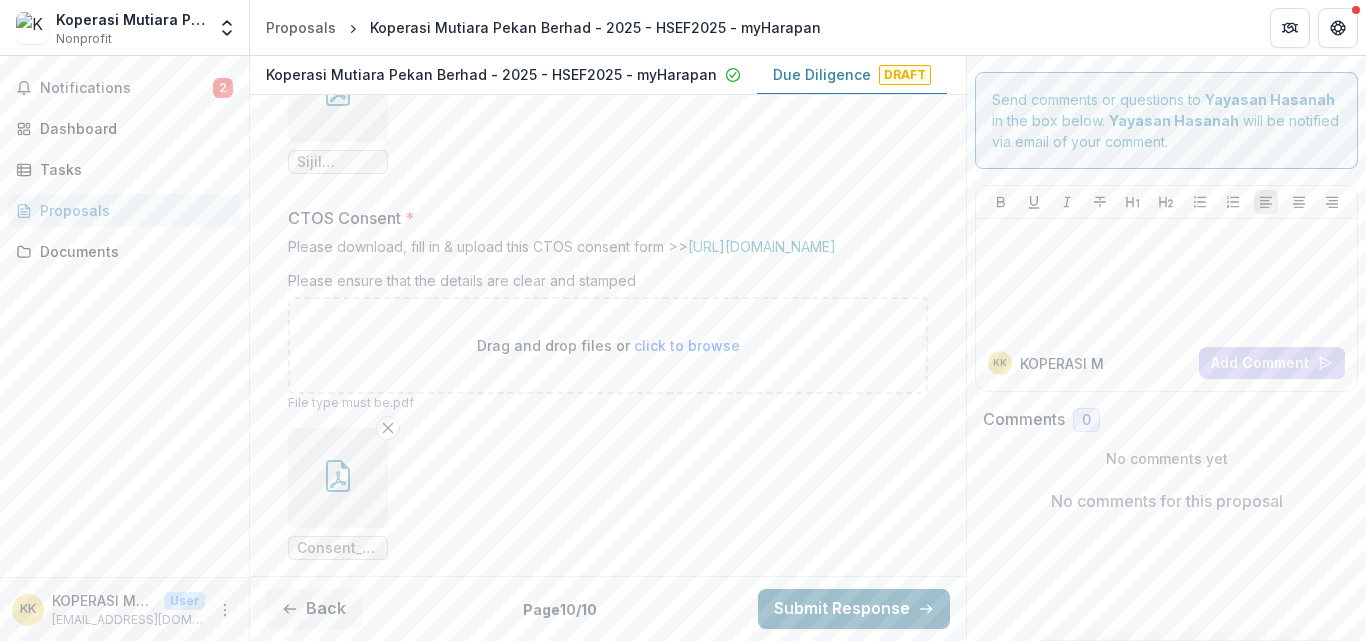 click on "Submit Response" at bounding box center [854, 609] 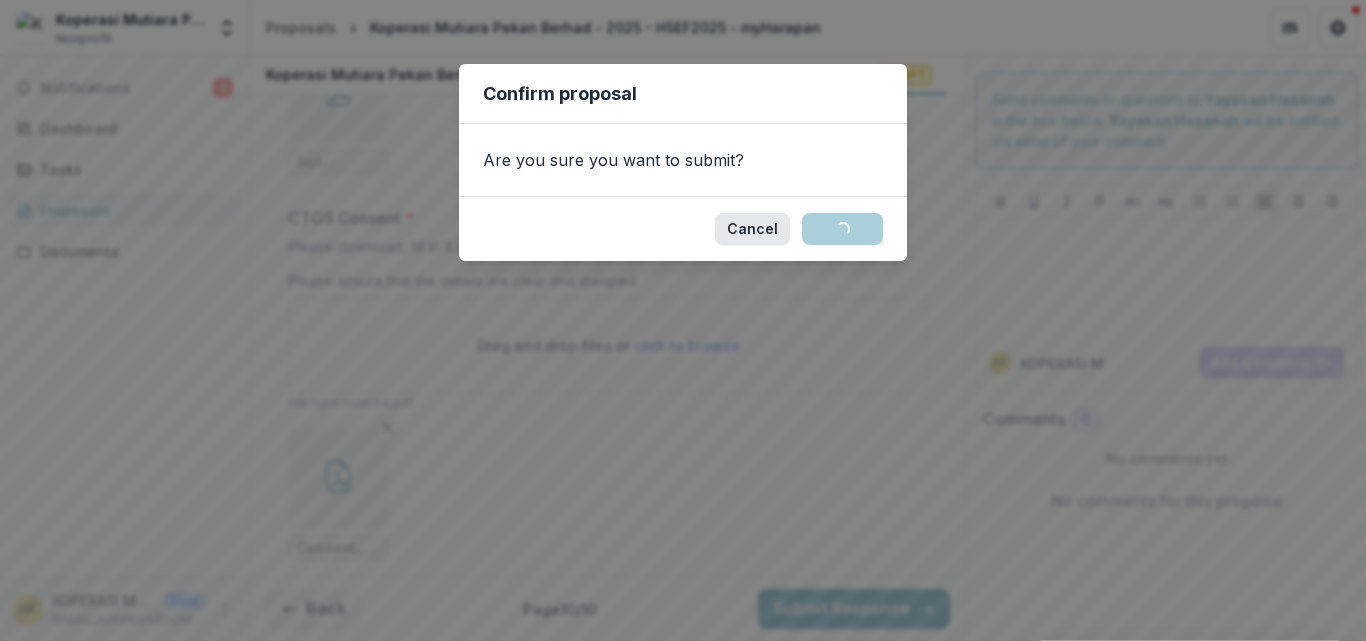click on "Cancel" at bounding box center [752, 229] 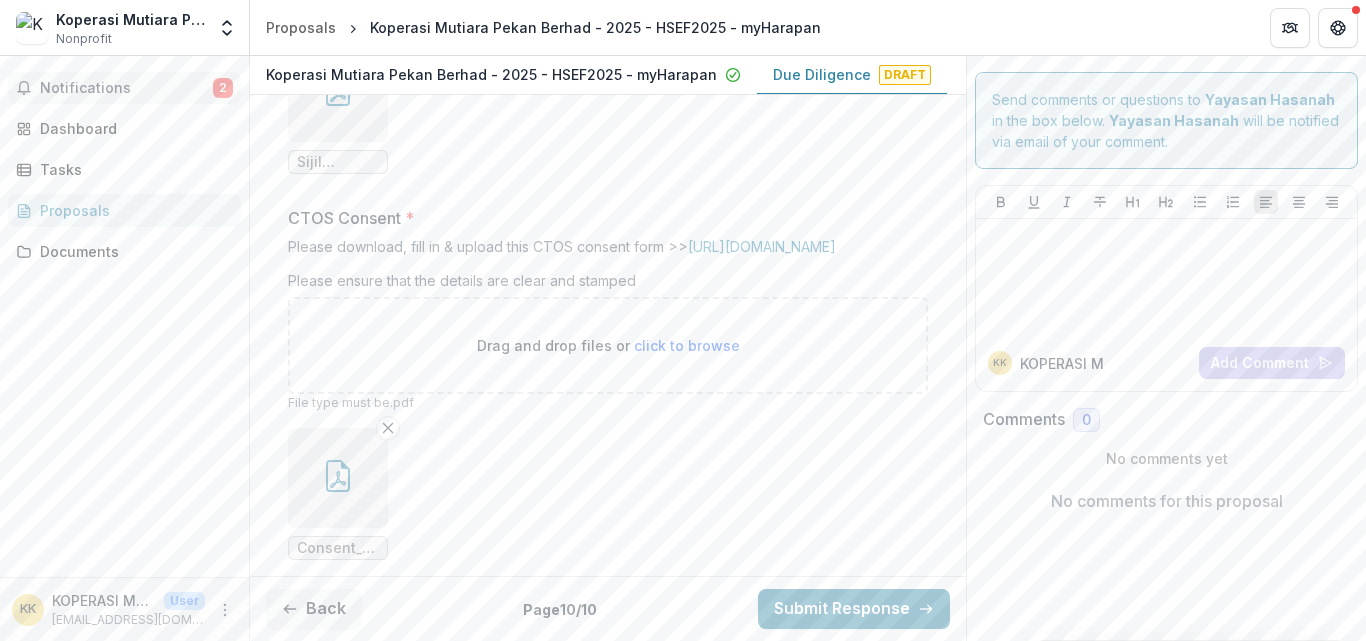 click on "Notifications" at bounding box center [126, 88] 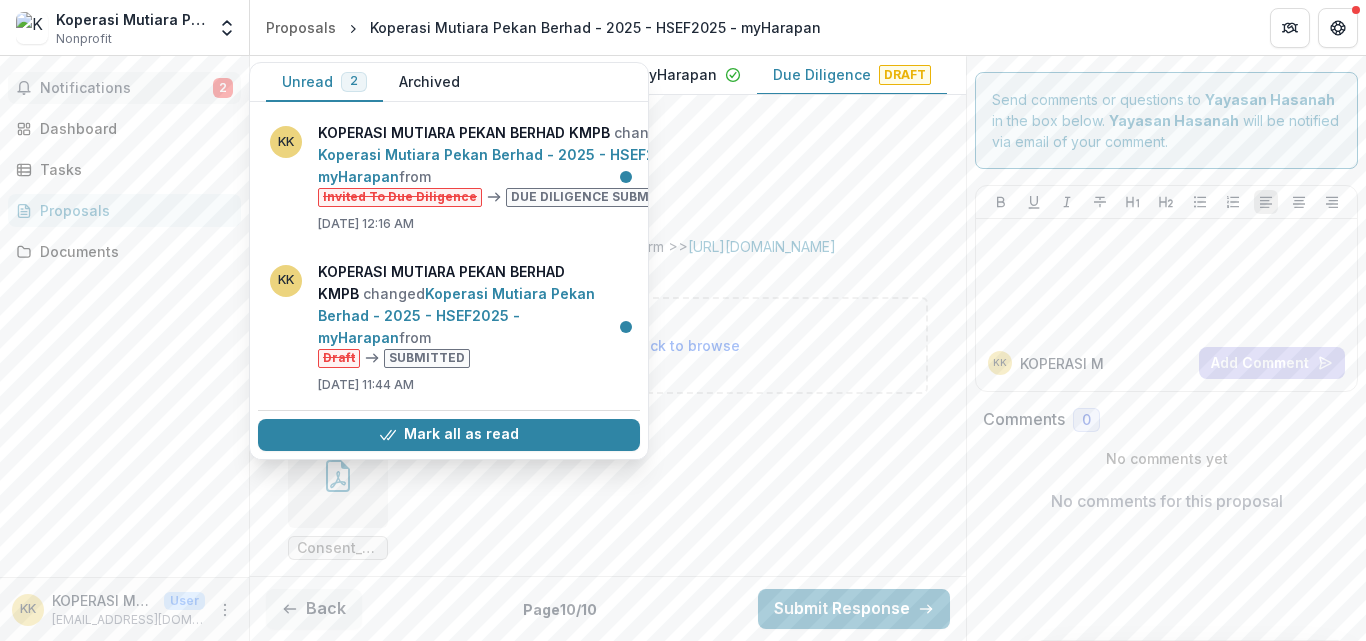 click on "Sijil Koperasi.pdf" at bounding box center (608, 108) 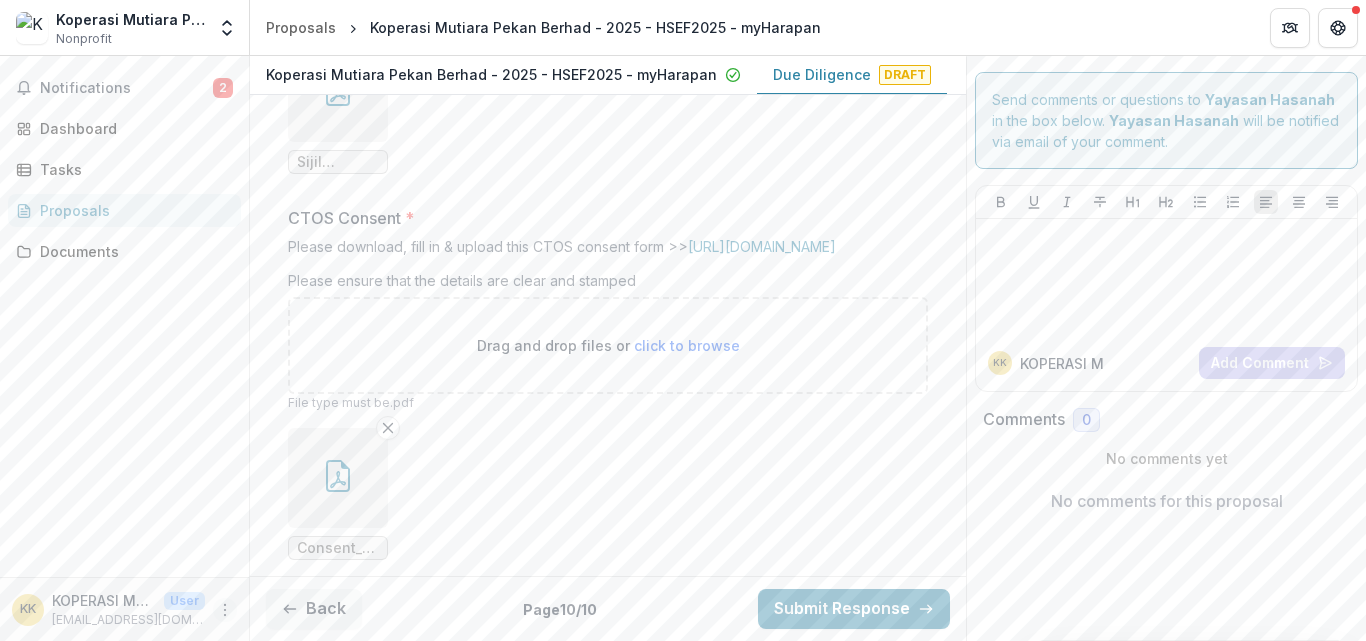 click 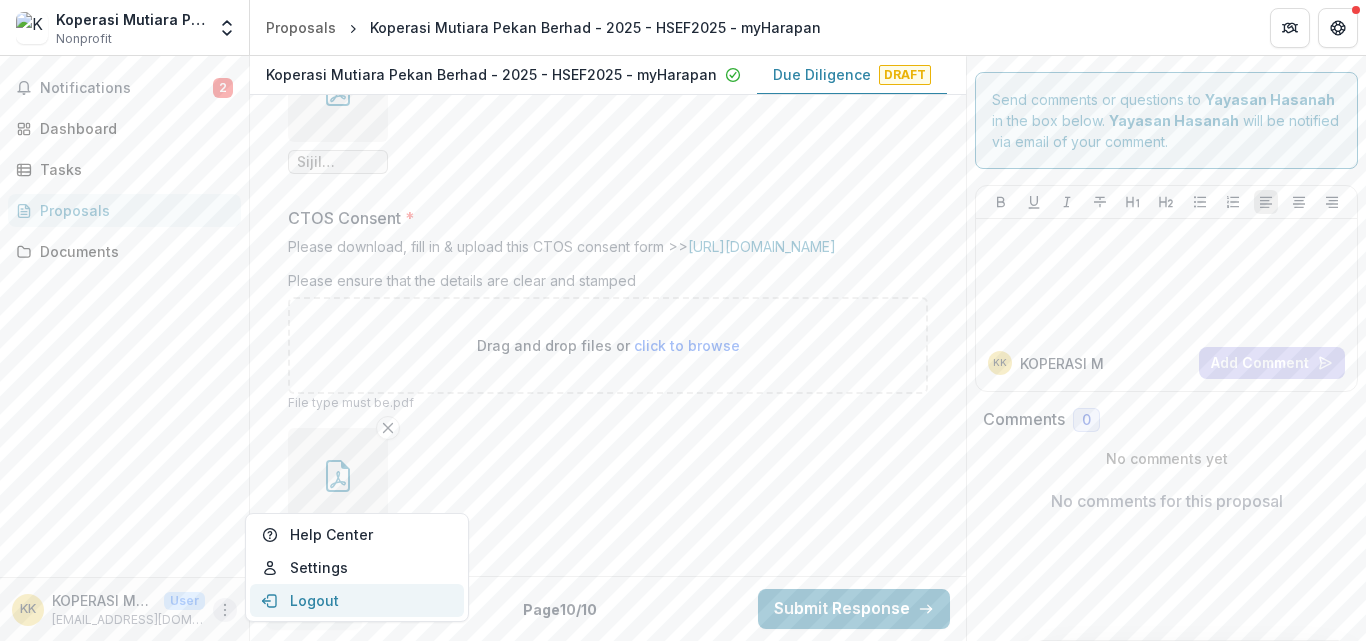click on "Logout" at bounding box center (357, 600) 